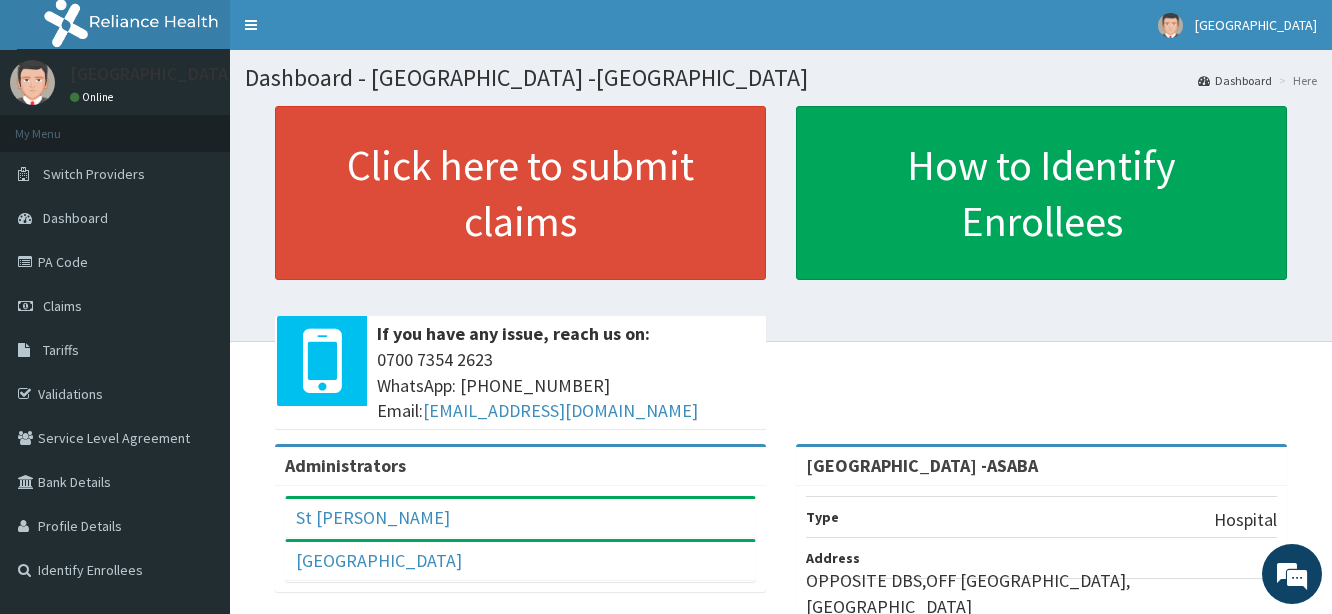 scroll, scrollTop: 0, scrollLeft: 0, axis: both 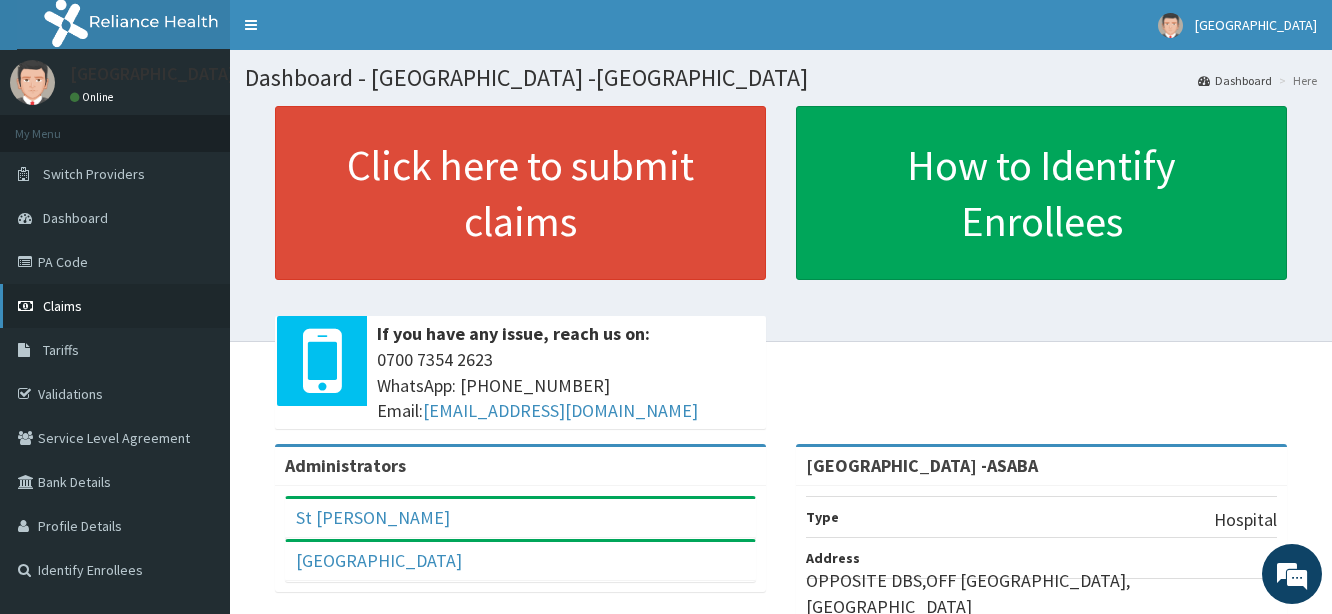 click on "Claims" at bounding box center (62, 306) 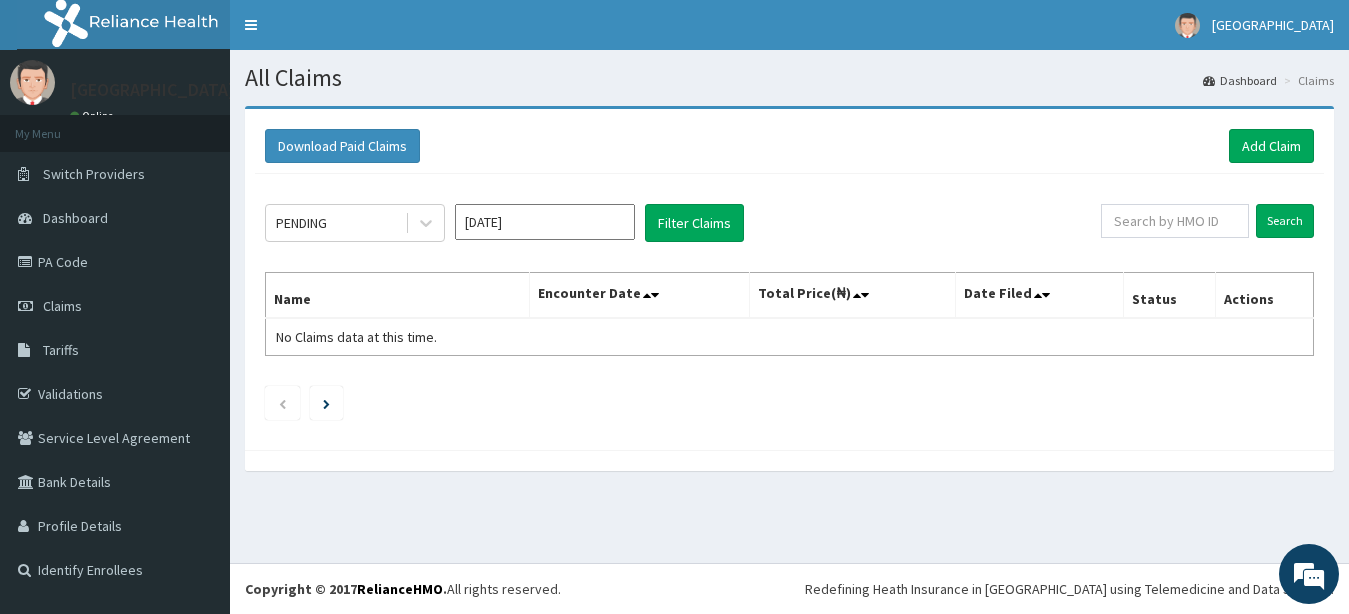 scroll, scrollTop: 0, scrollLeft: 0, axis: both 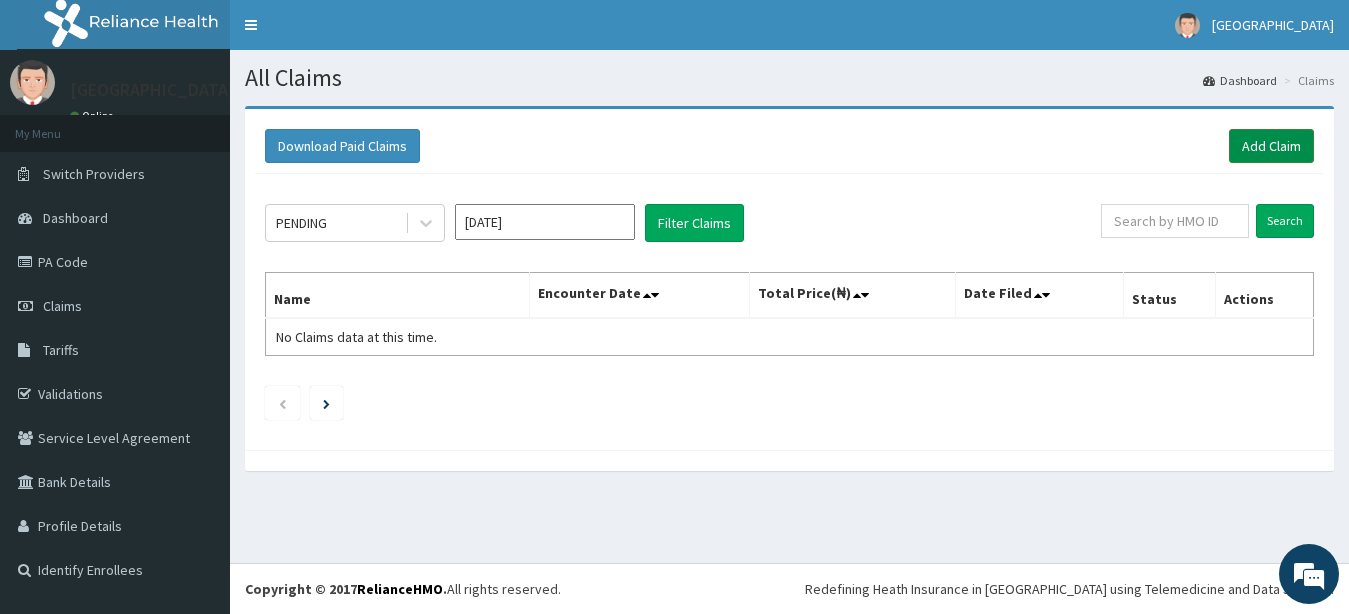 click on "Add Claim" at bounding box center [1271, 146] 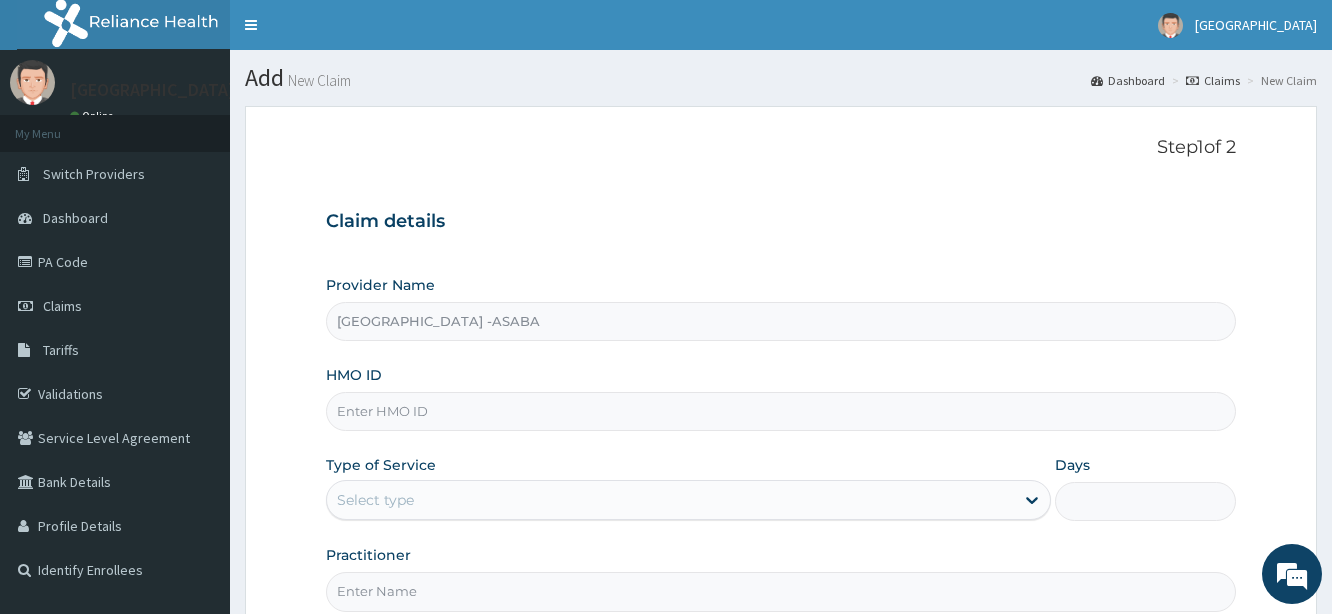 scroll, scrollTop: 0, scrollLeft: 0, axis: both 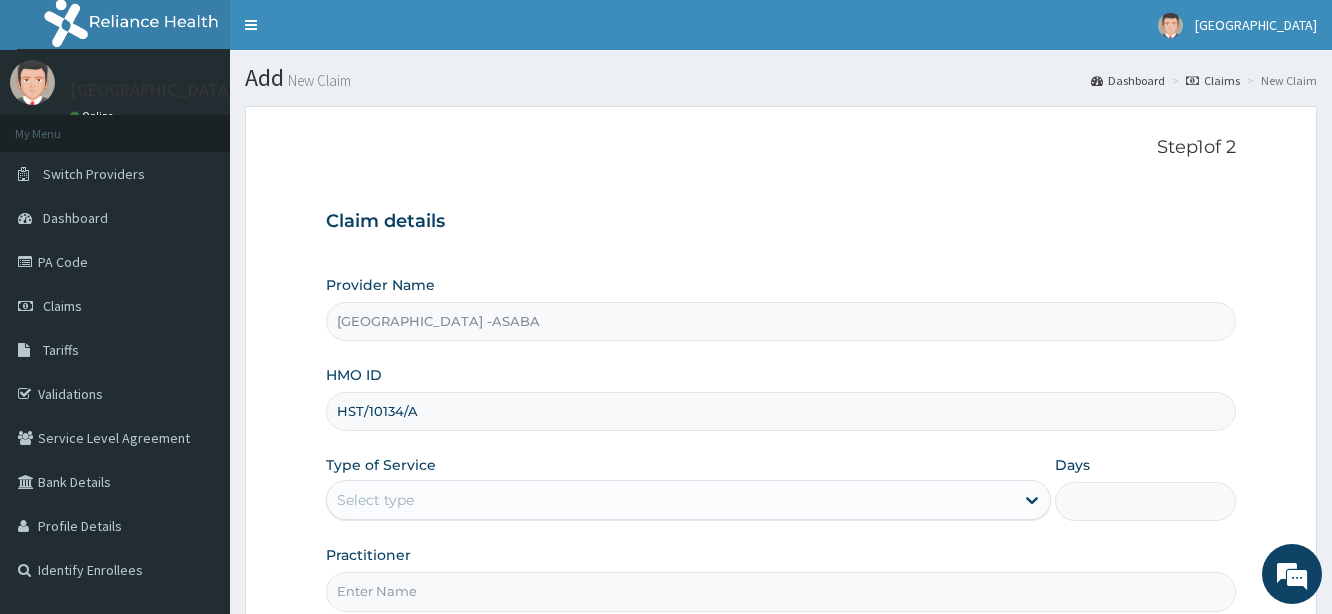 type on "HST/10134/A" 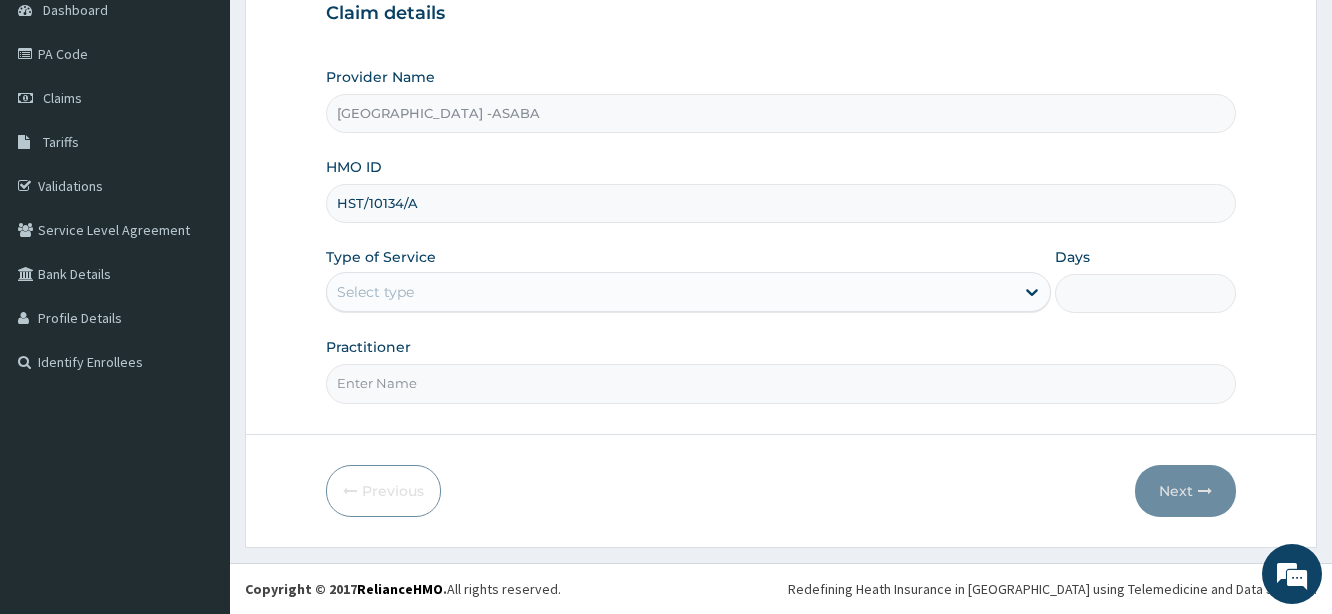 click on "Select type" at bounding box center [670, 292] 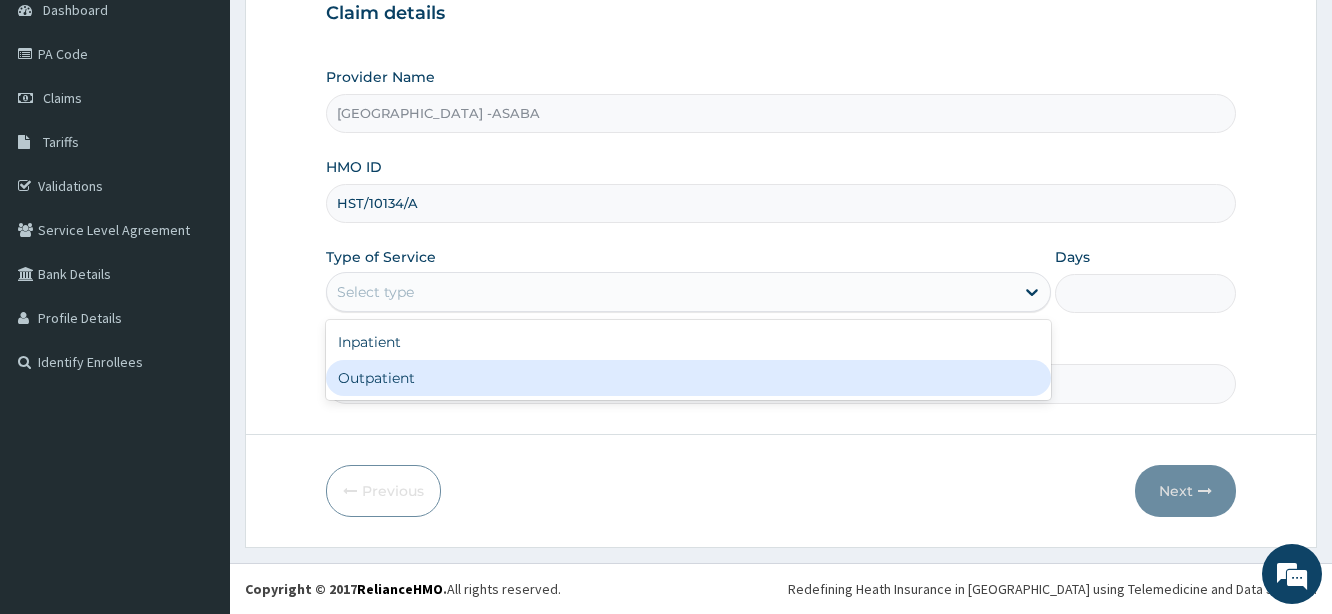 click on "Outpatient" at bounding box center [688, 378] 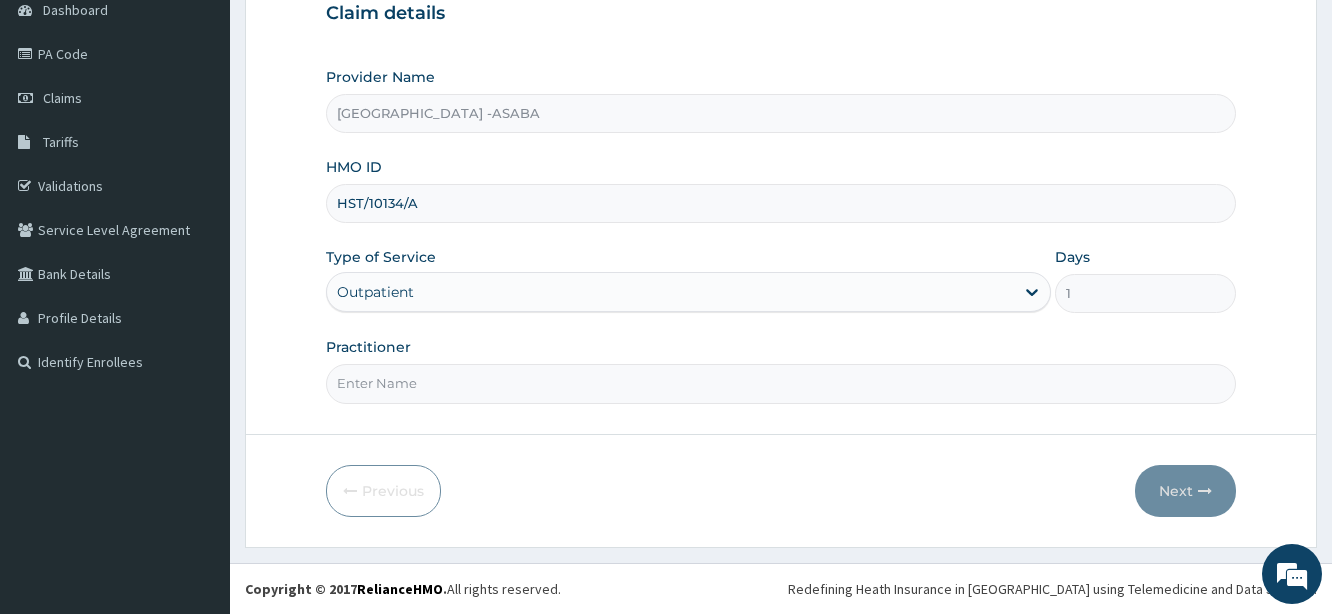 click on "Practitioner" at bounding box center (781, 383) 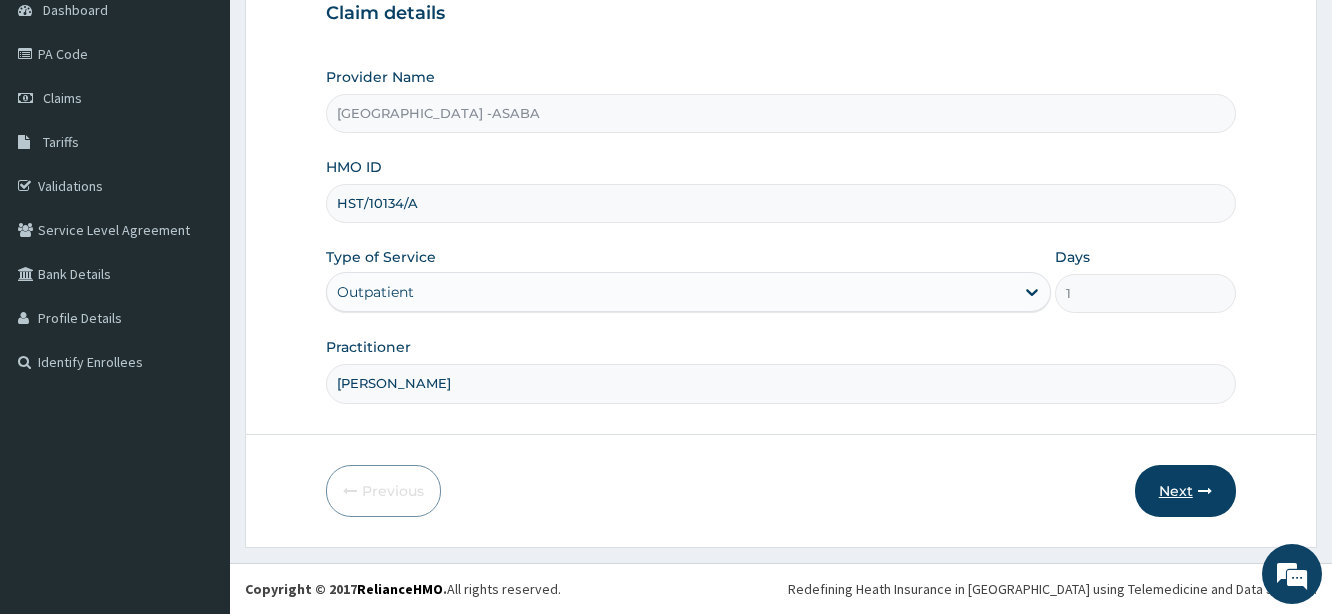 type on "DR BRUNO" 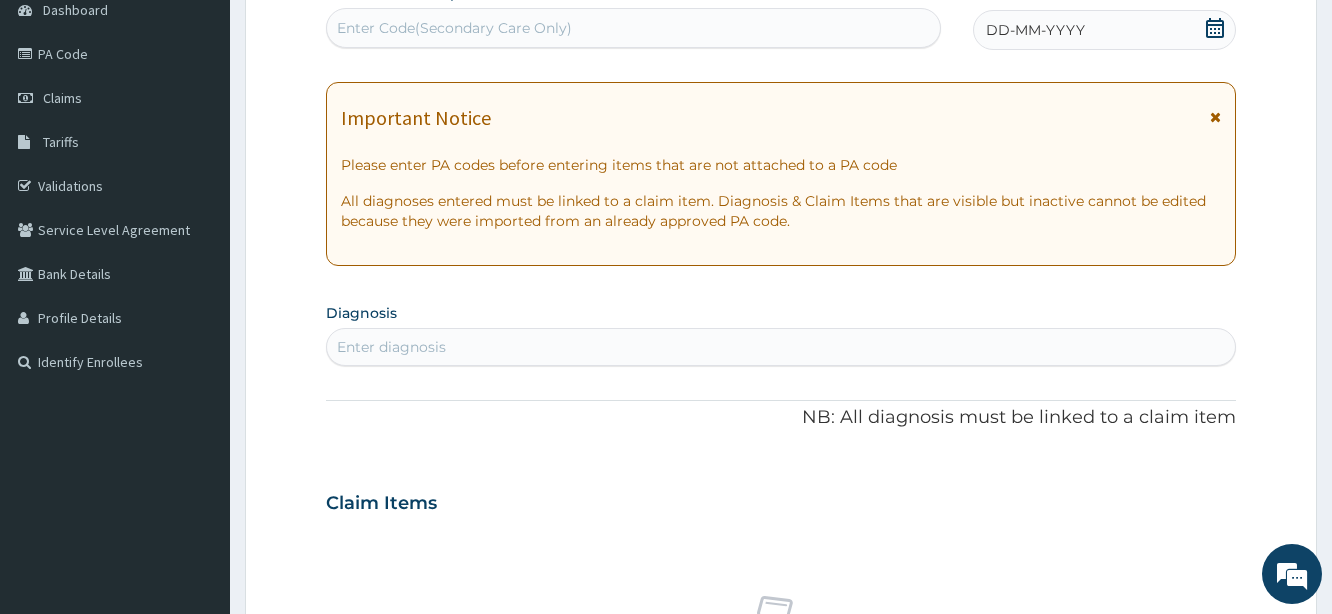 click on "DD-MM-YYYY" at bounding box center (1104, 30) 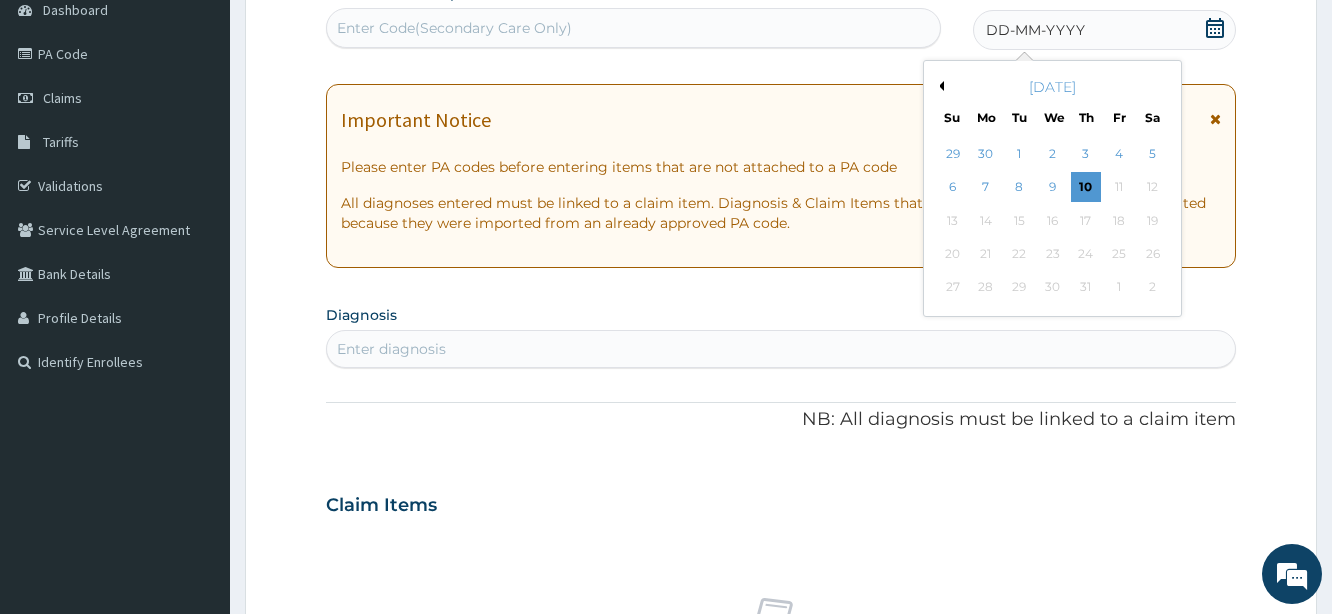 click on "Previous Month" at bounding box center [939, 86] 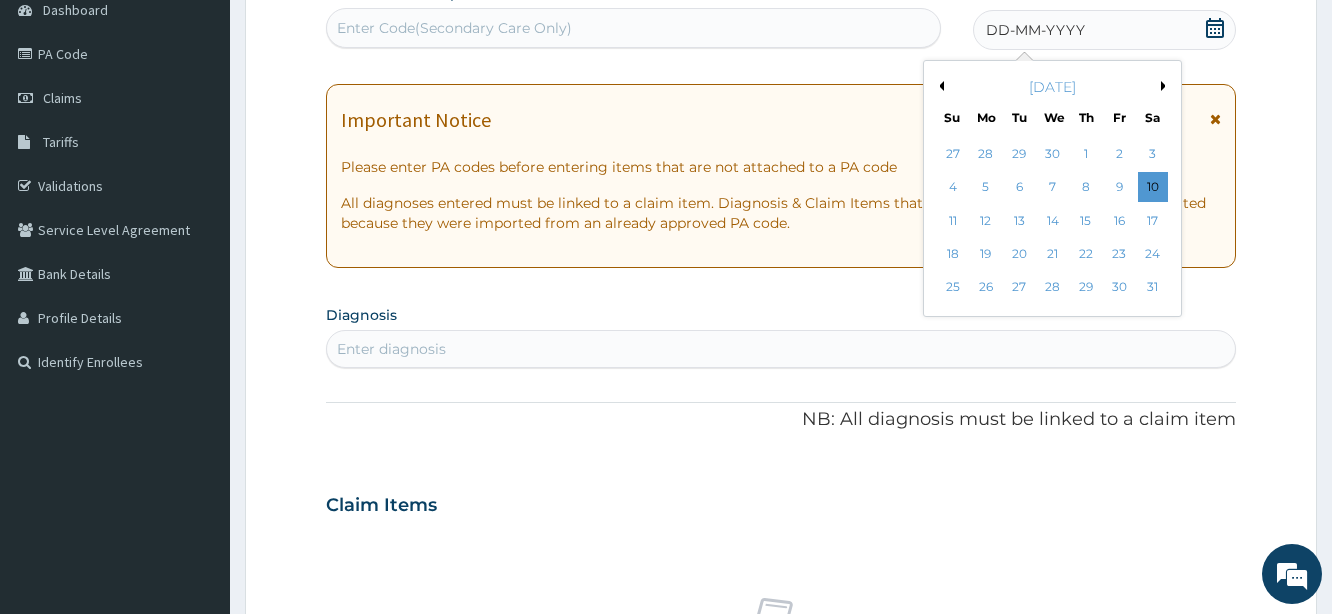 click on "Previous Month" at bounding box center [939, 86] 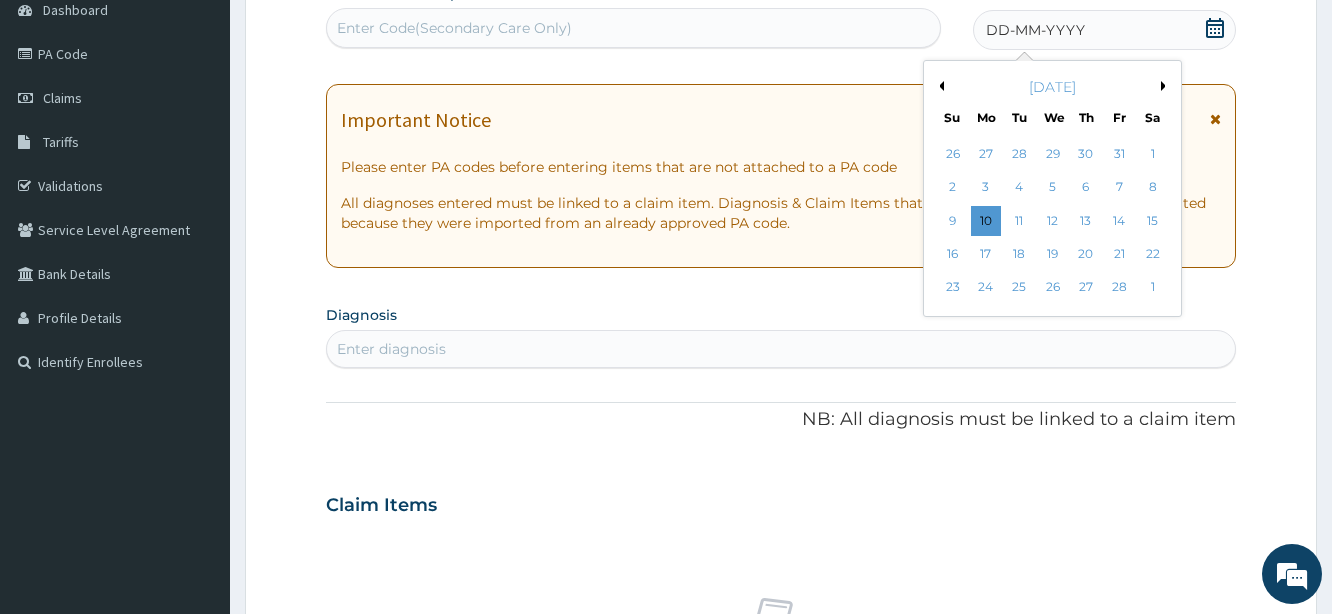 click on "Previous Month" at bounding box center [939, 86] 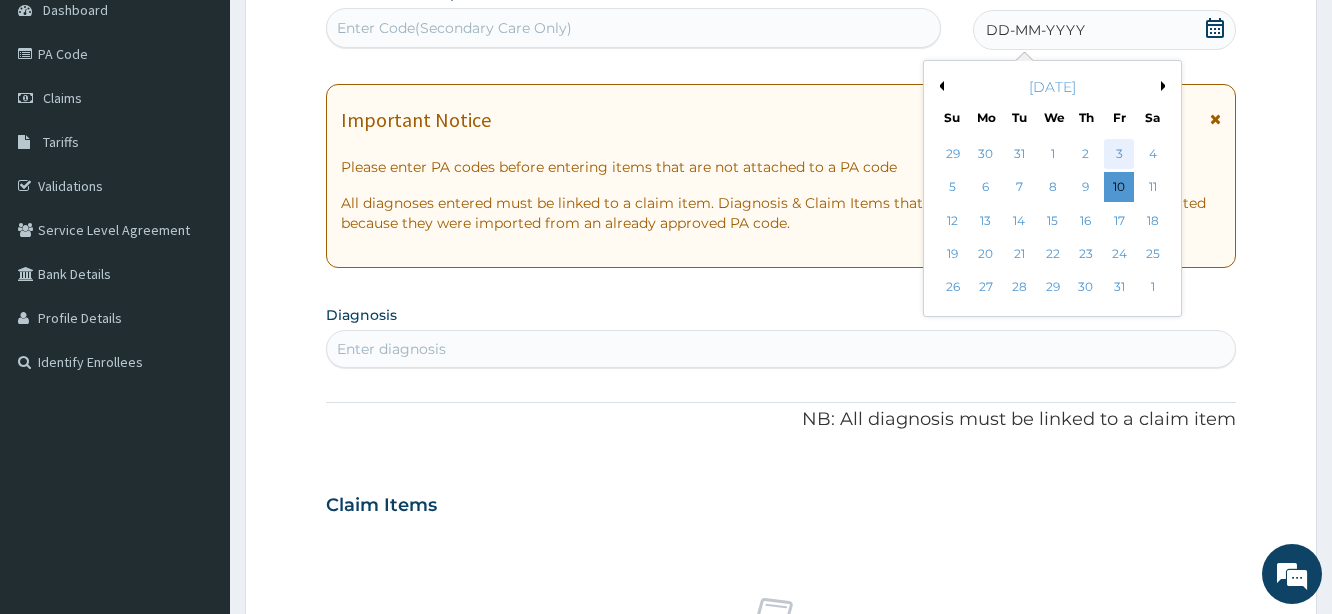 click on "3" at bounding box center [1119, 154] 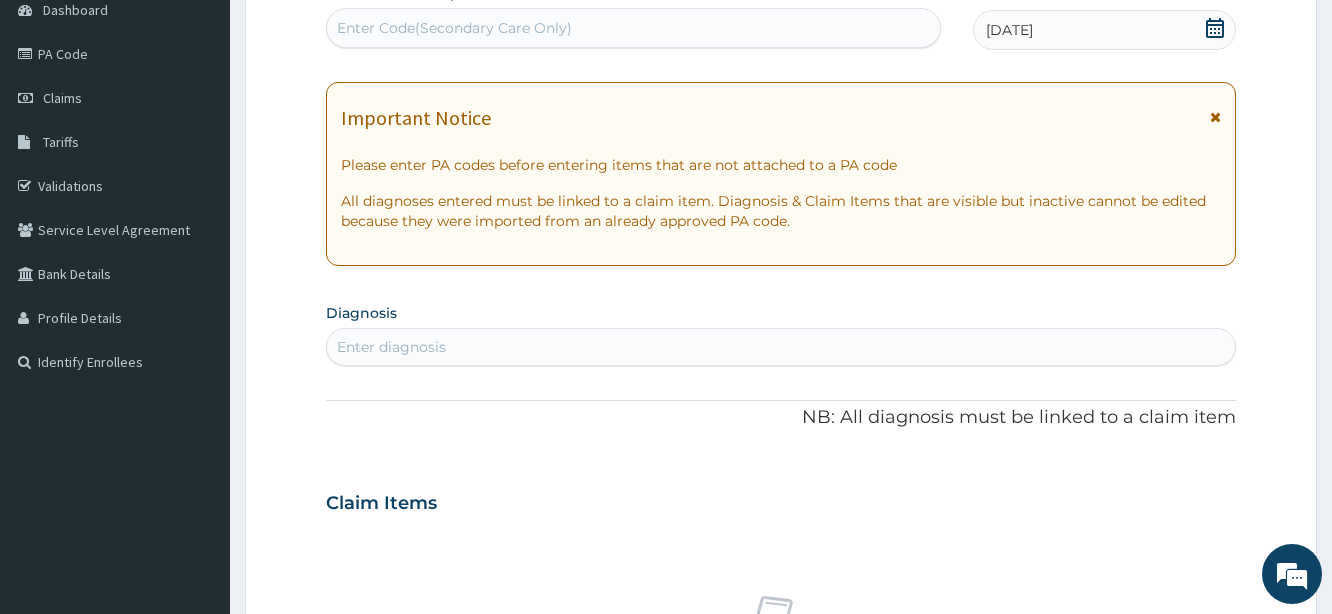 click on "Enter diagnosis" at bounding box center [781, 347] 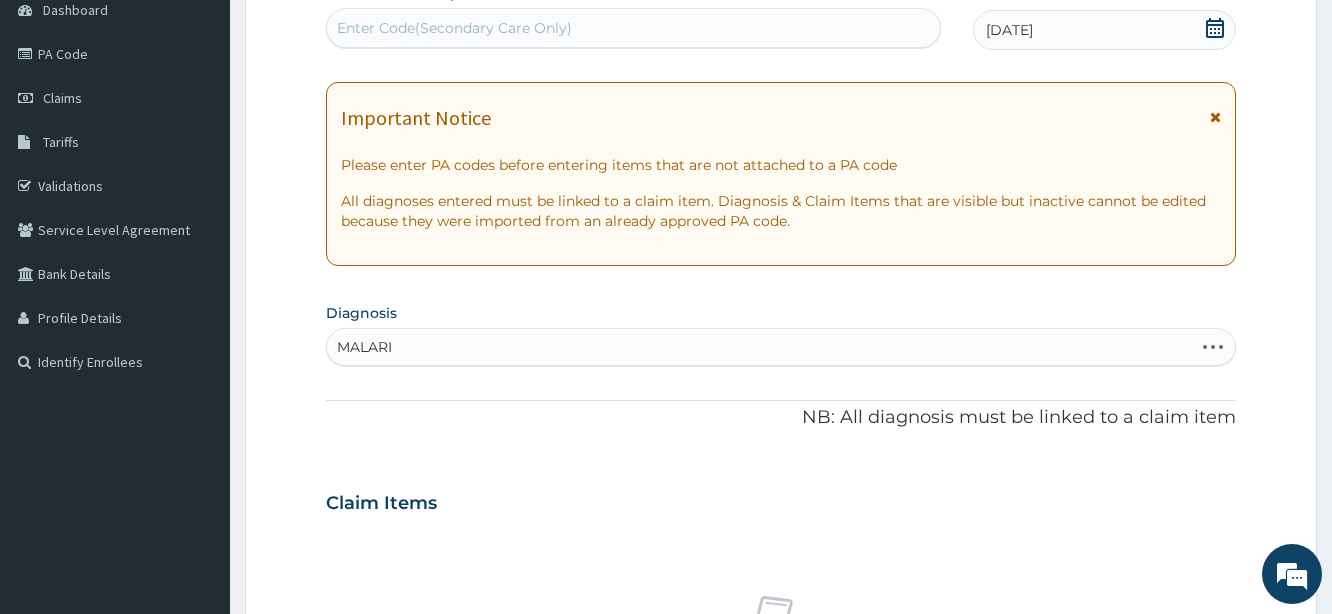 type on "MALARIA" 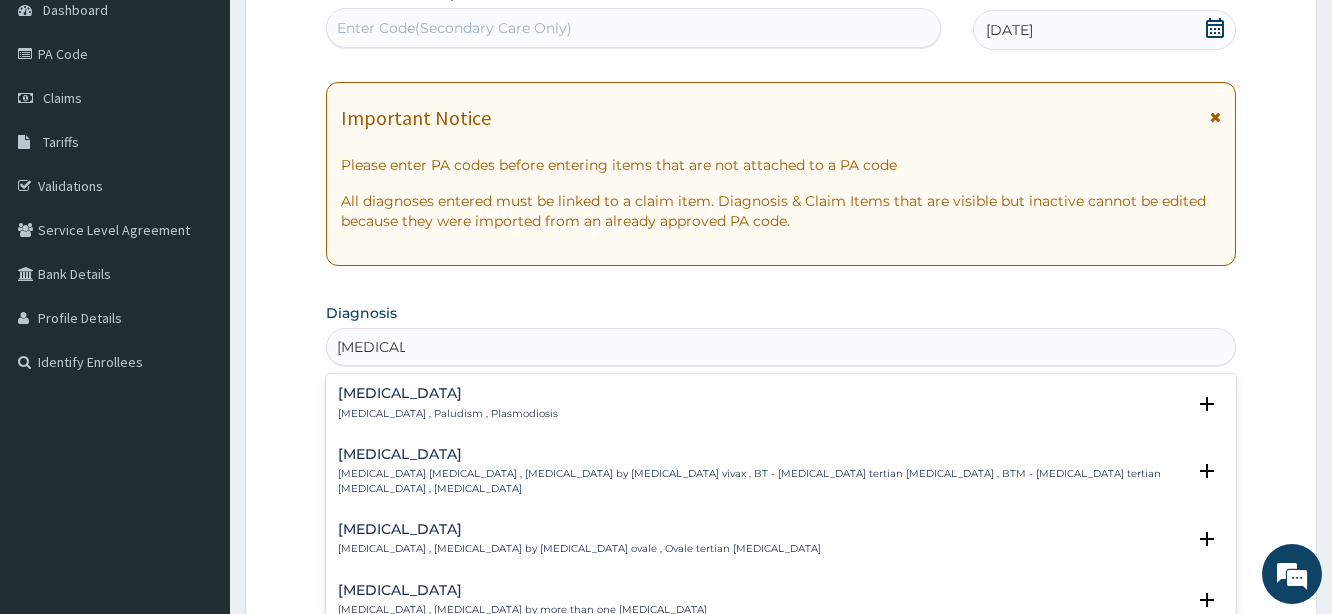click on "Malaria" at bounding box center [448, 393] 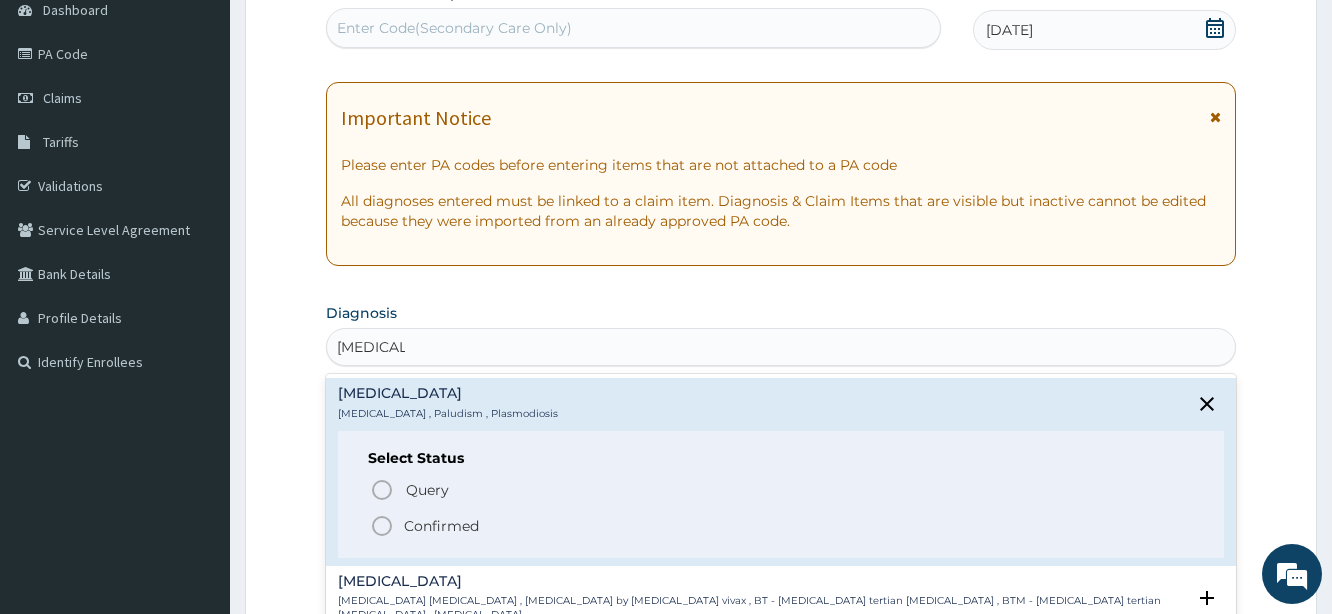 click 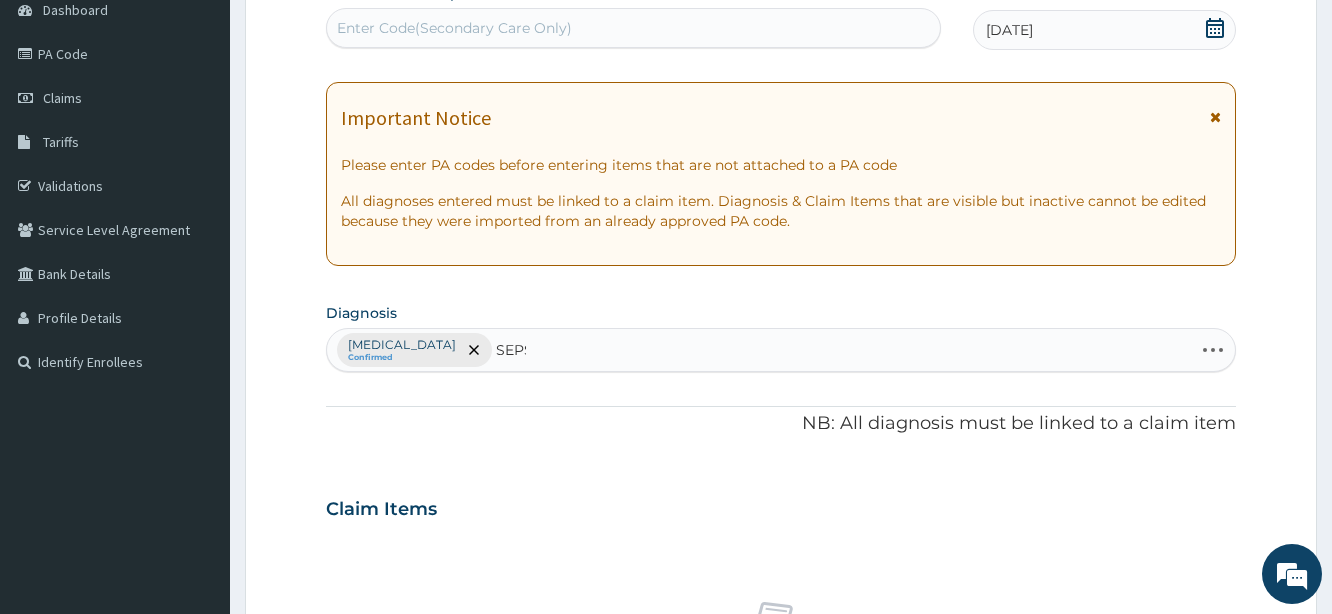 type on "SEPSIS" 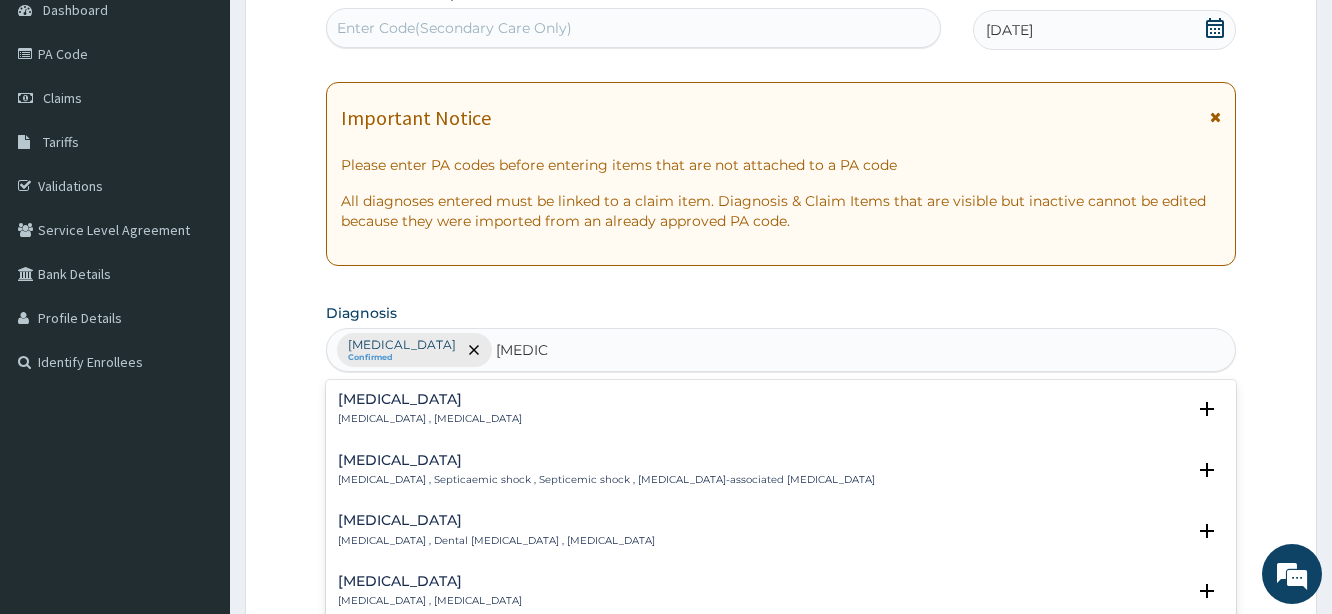 click on "Sepsis" at bounding box center [430, 399] 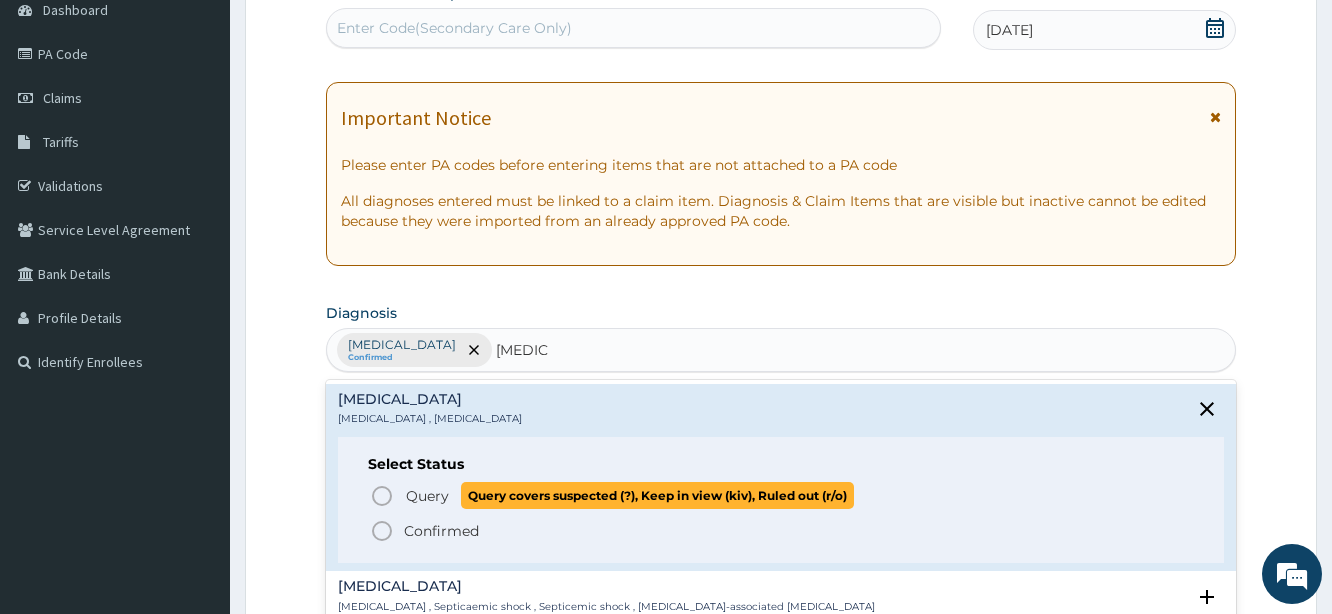 click 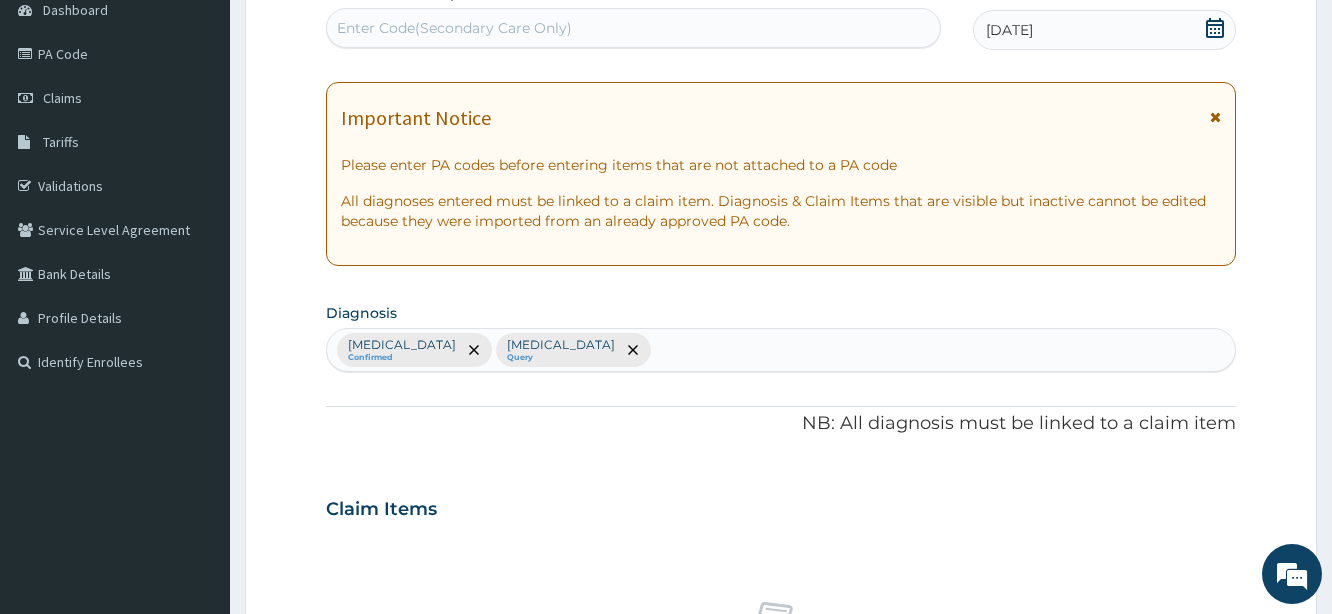 scroll, scrollTop: 788, scrollLeft: 0, axis: vertical 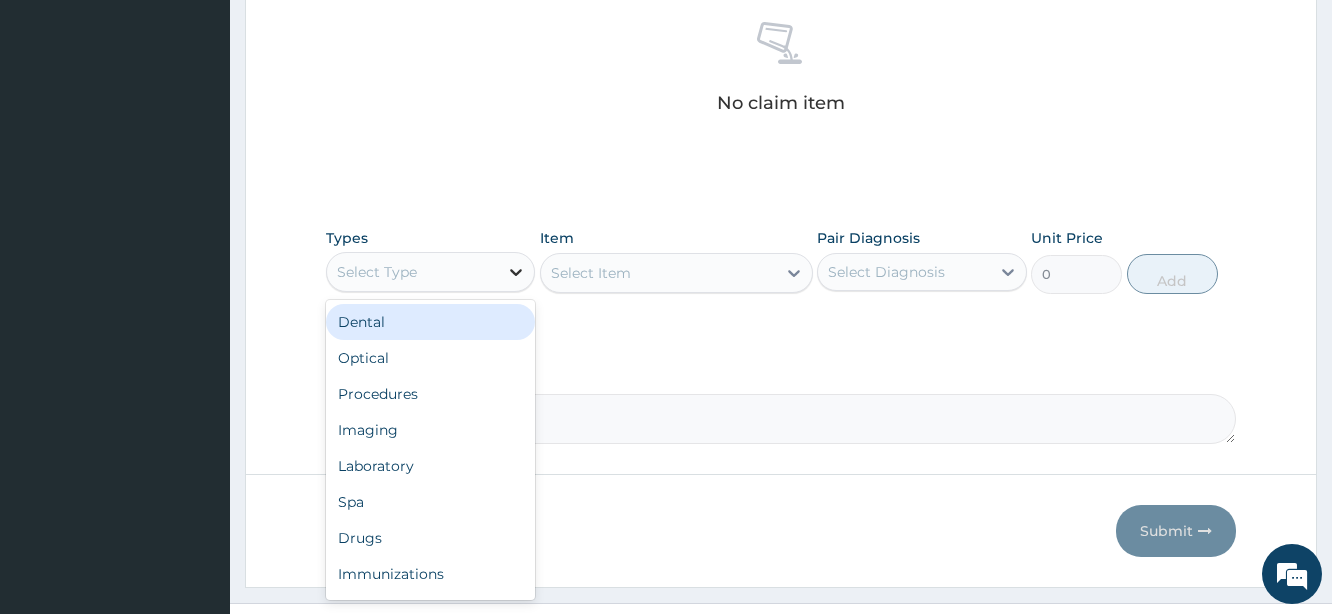 click at bounding box center (516, 272) 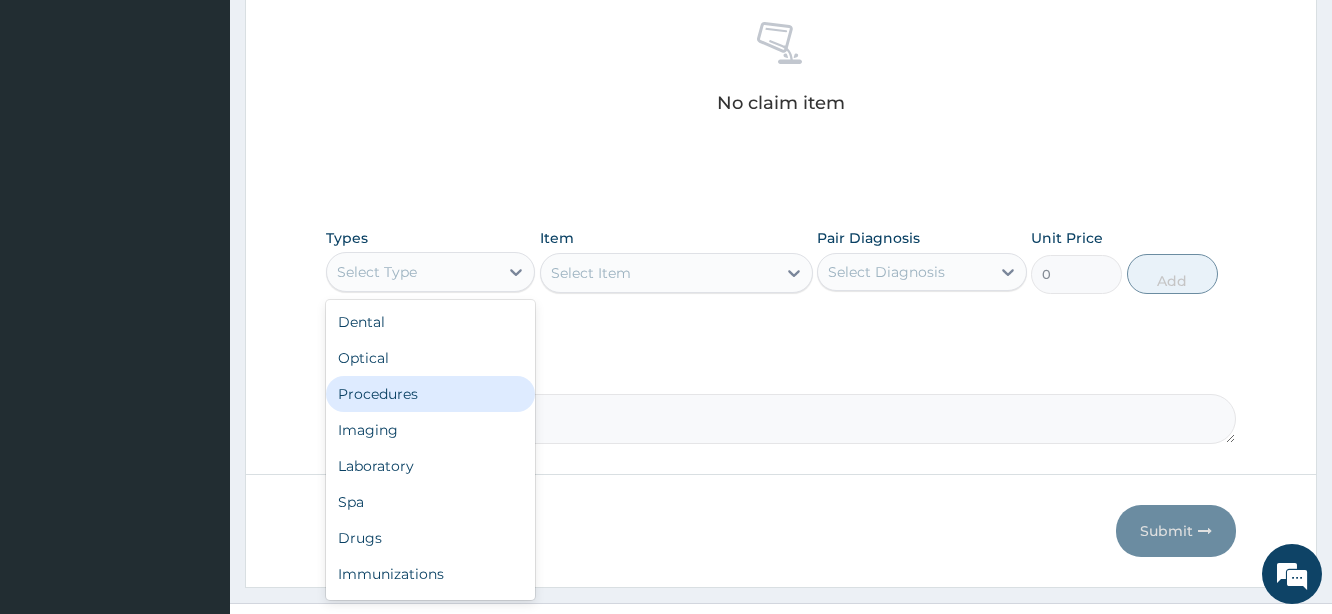 click on "Procedures" at bounding box center [430, 394] 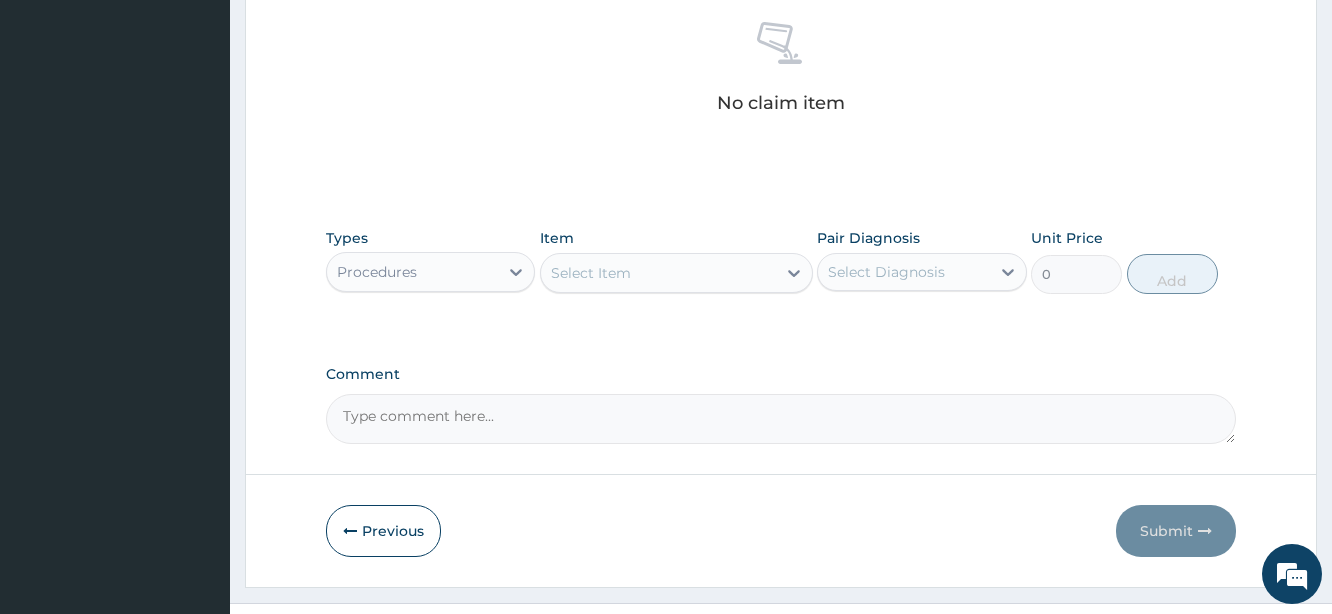 click on "Select Item" at bounding box center (658, 273) 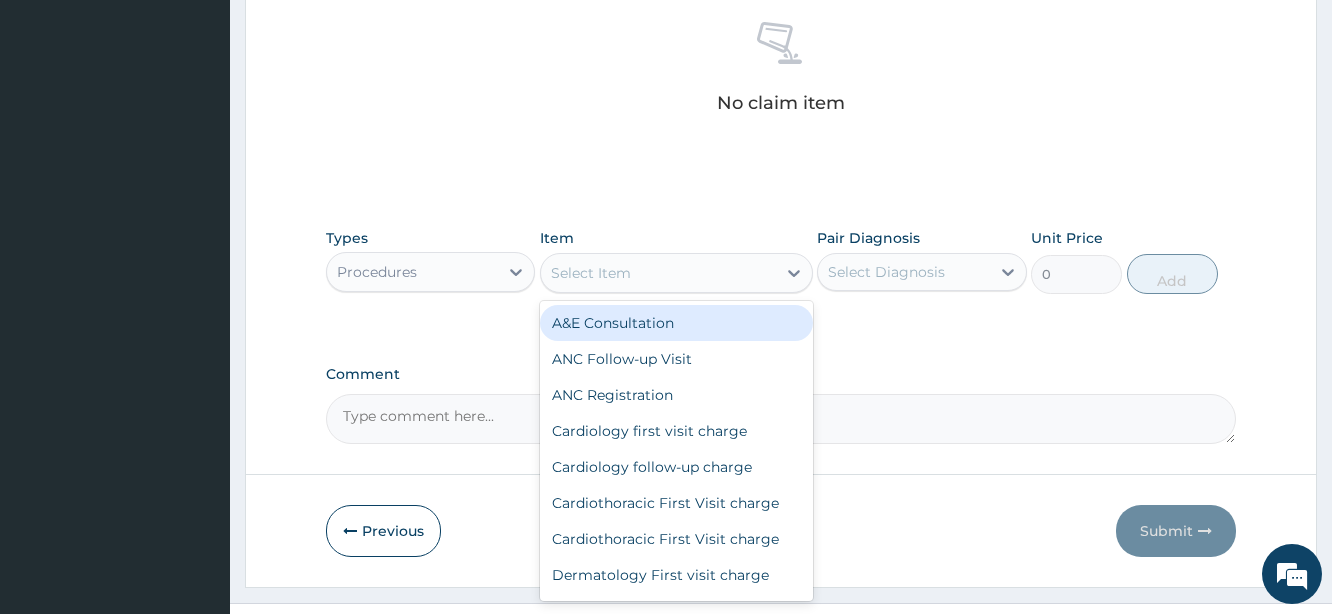 click on "Select Item" at bounding box center [658, 273] 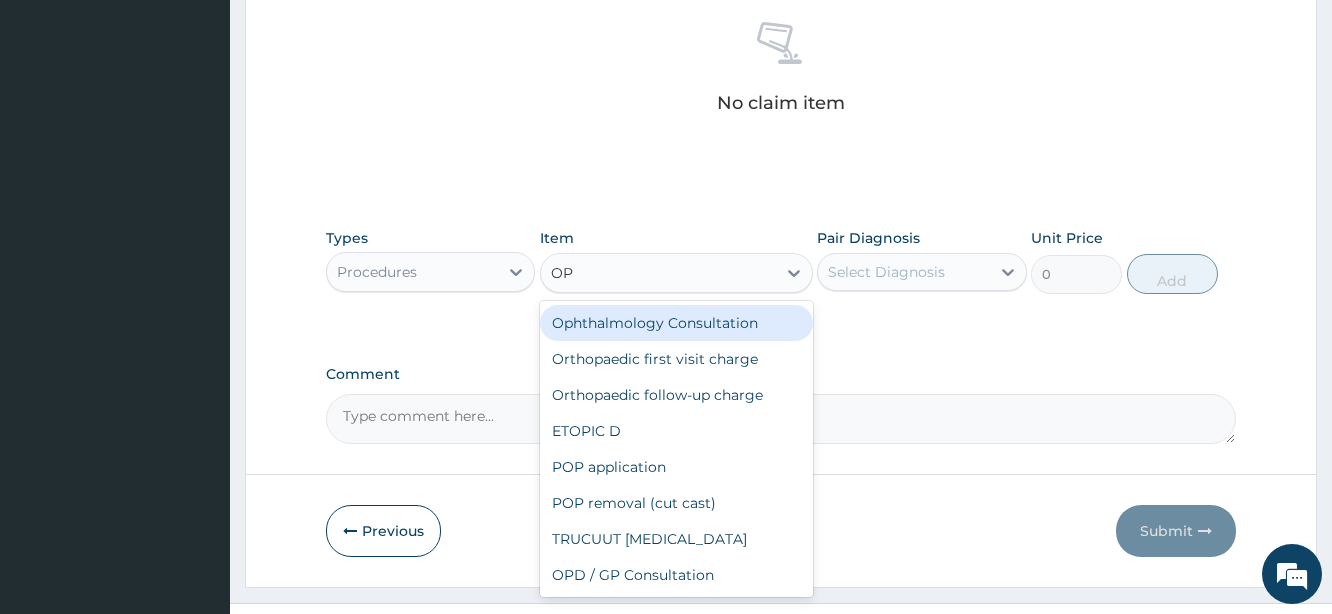 type on "OPD" 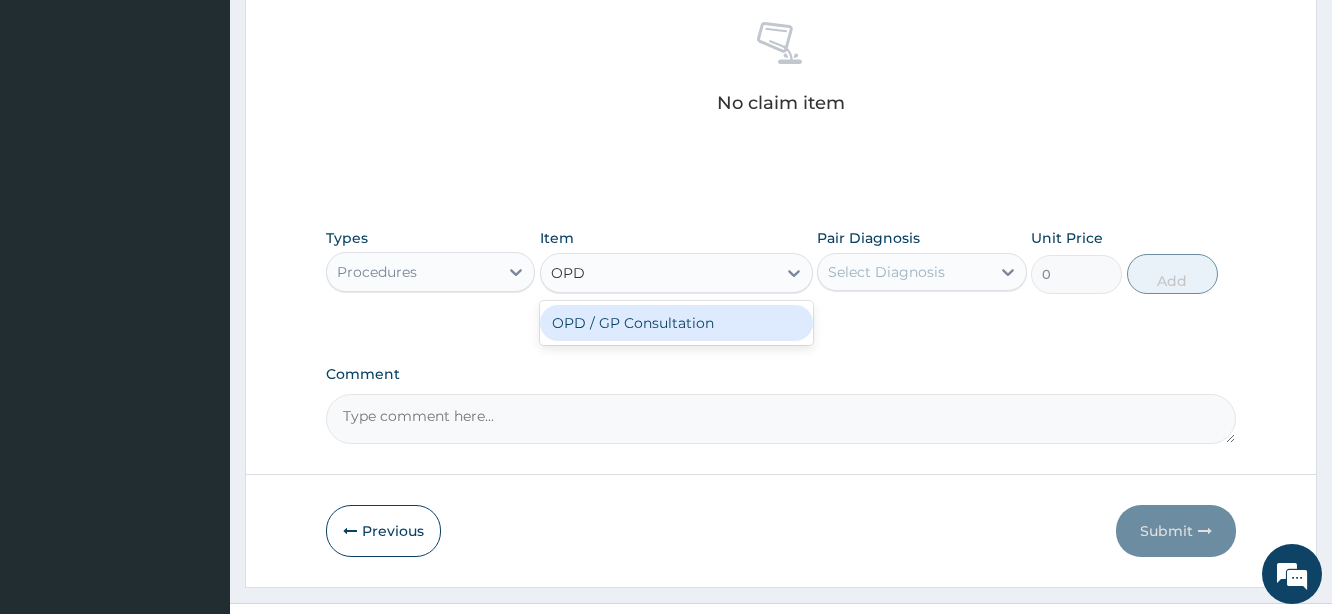 click on "OPD / GP Consultation" at bounding box center [676, 323] 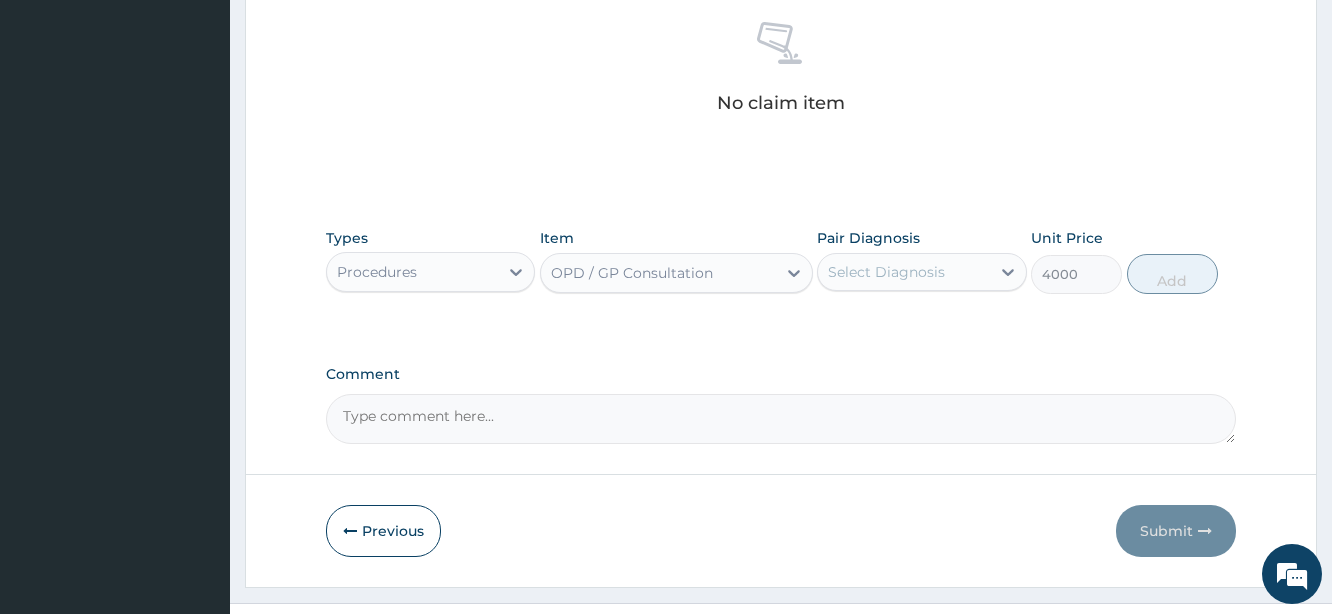 click on "Select Diagnosis" at bounding box center (886, 272) 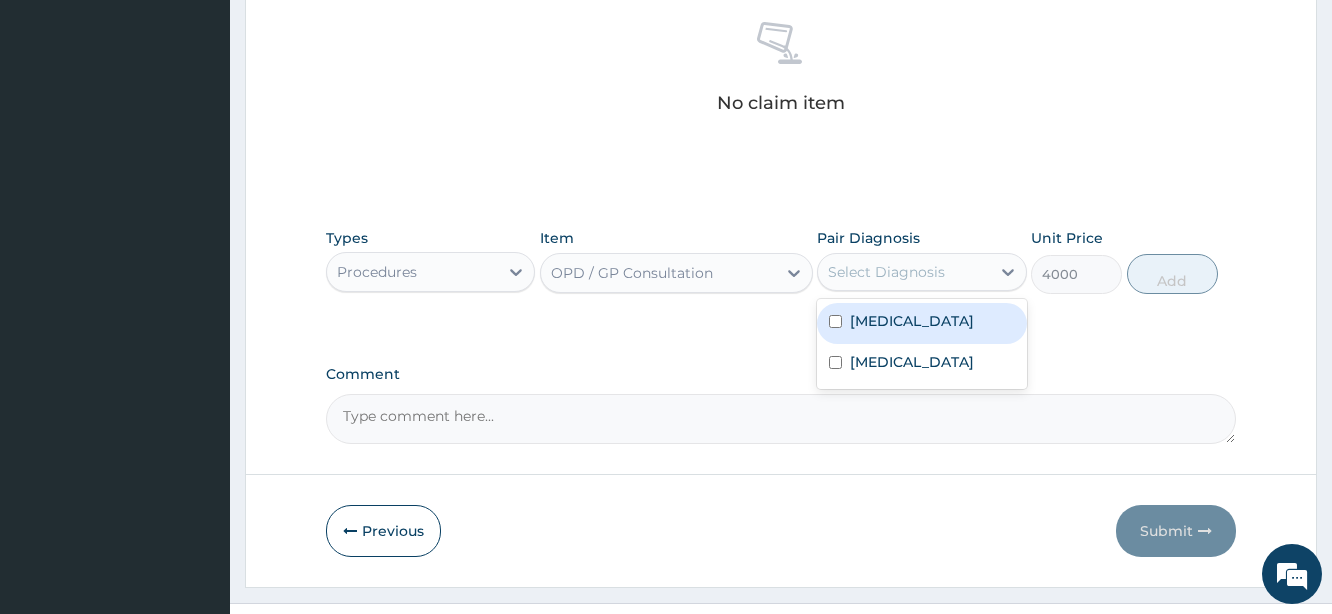 click on "Malaria" at bounding box center (921, 323) 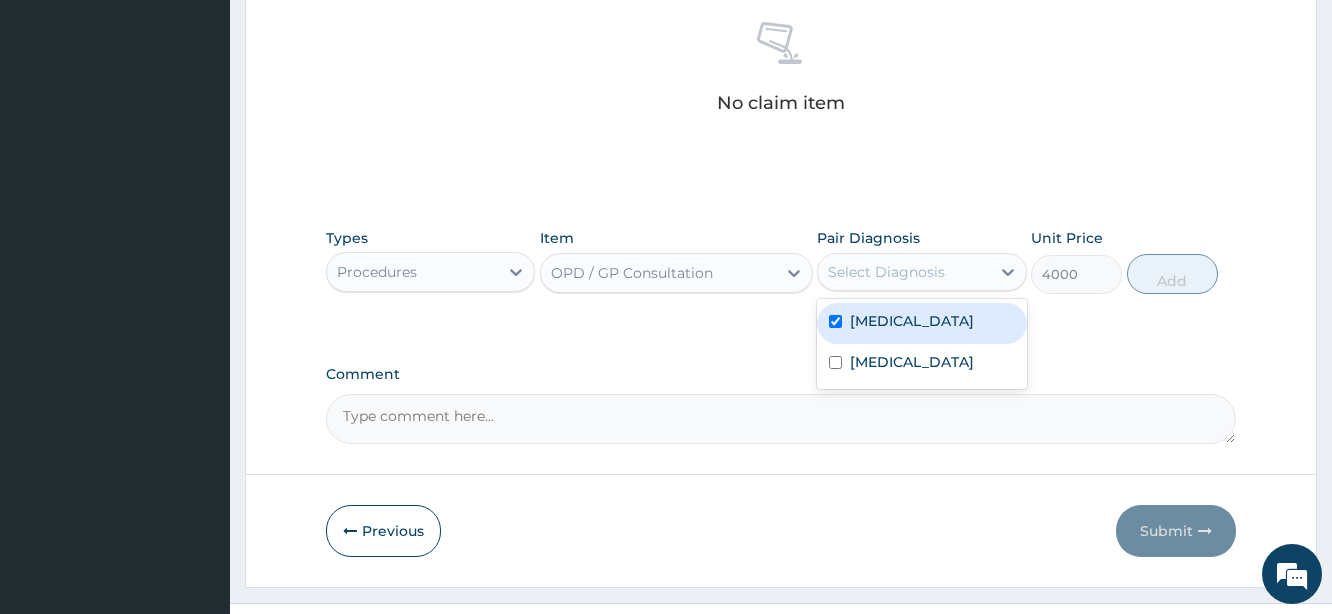 checkbox on "true" 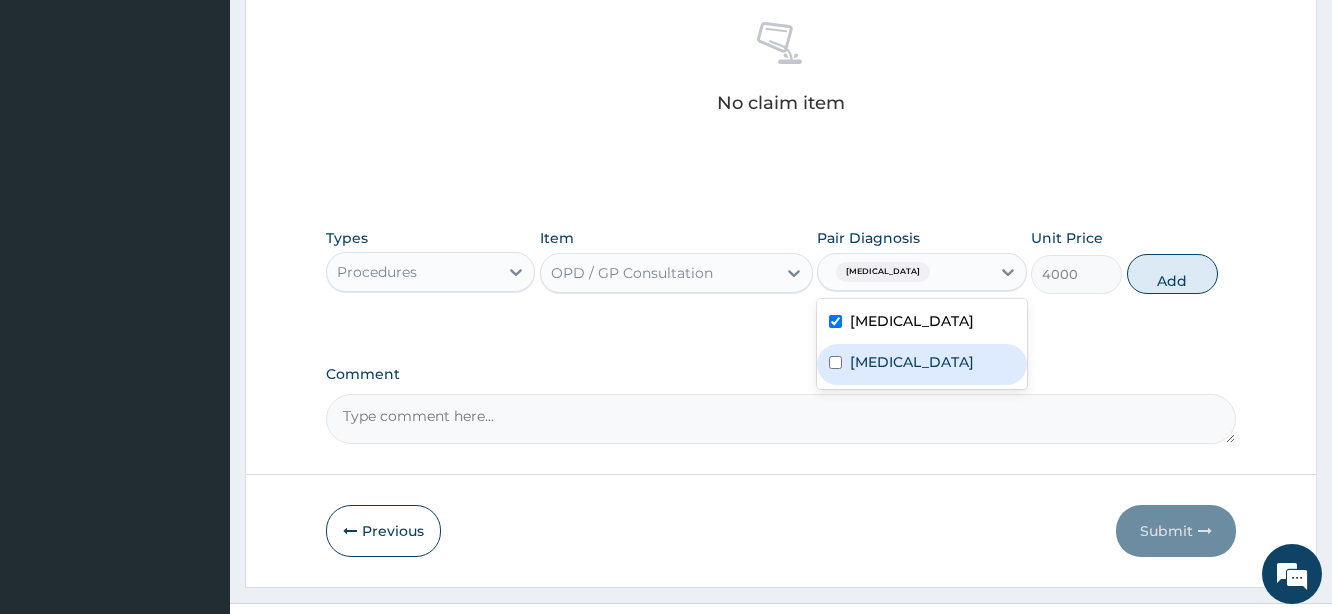 click on "Sepsis" at bounding box center (921, 364) 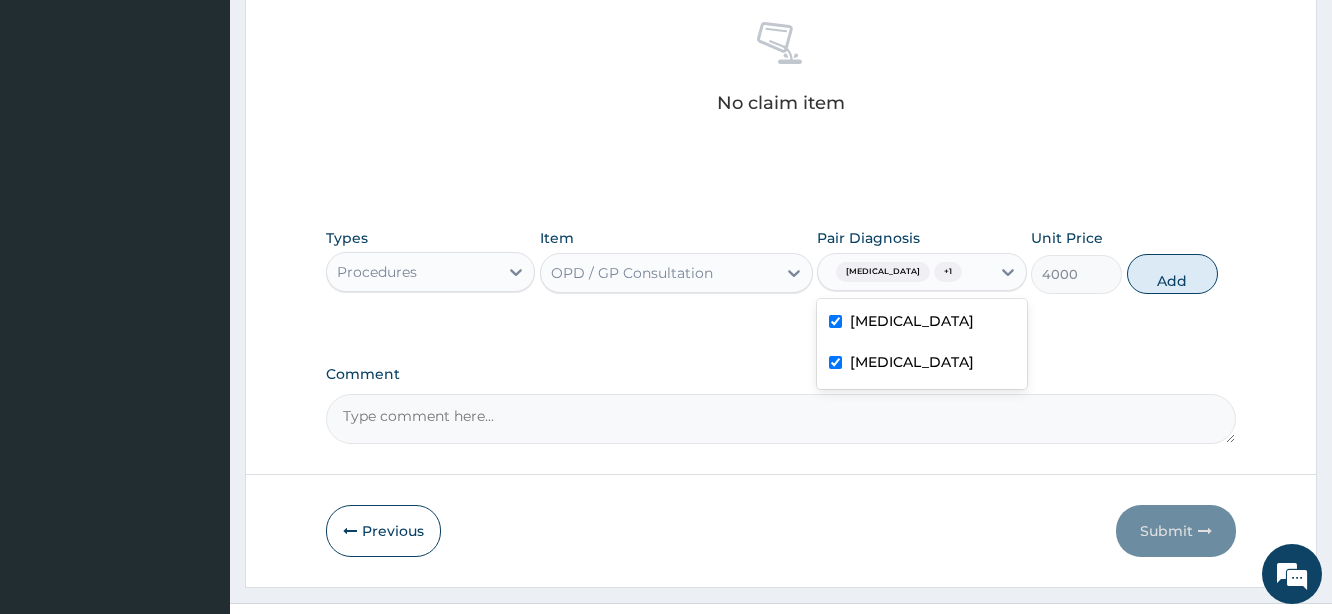 checkbox on "true" 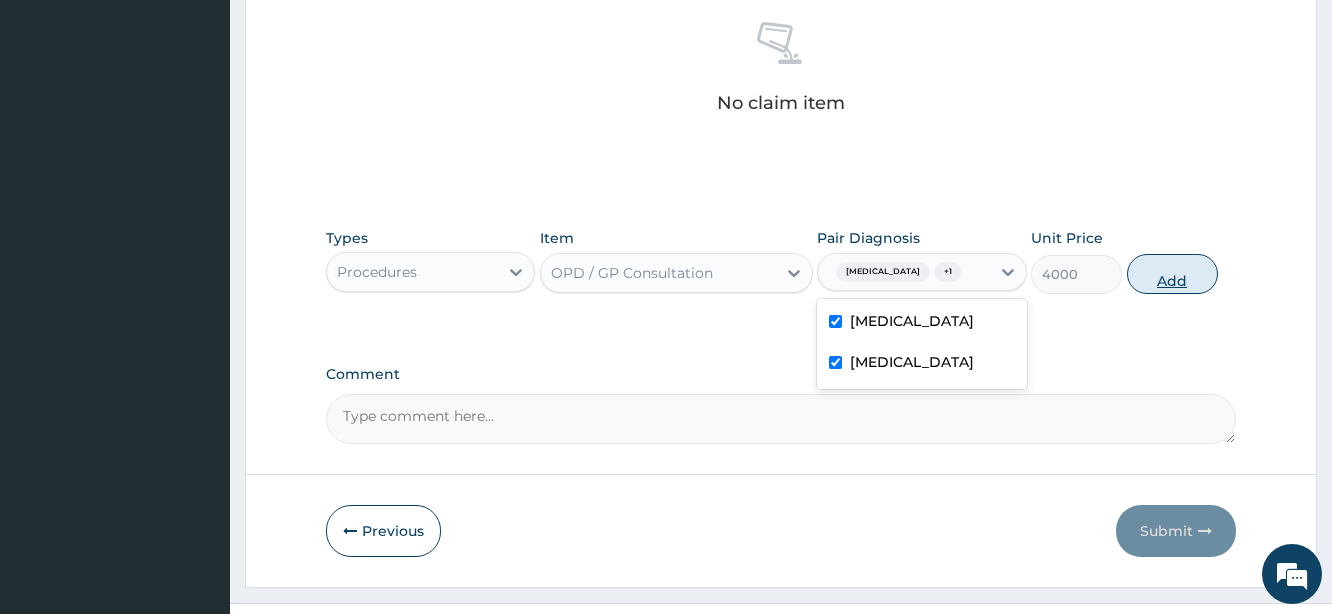 click on "Add" at bounding box center (1172, 274) 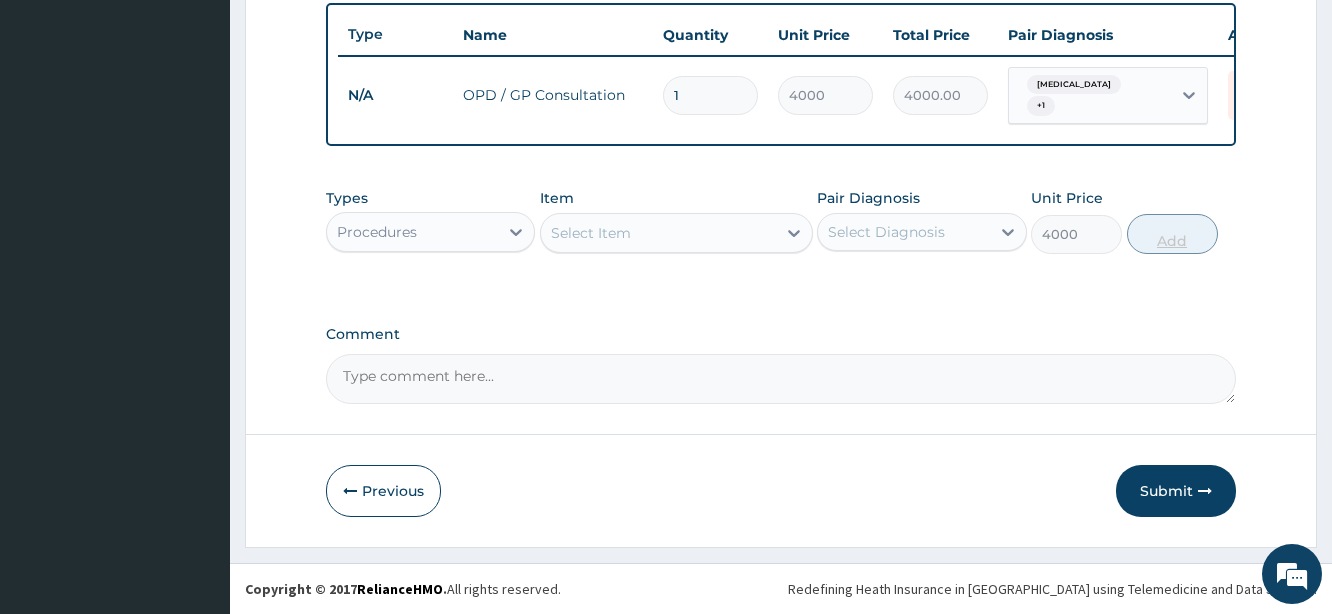 type on "0" 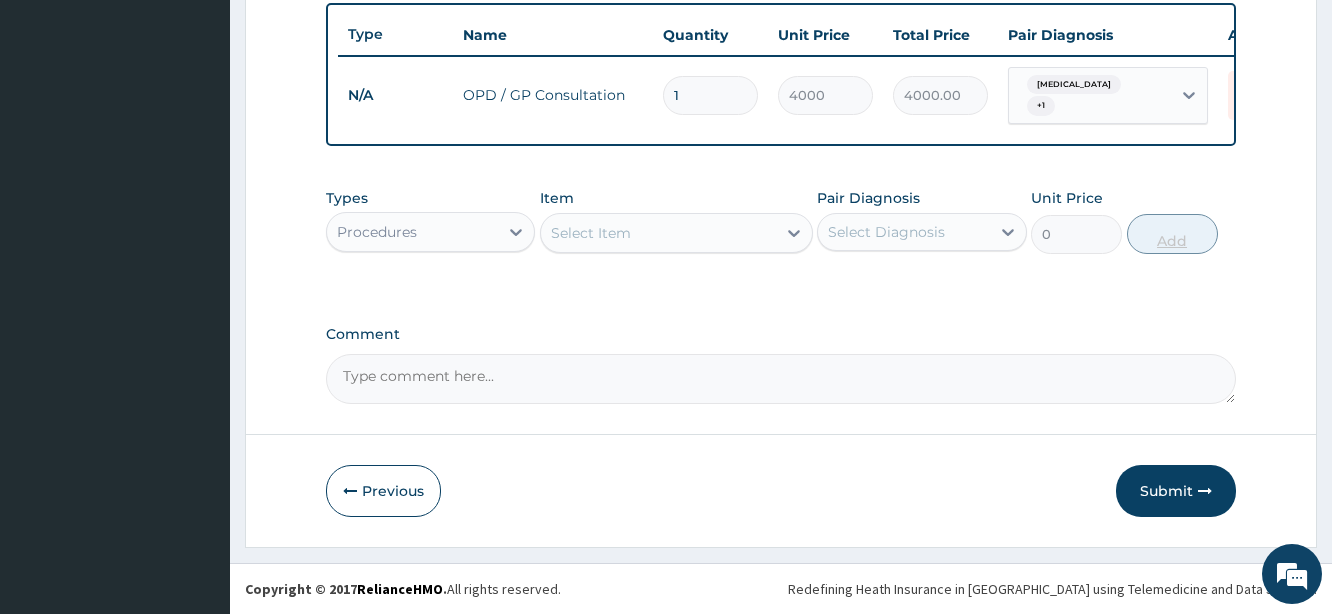 scroll, scrollTop: 750, scrollLeft: 0, axis: vertical 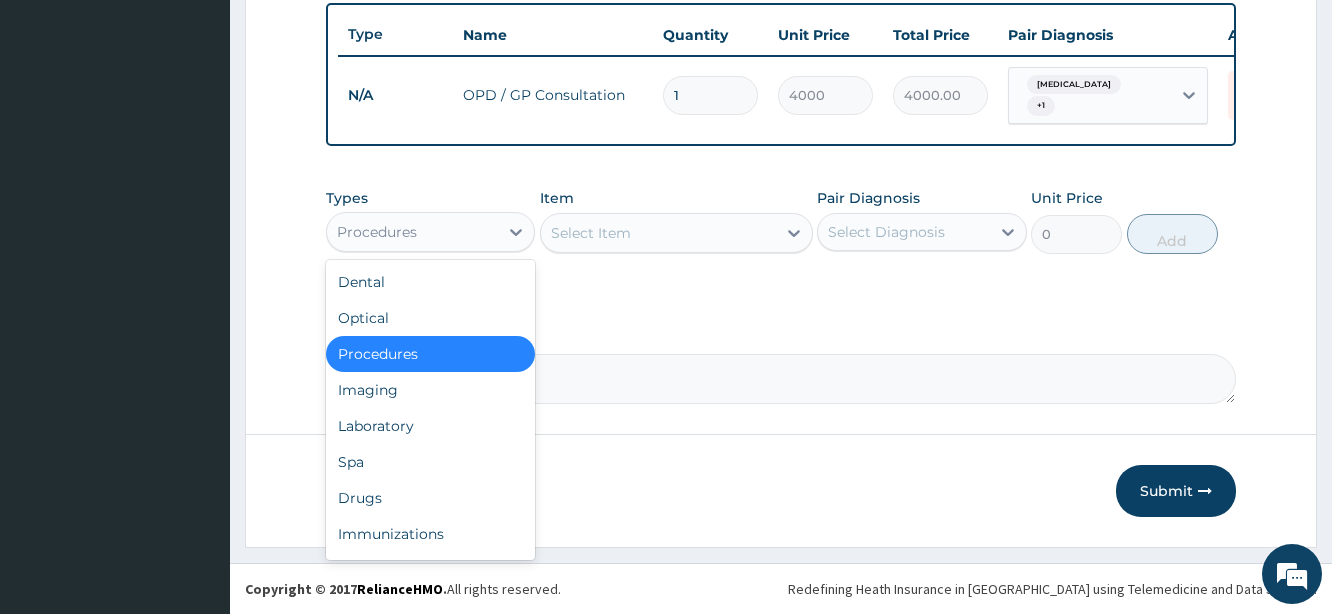 click on "Procedures" at bounding box center [412, 232] 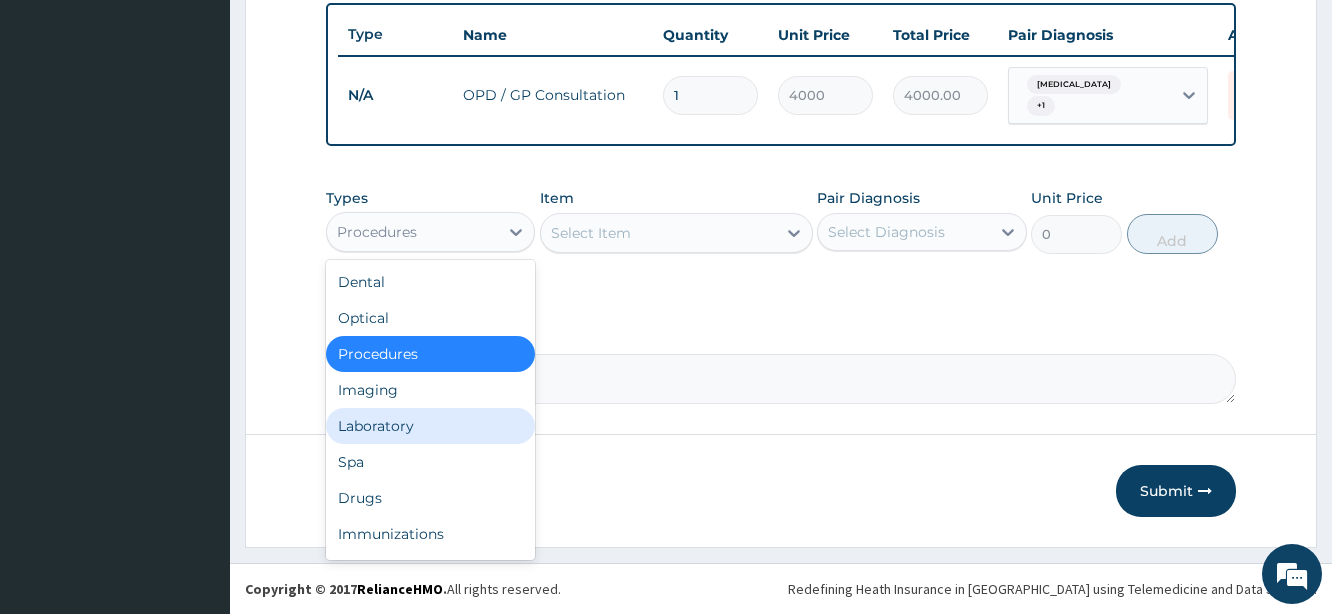 click on "Laboratory" at bounding box center (430, 426) 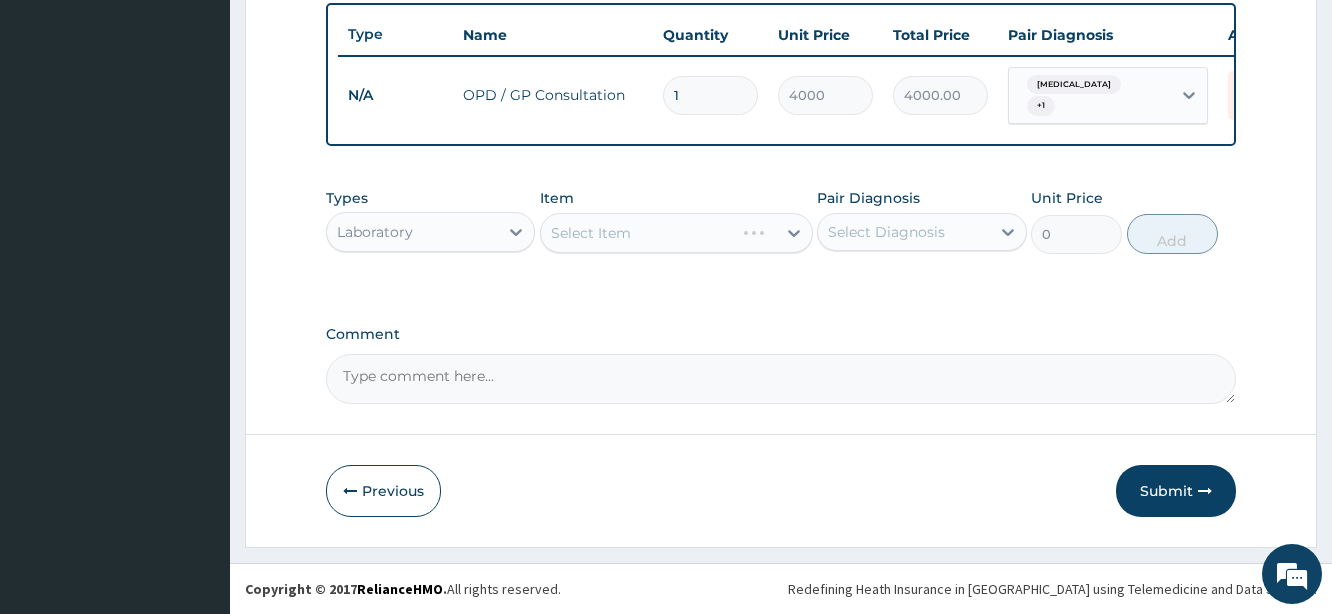 click on "Select Item" at bounding box center [676, 233] 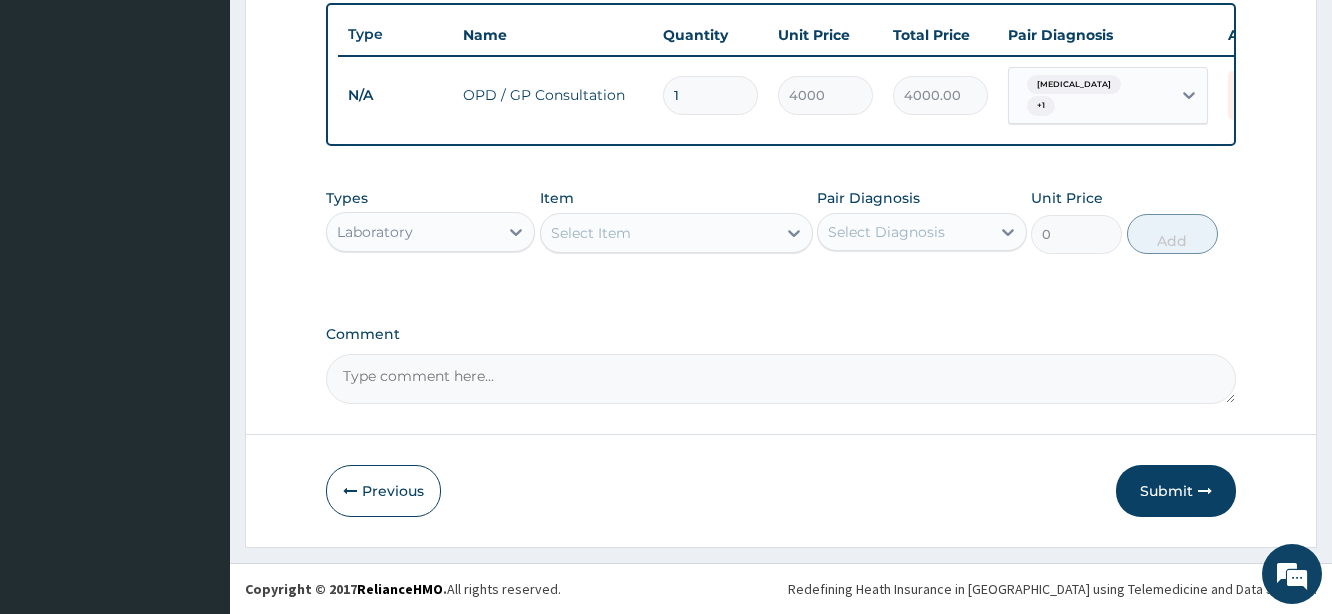 click on "Select Item" at bounding box center (658, 233) 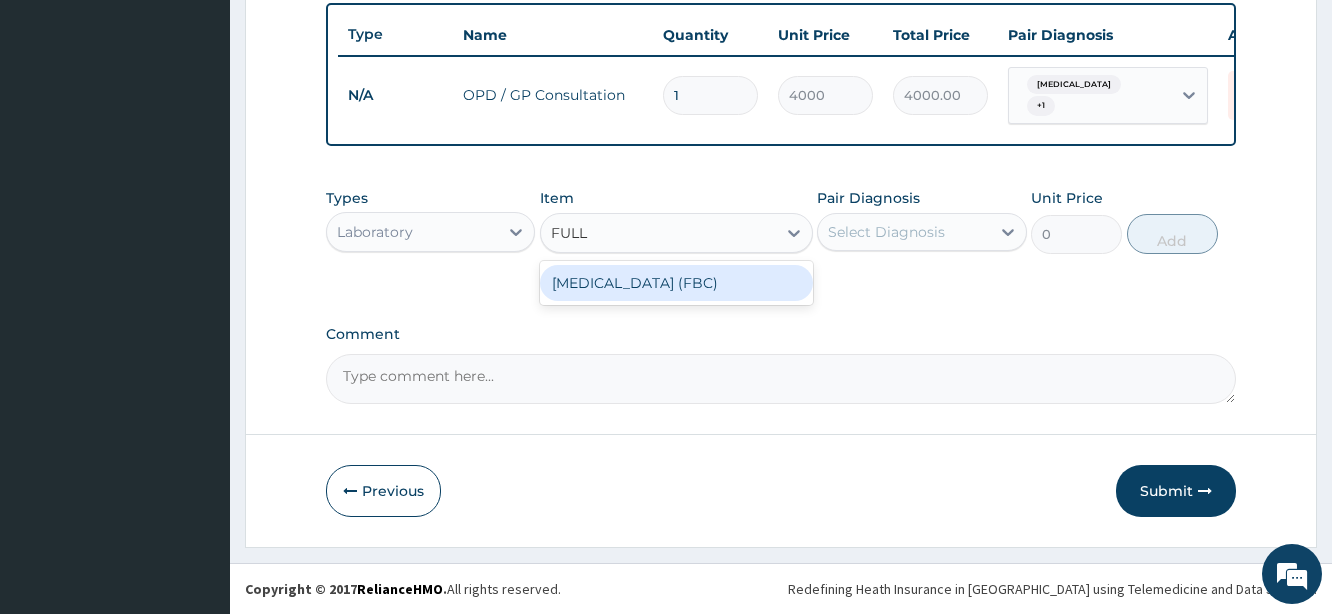 type on "FULL B" 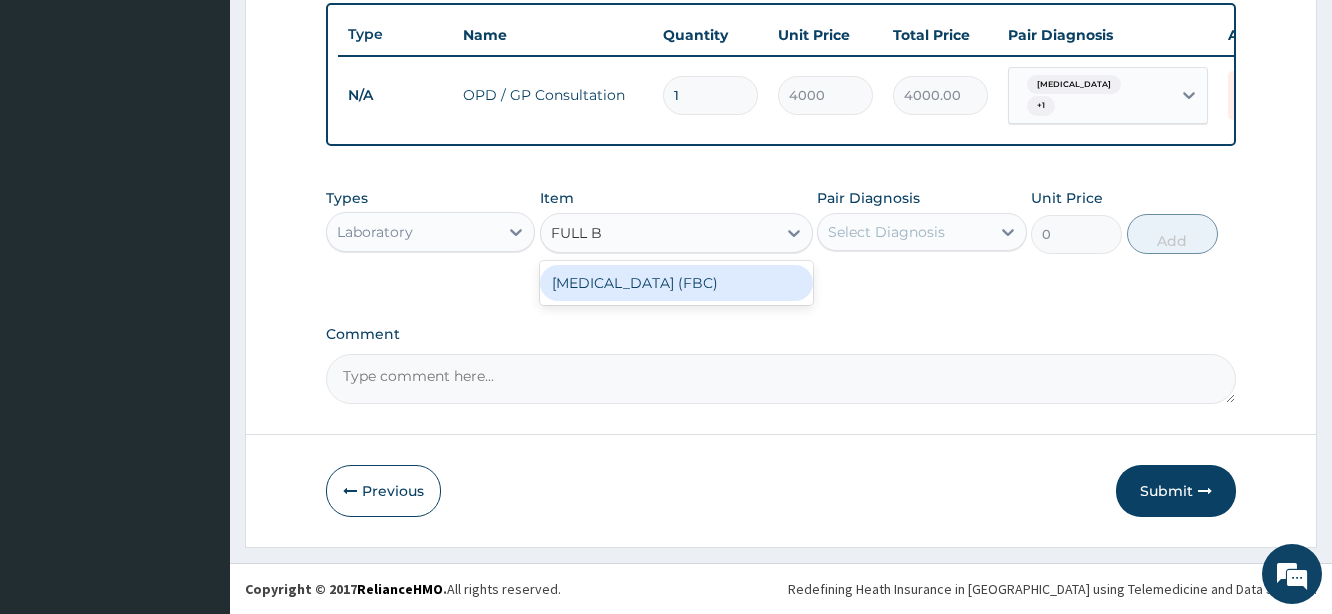 click on "Full Blood Count (FBC)" at bounding box center [676, 283] 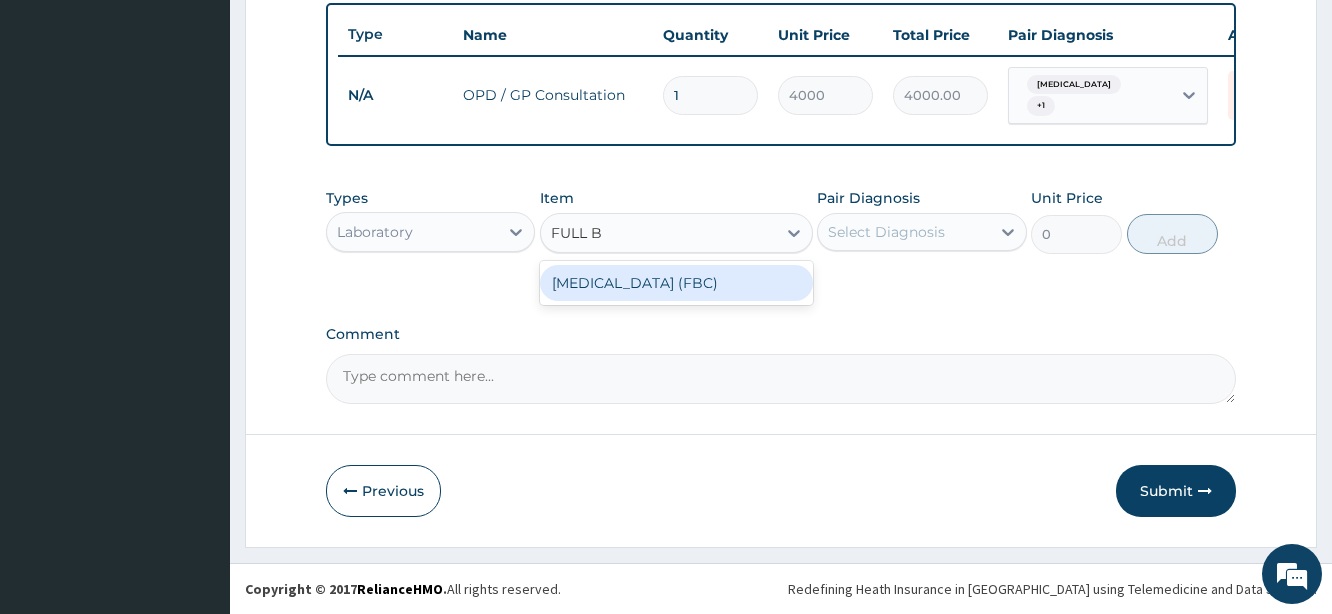 type 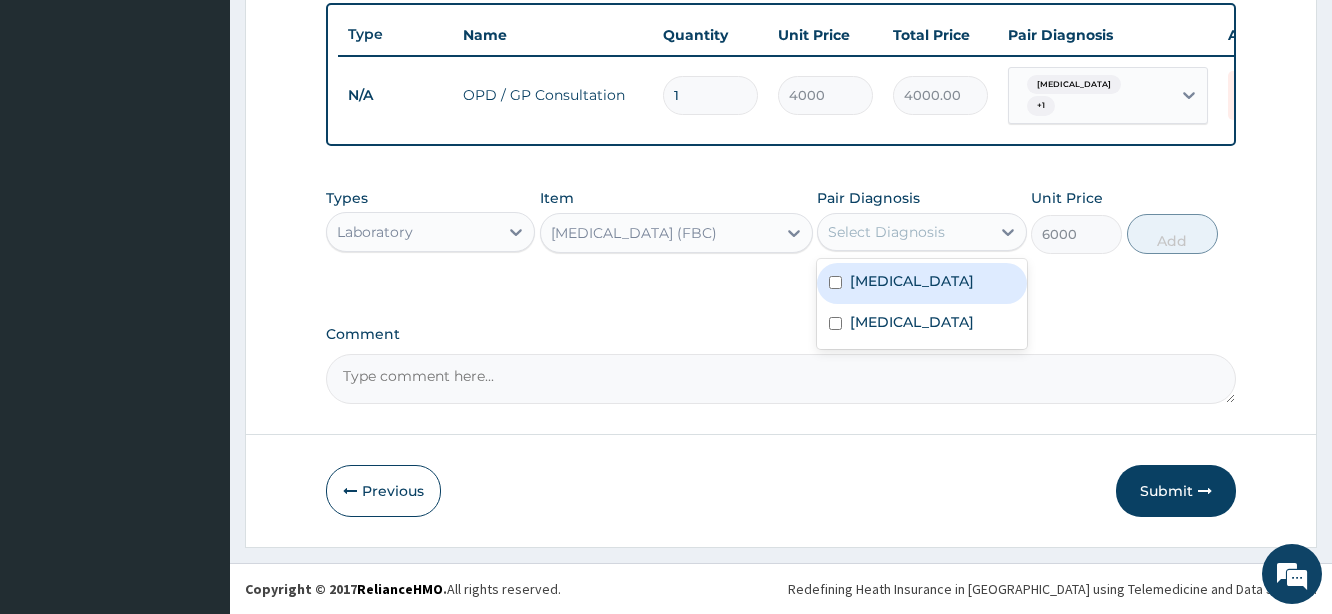 click on "Select Diagnosis" at bounding box center (886, 232) 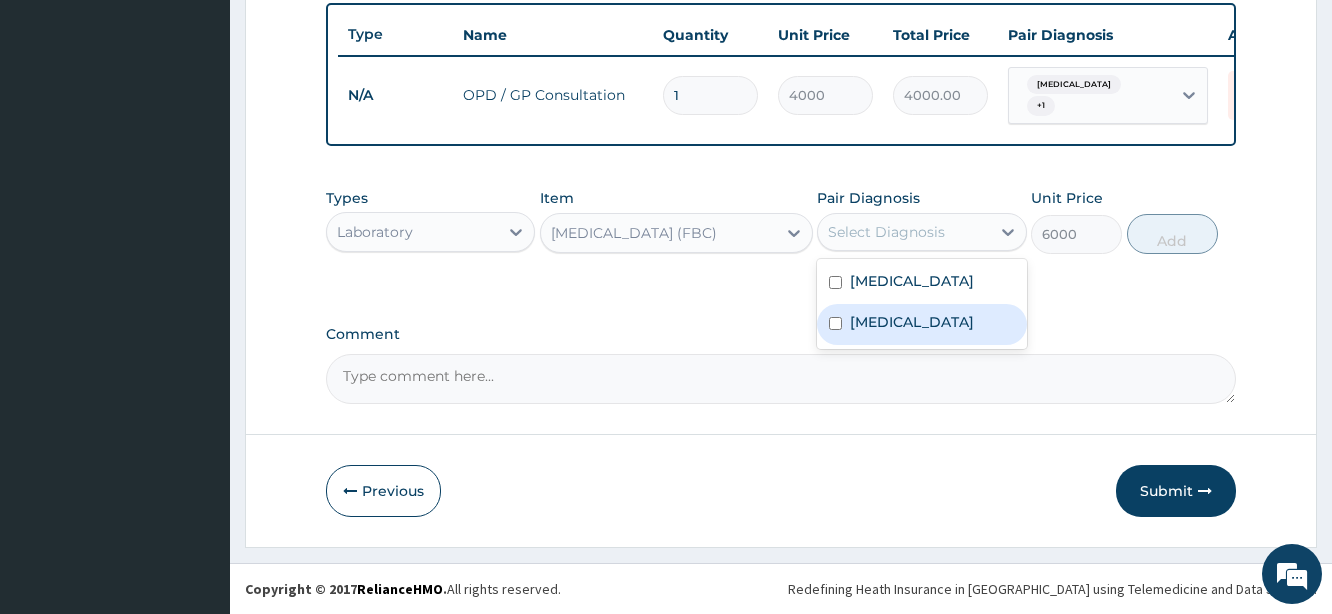 click on "Sepsis" at bounding box center [912, 322] 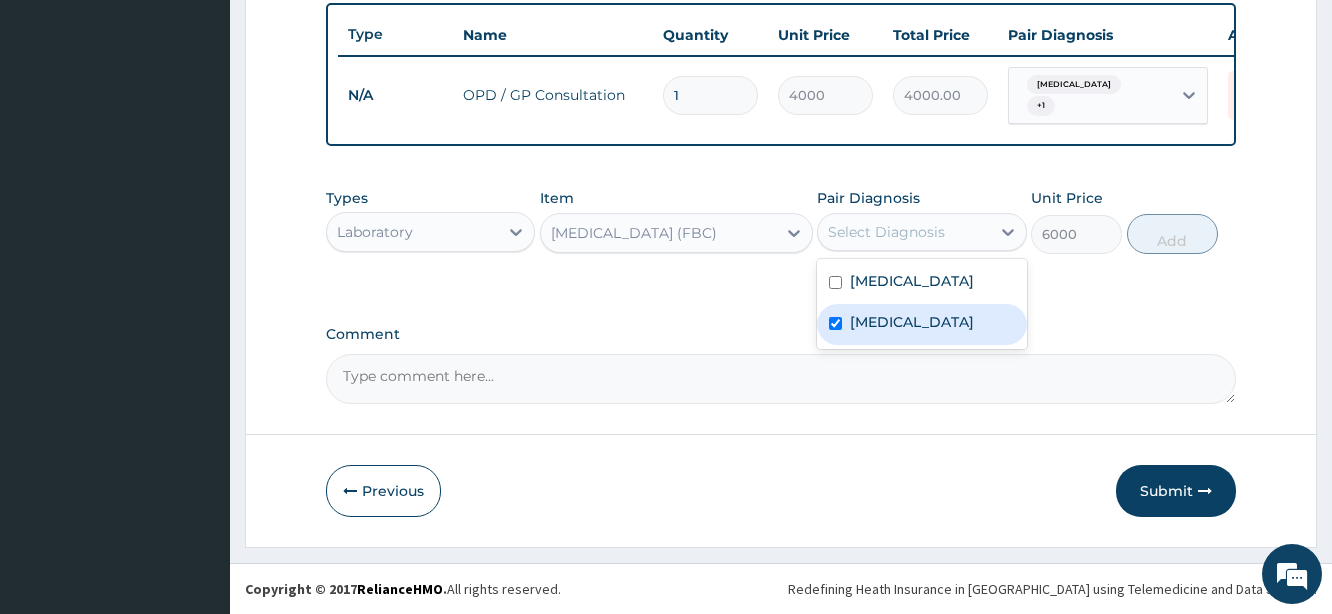 checkbox on "true" 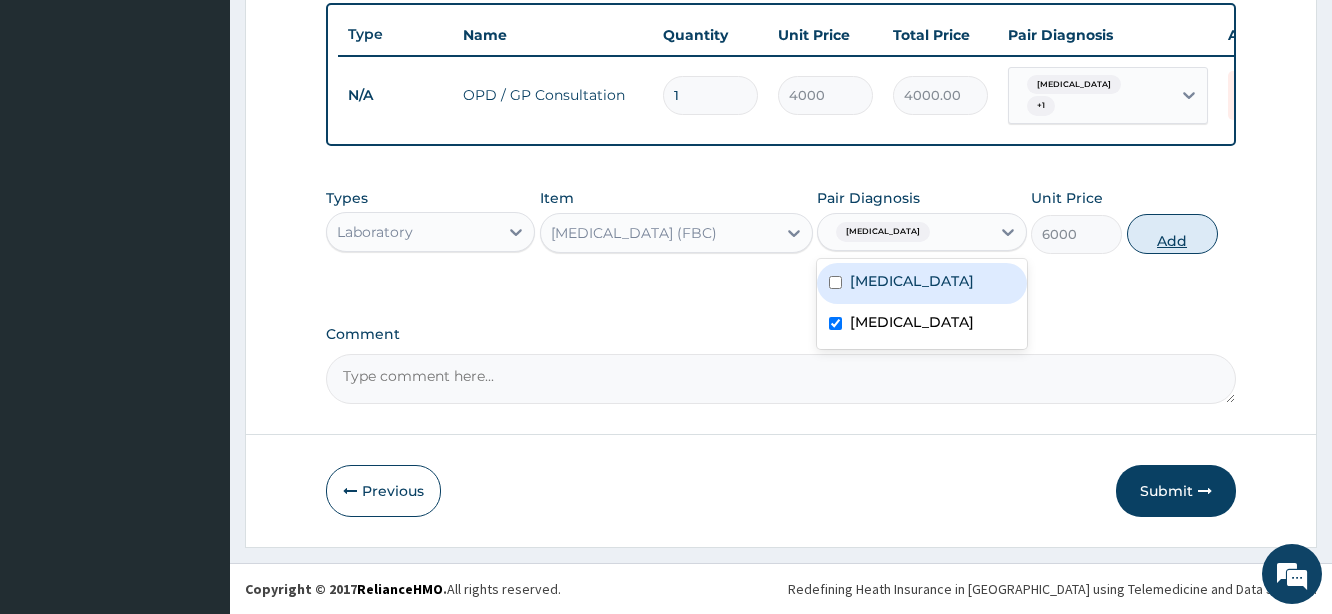 click on "Add" at bounding box center (1172, 234) 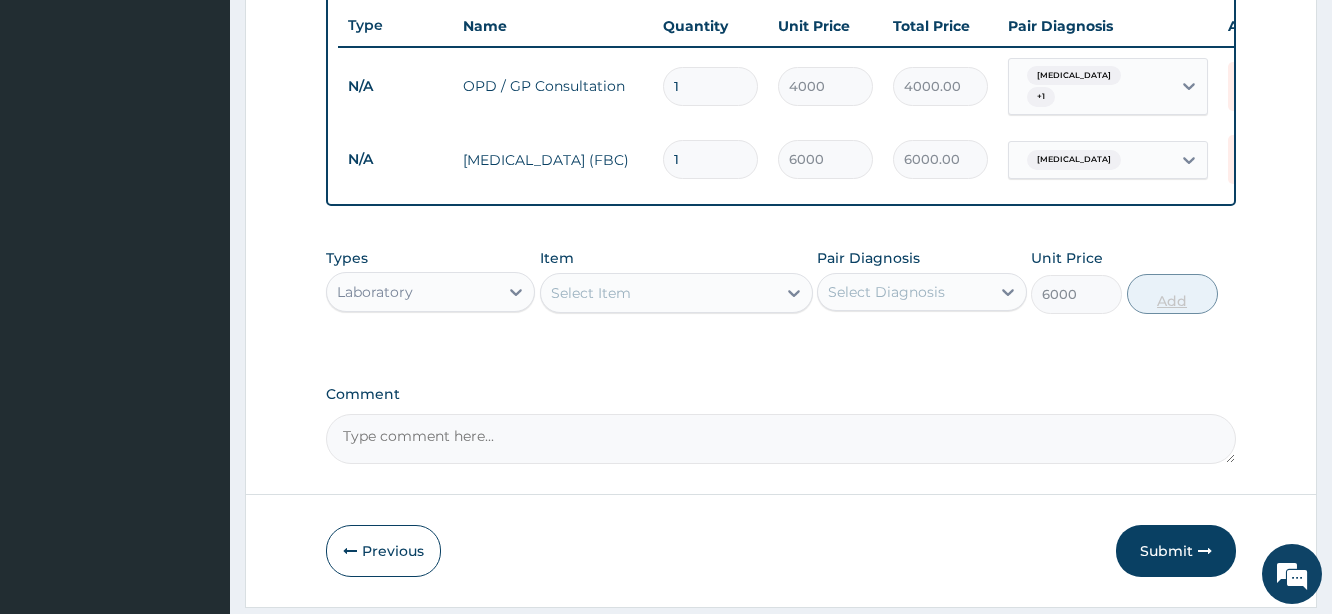 type on "0" 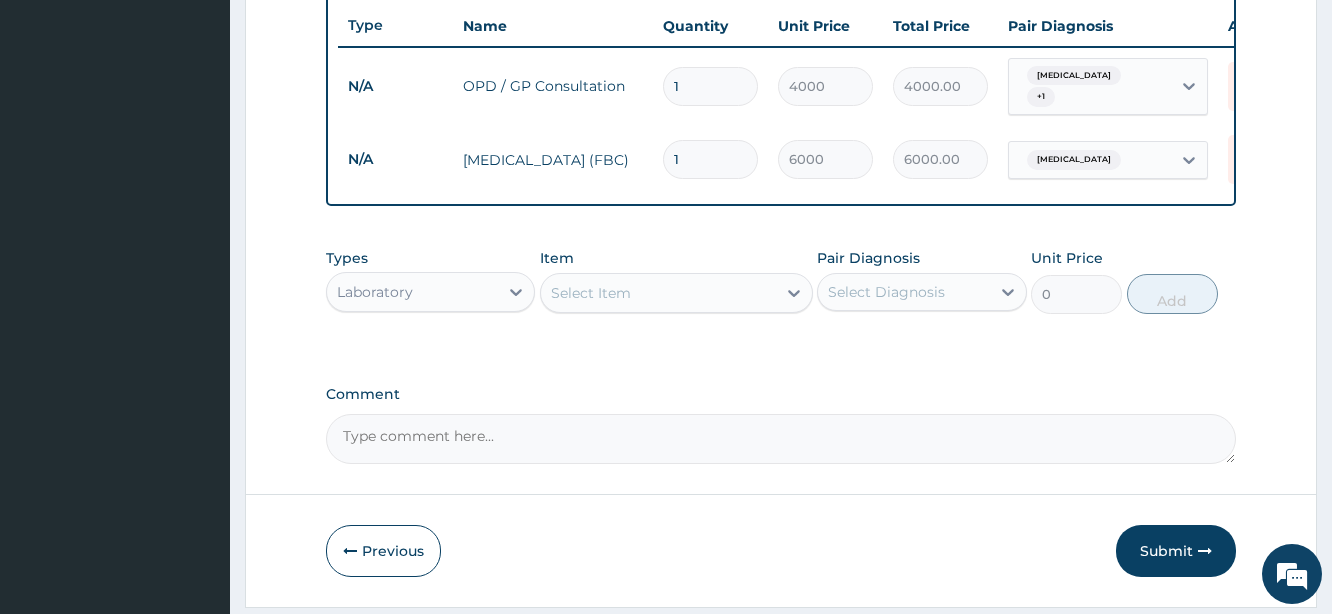 click on "Select Item" at bounding box center [591, 293] 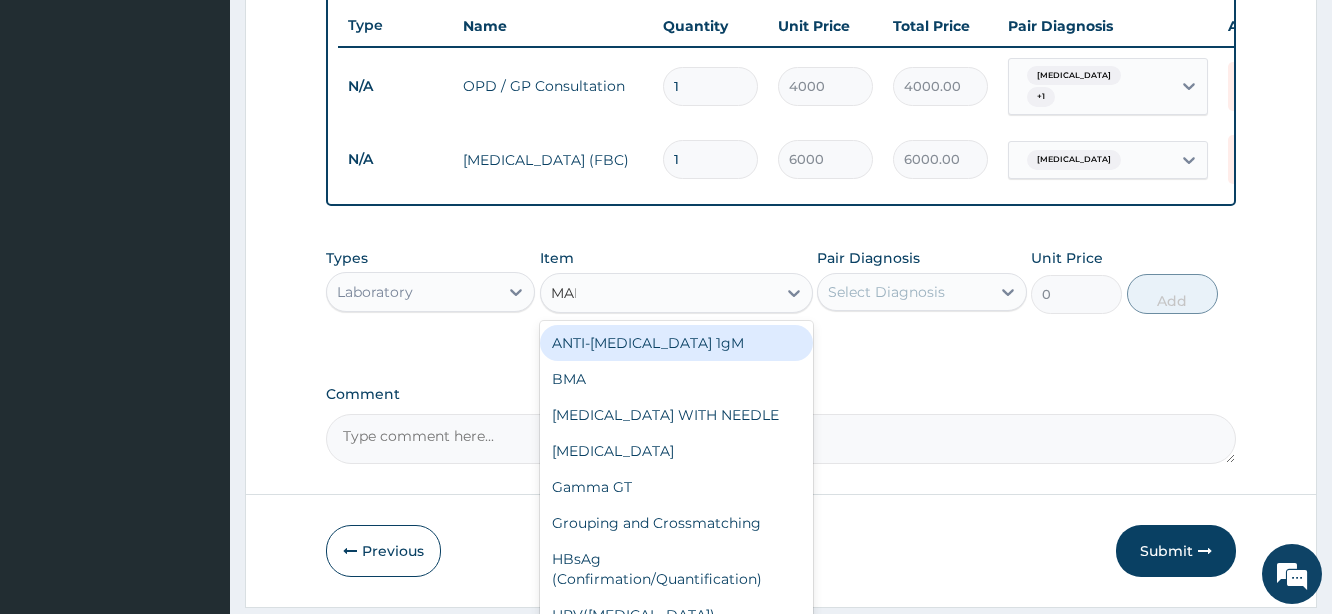 type on "MALA" 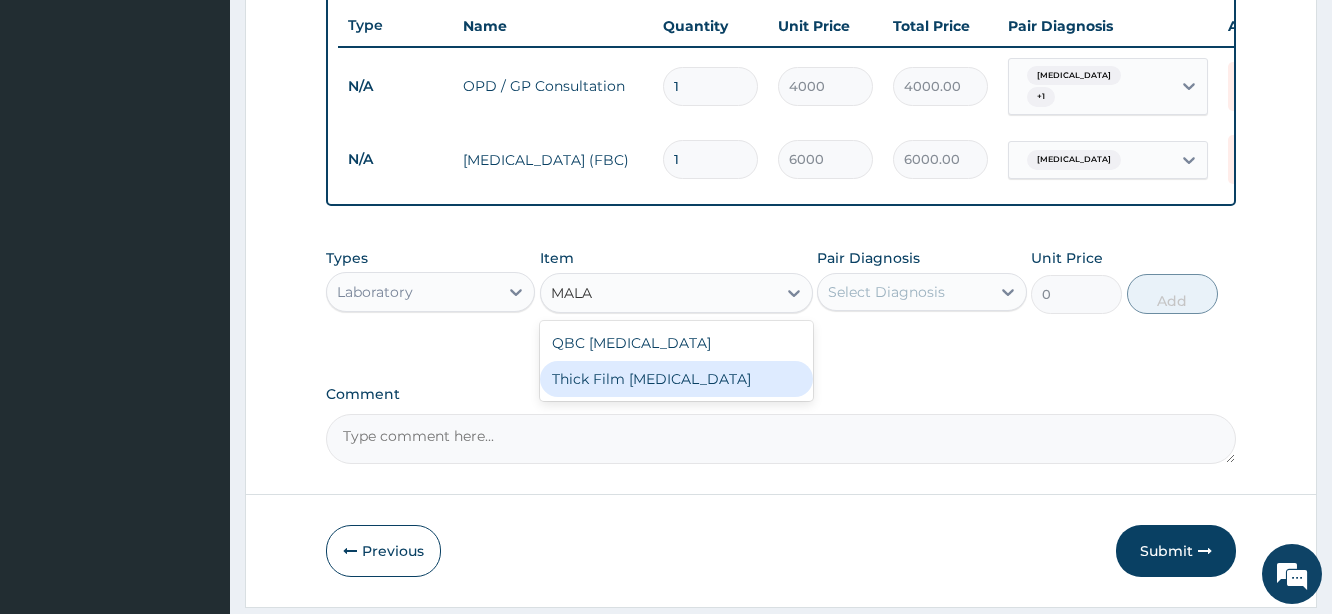 click on "Thick Film Malaria" at bounding box center (676, 379) 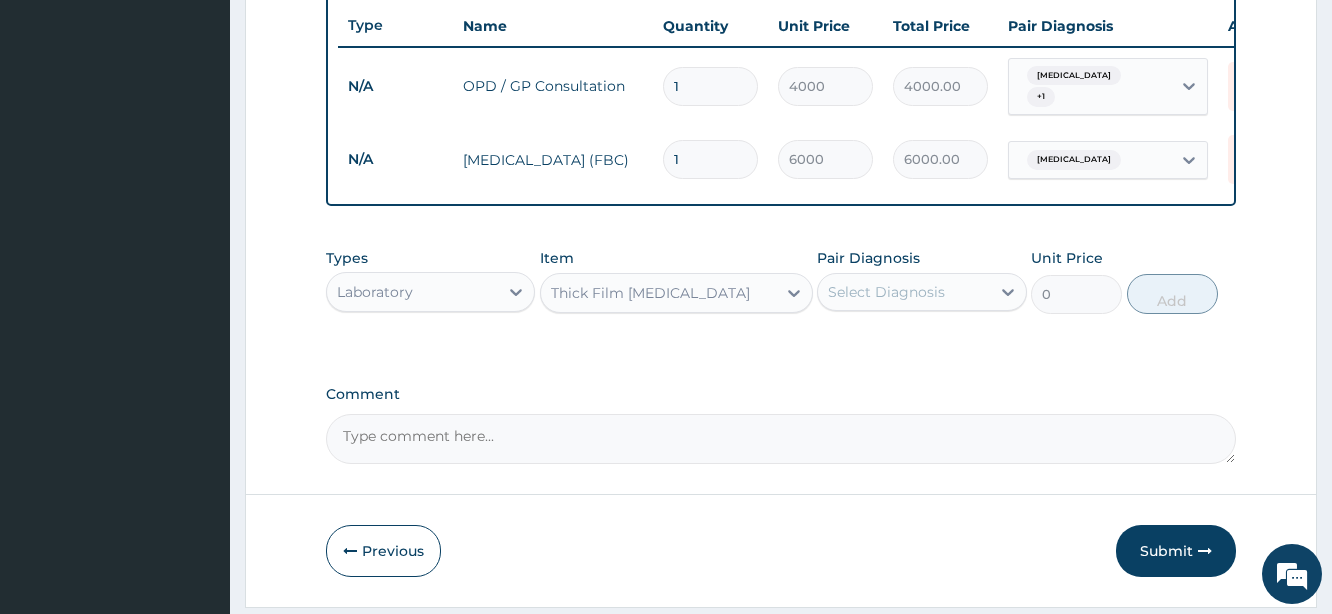 type 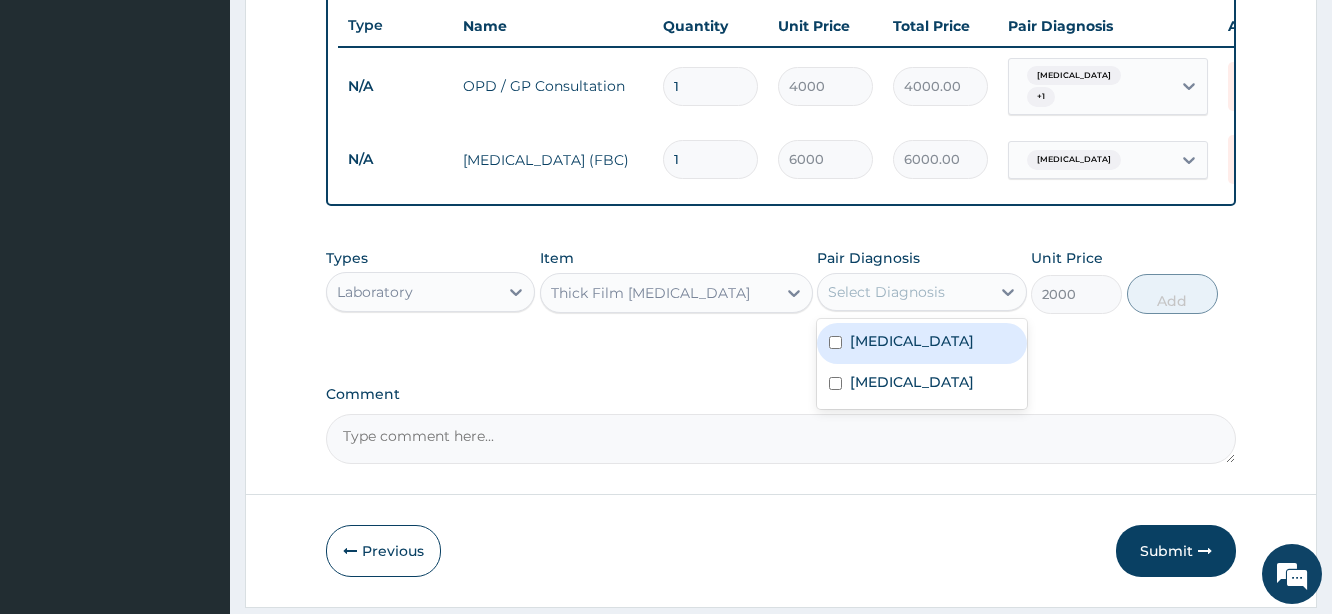 click on "Select Diagnosis" at bounding box center (886, 292) 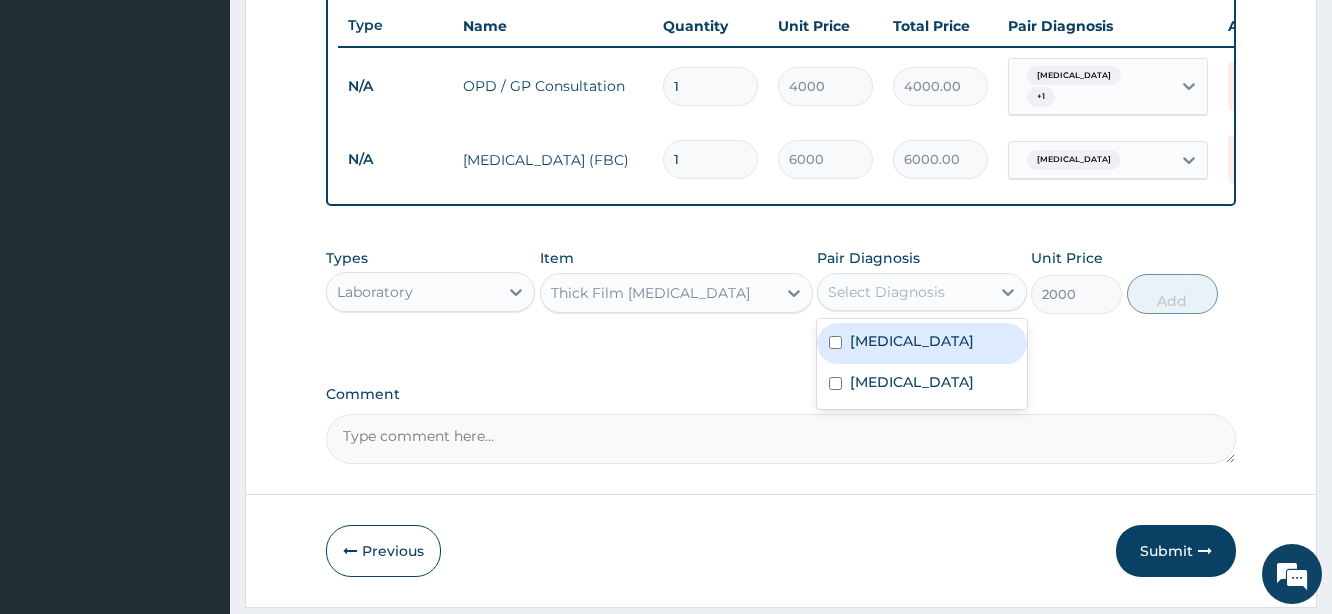 click on "Malaria" at bounding box center [912, 341] 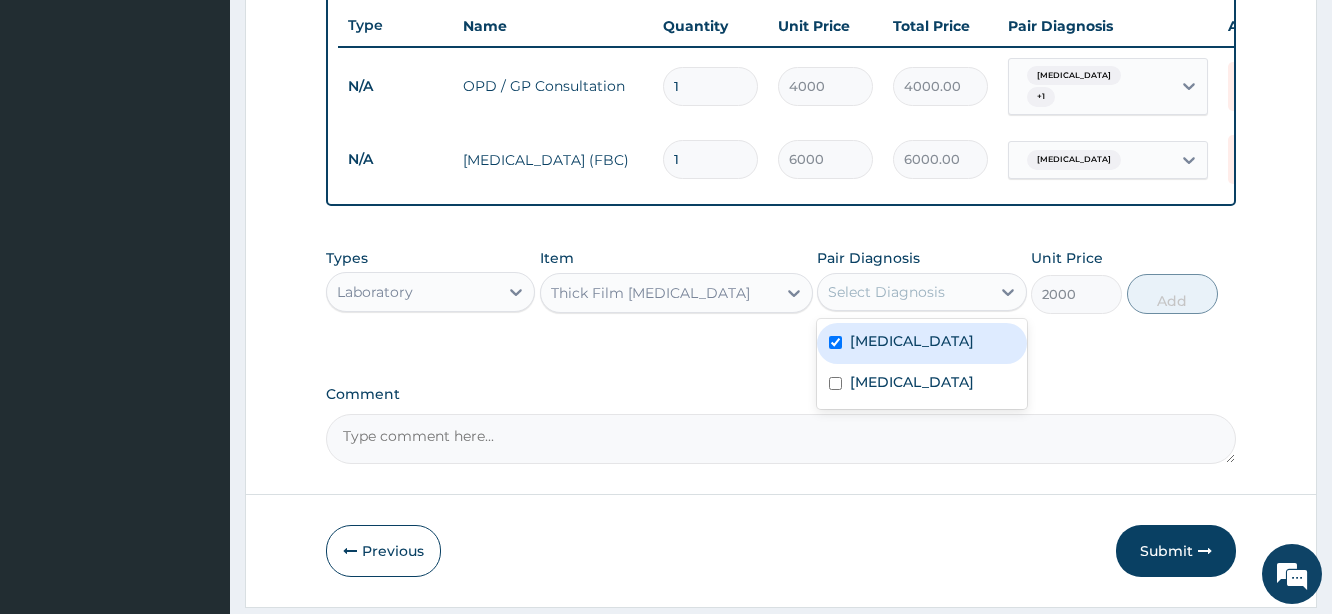 checkbox on "true" 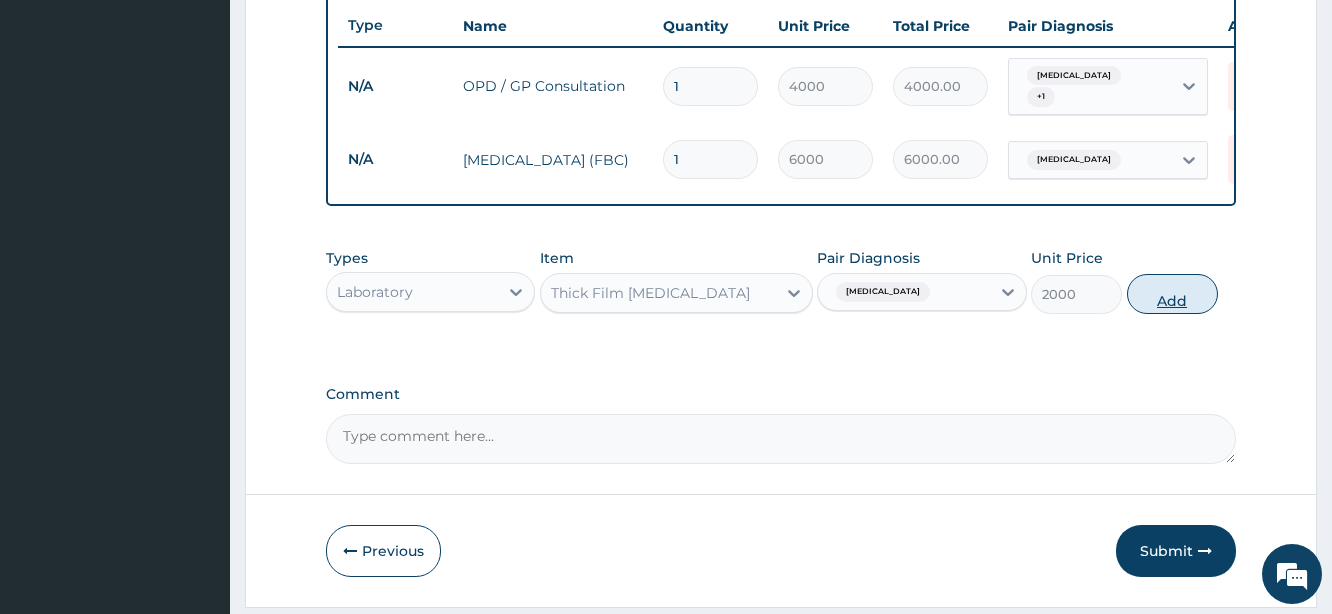 click on "Add" at bounding box center [1172, 294] 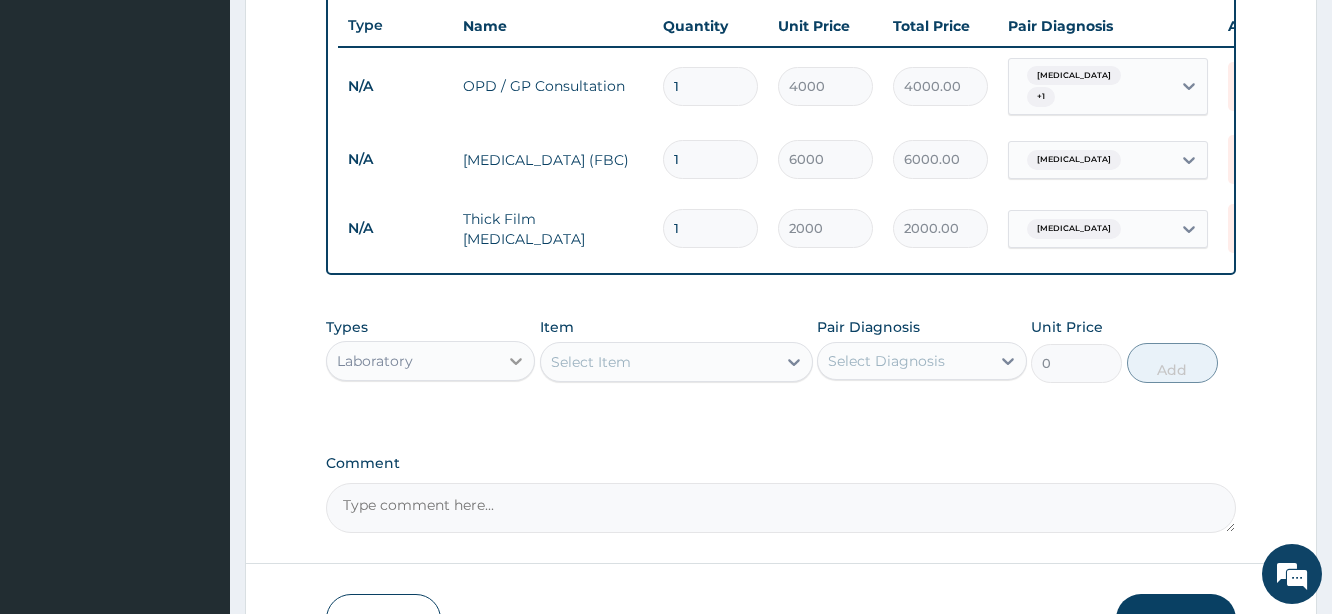 click at bounding box center [516, 361] 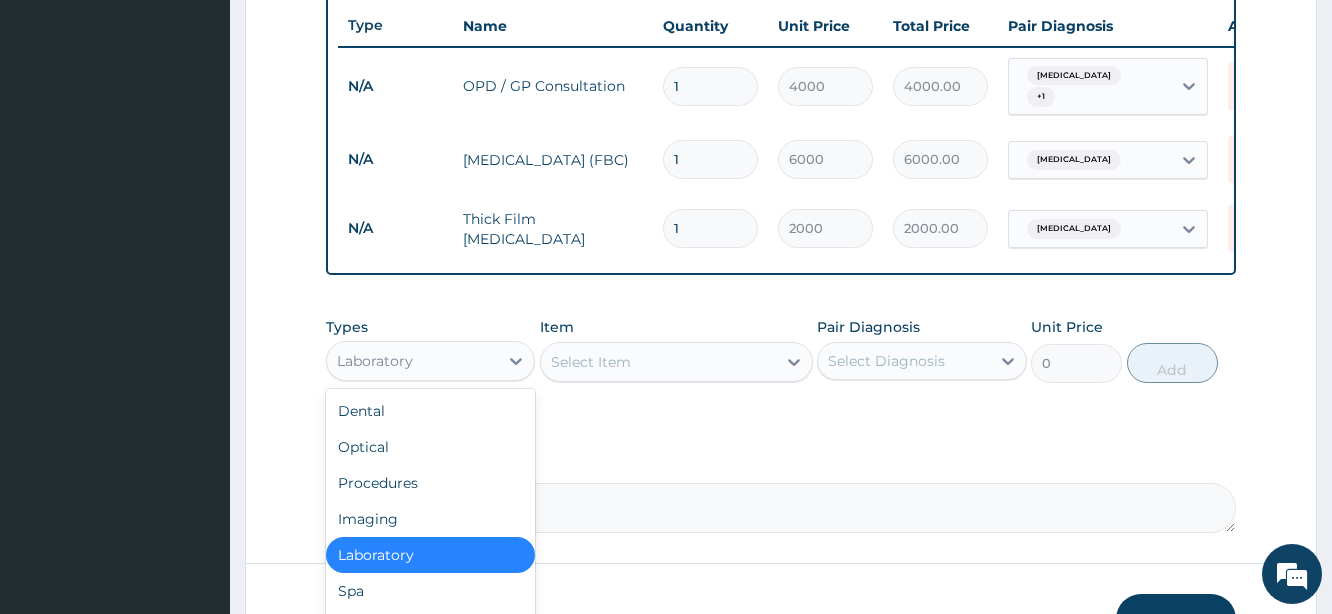 scroll, scrollTop: 878, scrollLeft: 0, axis: vertical 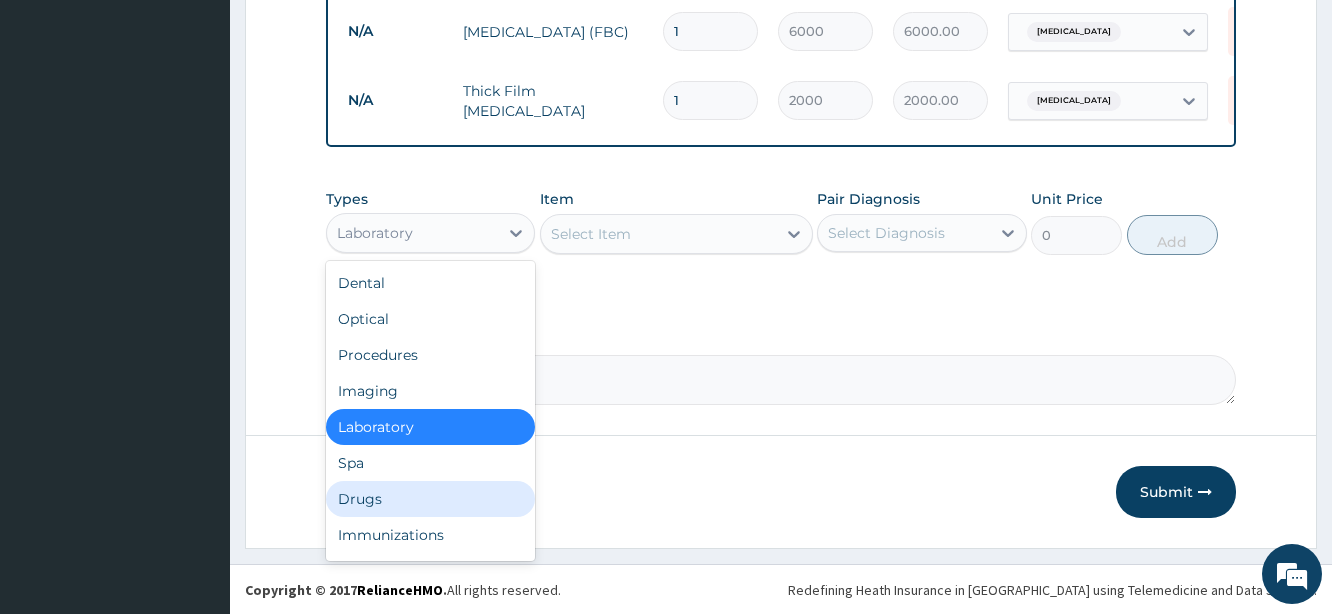 click on "Drugs" at bounding box center (430, 499) 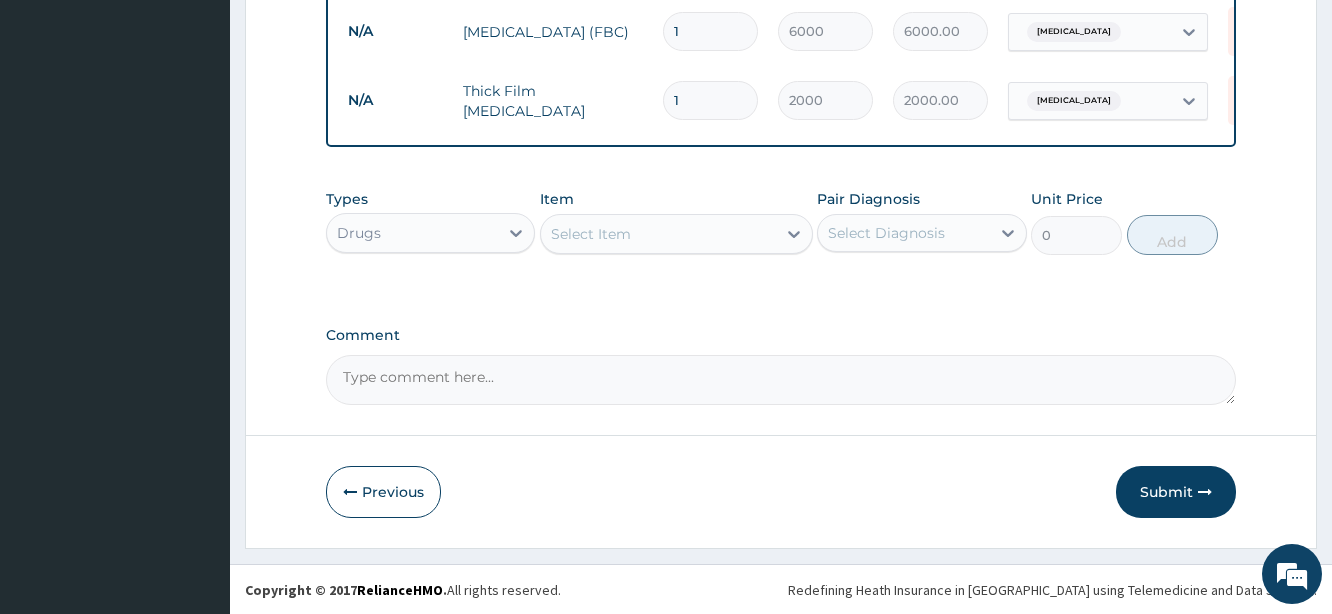 click on "Select Item" at bounding box center [658, 234] 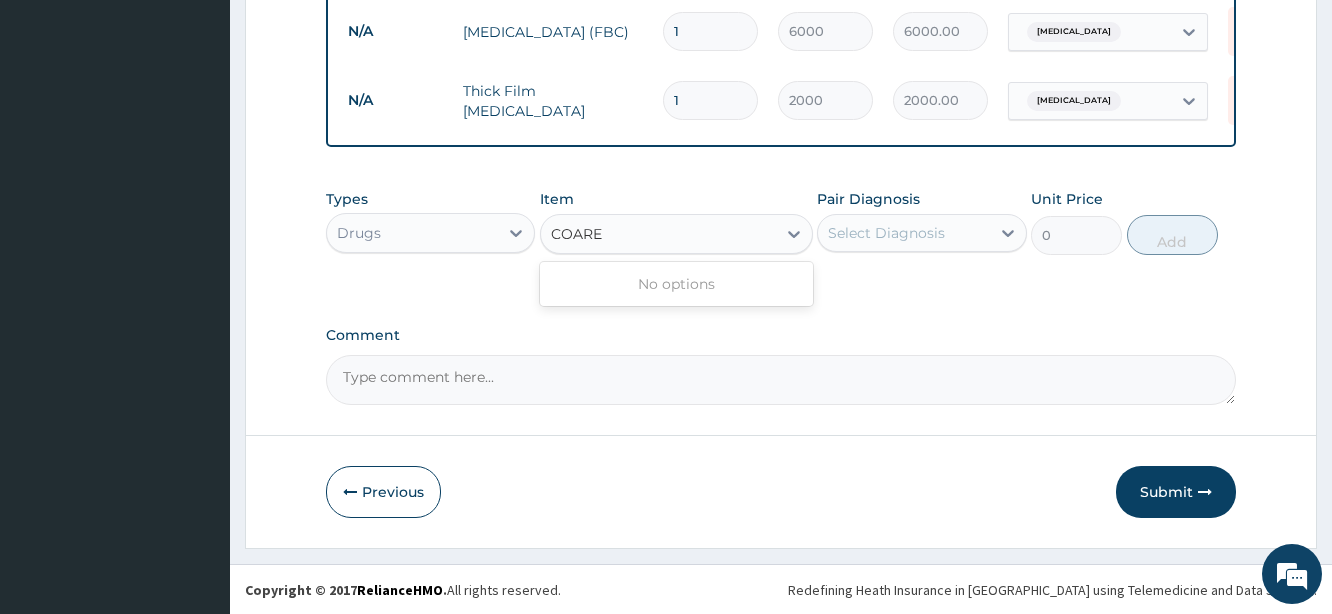 type on "COAR" 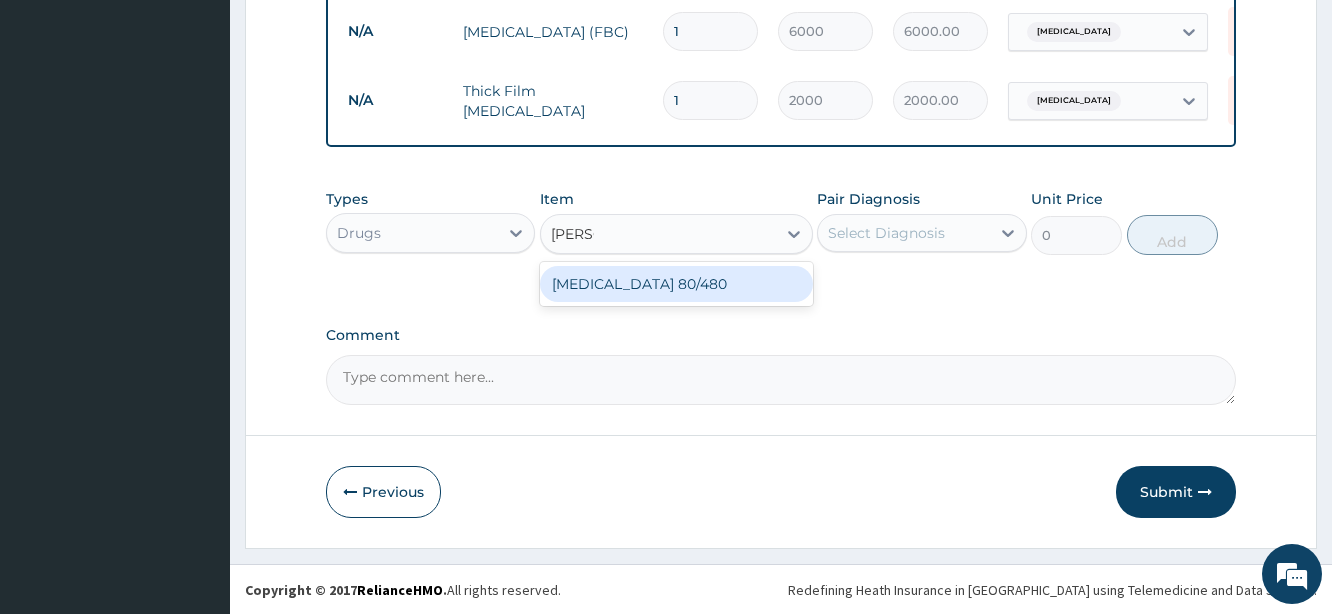 click on "COARTEM 80/480" at bounding box center [676, 284] 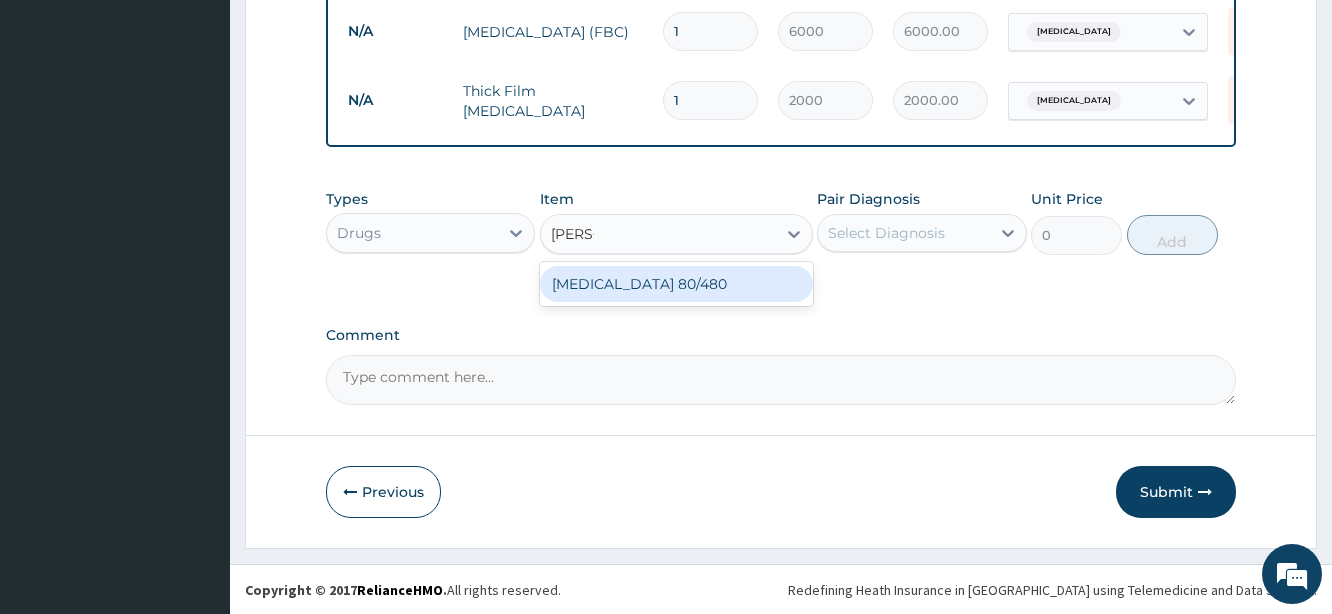 type 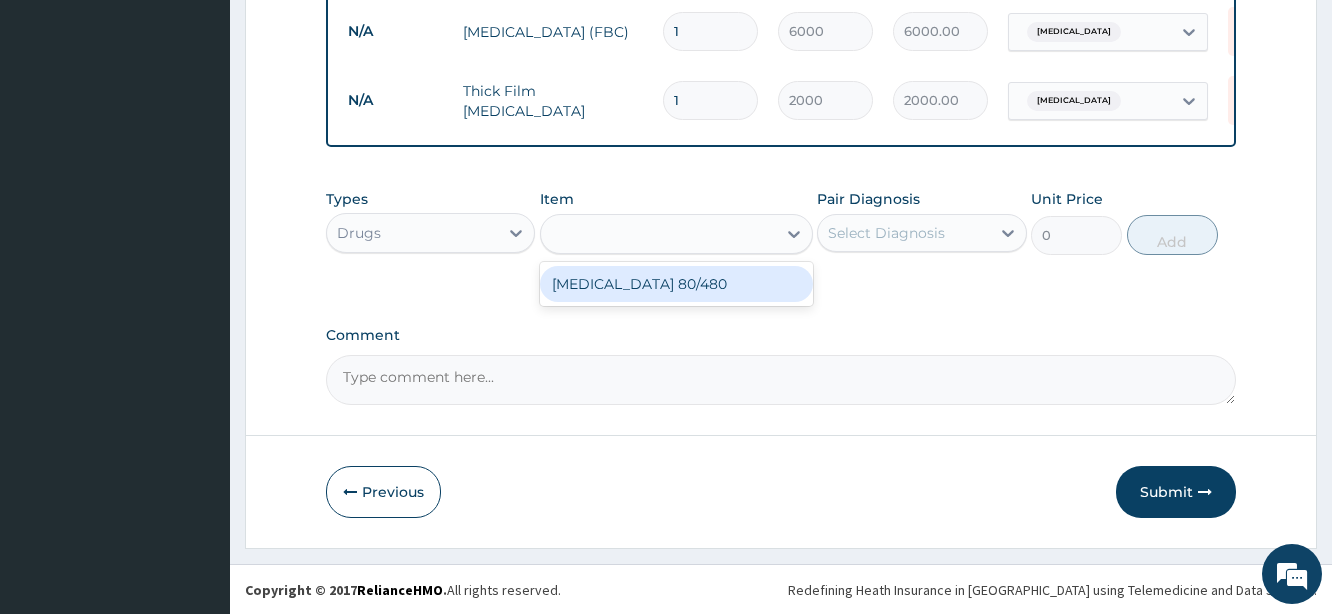 type on "4500" 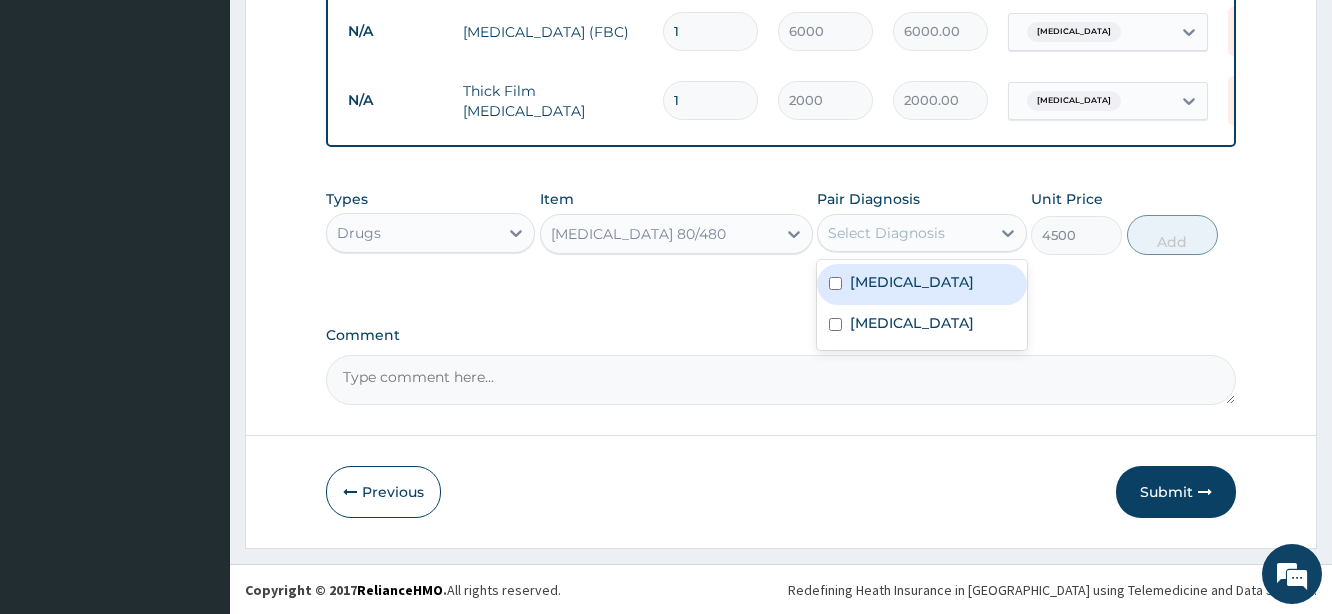 click on "Select Diagnosis" at bounding box center (886, 233) 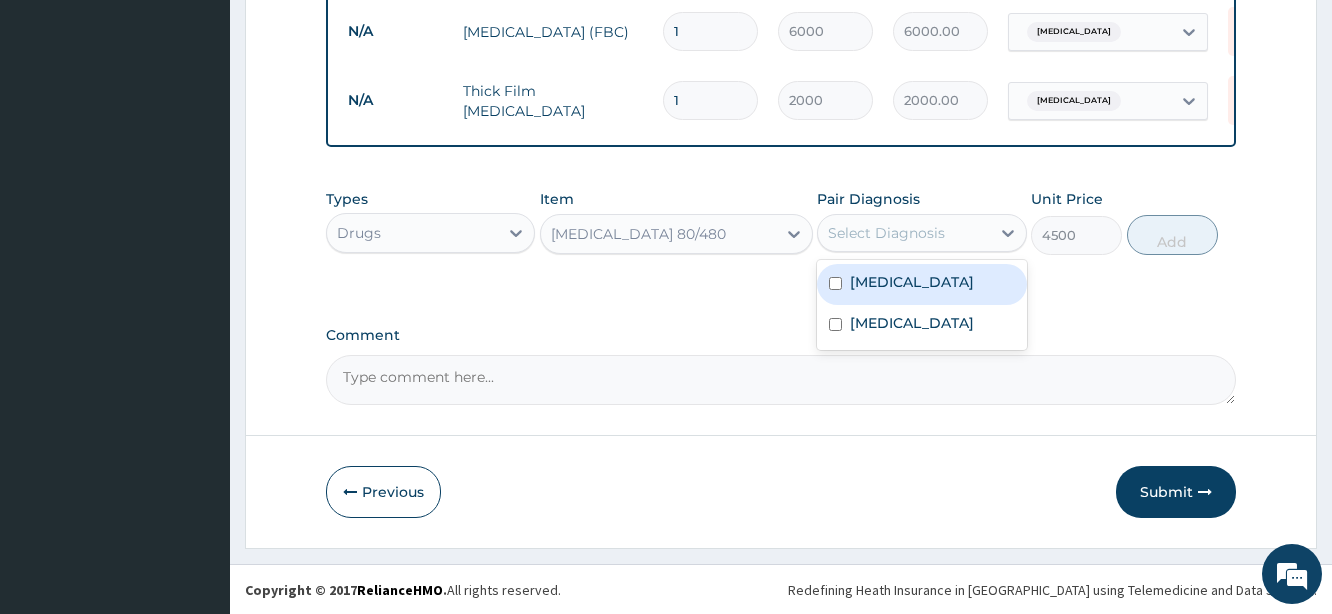 click on "Malaria" at bounding box center [912, 282] 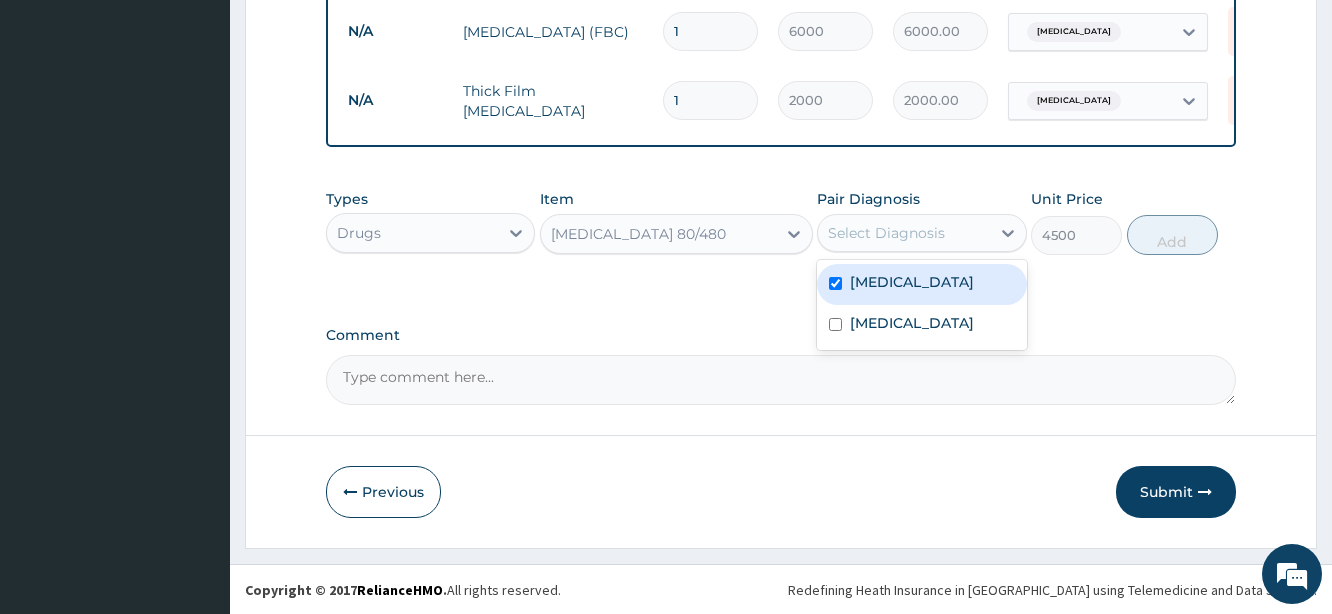 checkbox on "true" 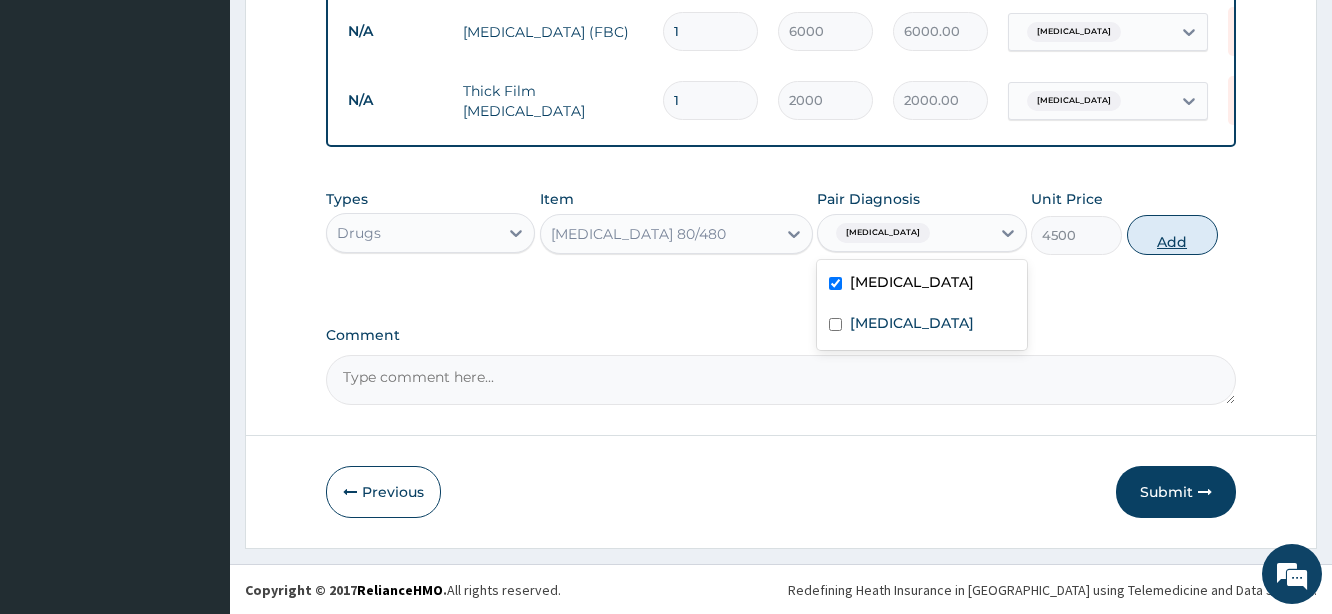 click on "Add" at bounding box center [1172, 235] 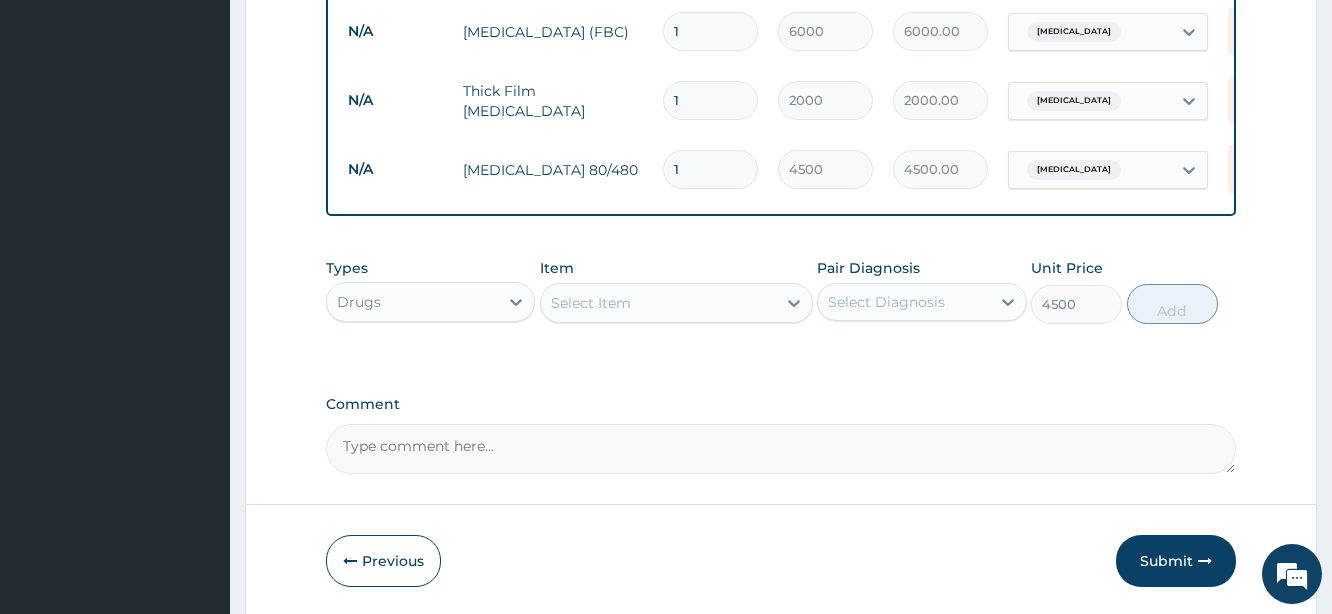 type on "0" 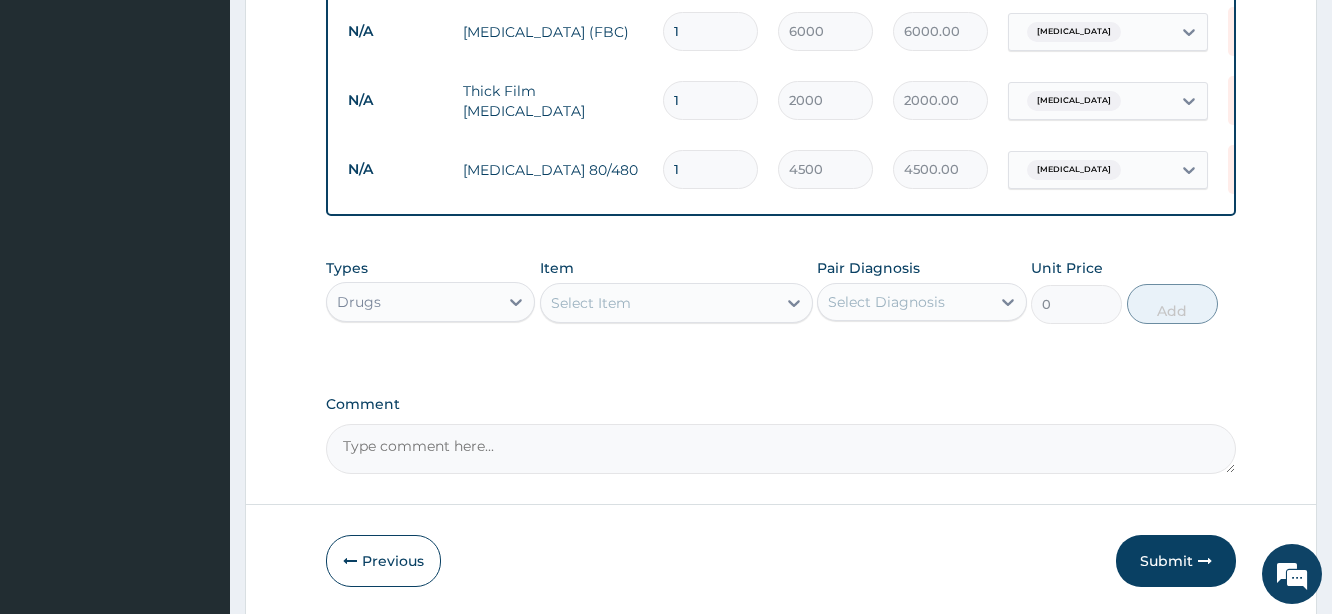 type 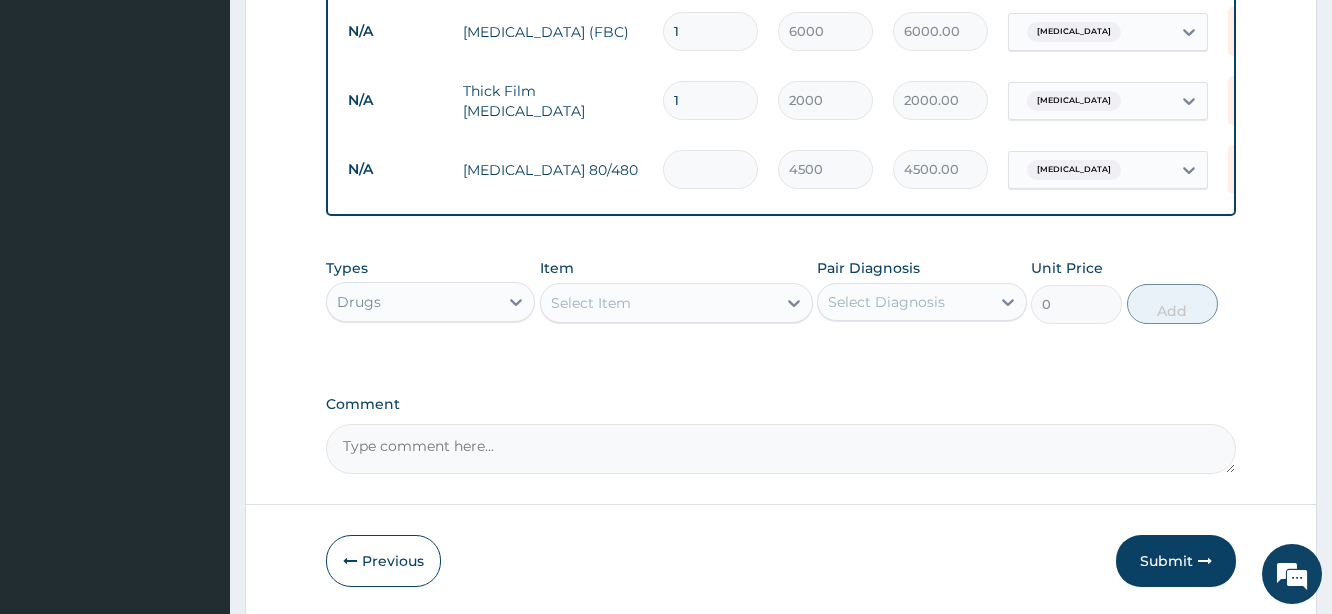 type on "0.00" 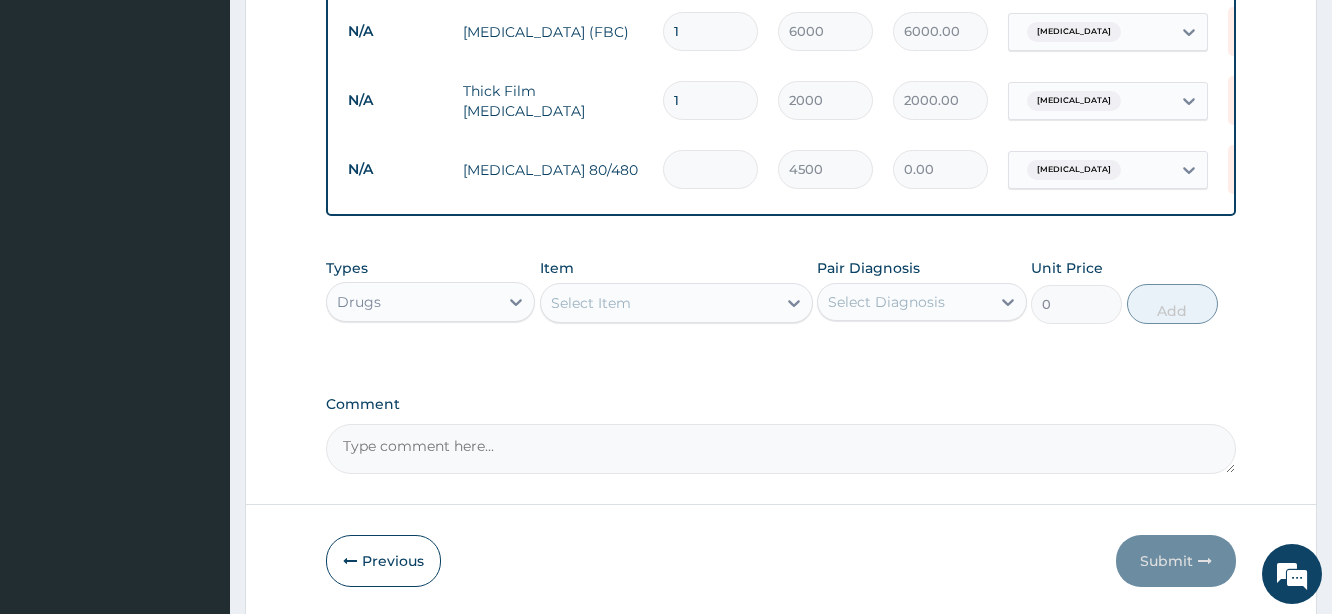 type on "1" 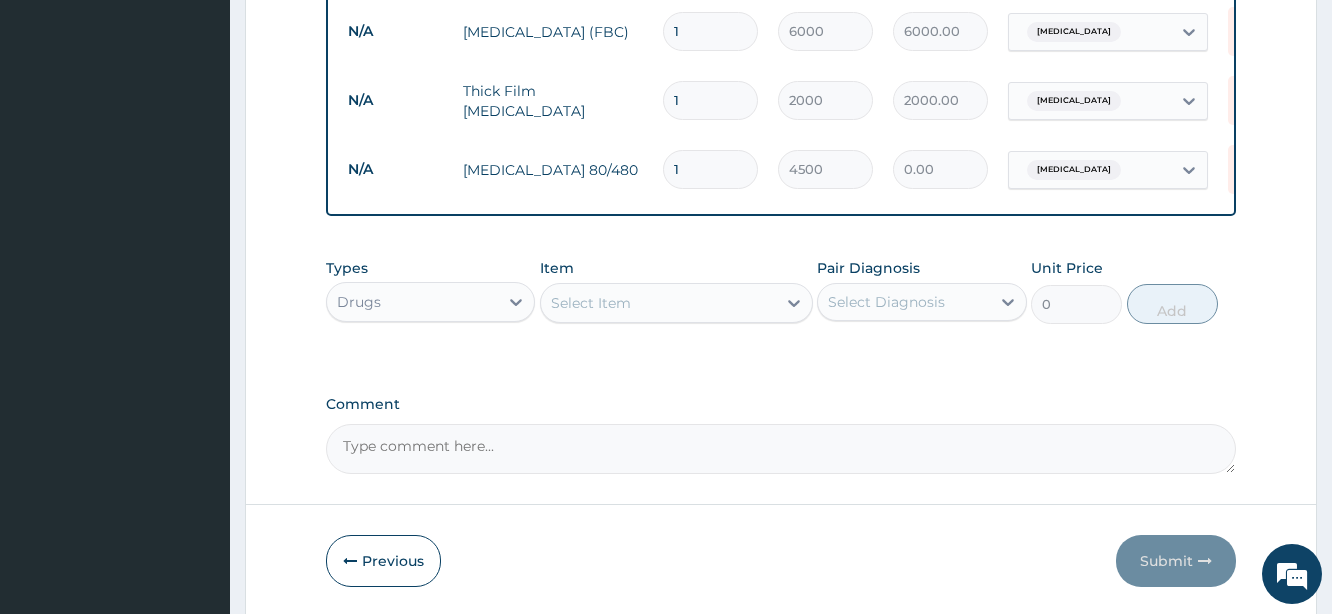 type on "4500.00" 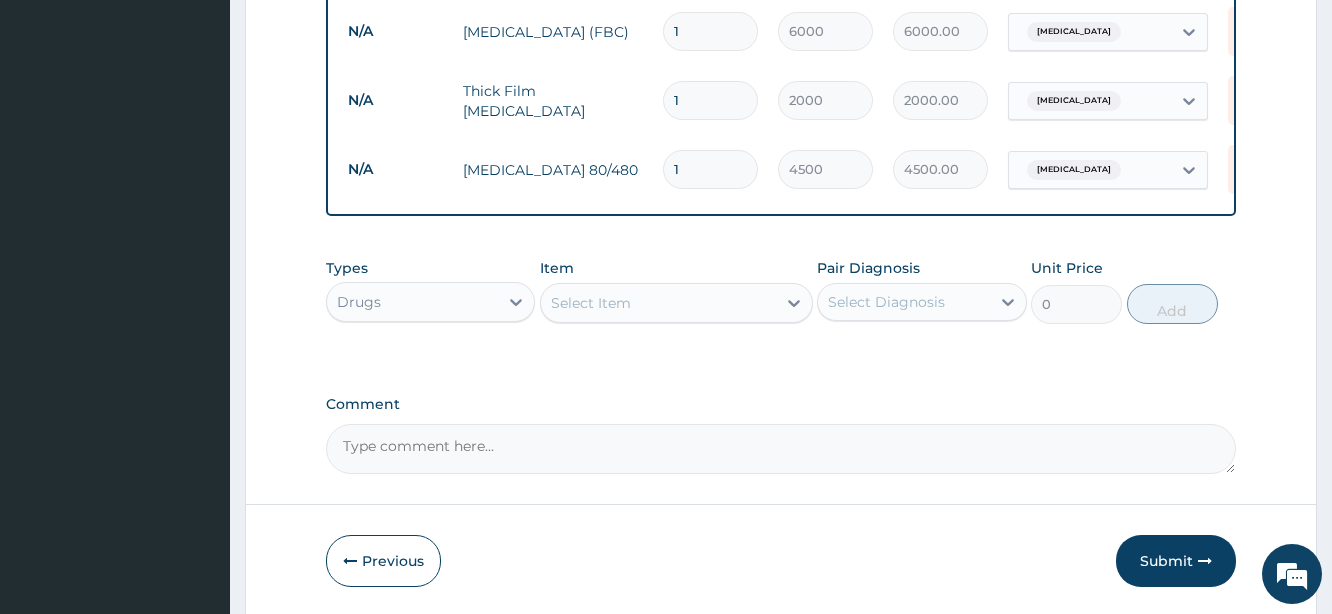 click on "Select Item" at bounding box center [658, 303] 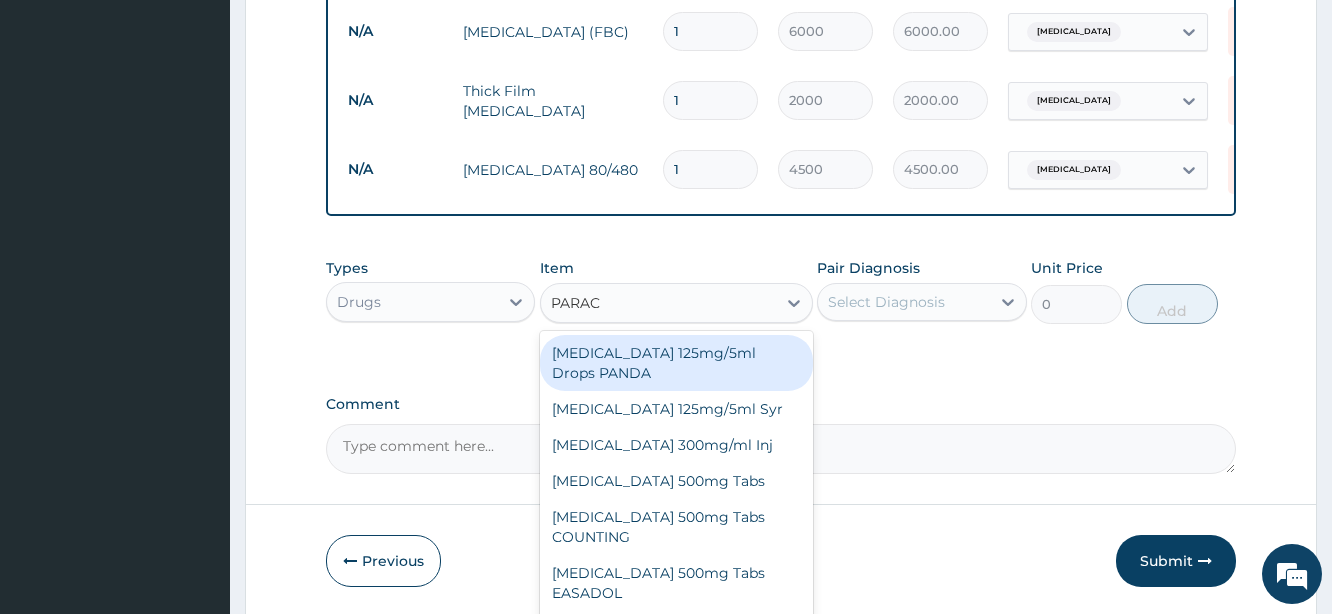 type on "PARACE" 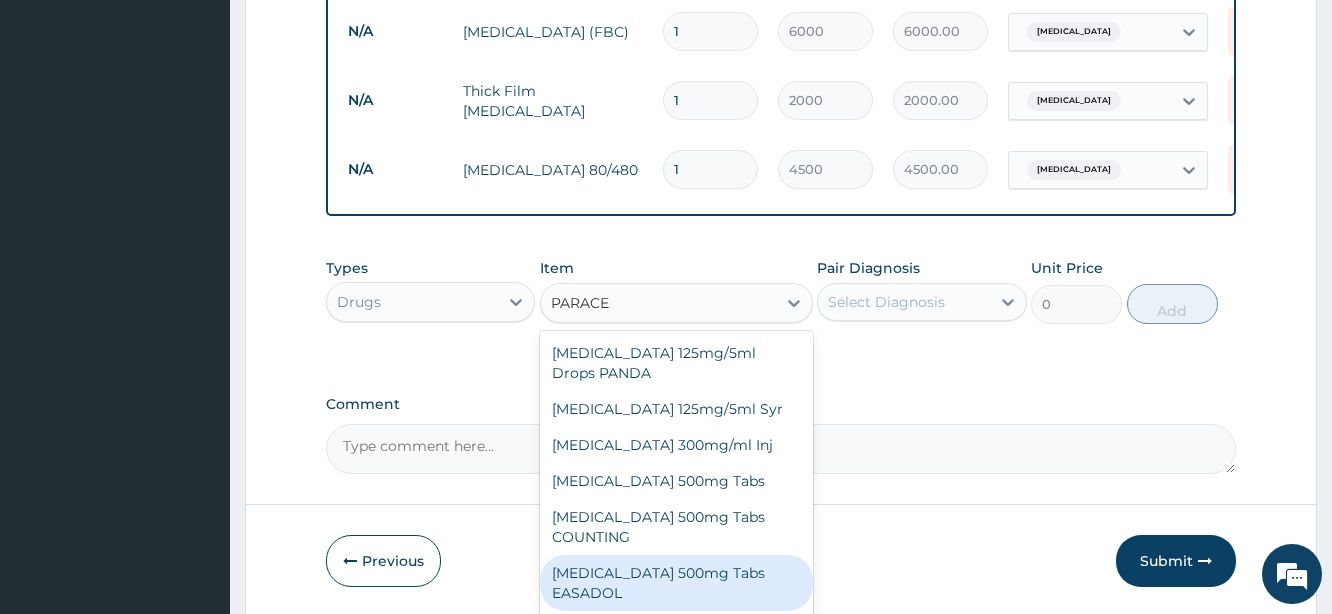 click on "Paracetamol 500mg Tabs EASADOL" at bounding box center [676, 583] 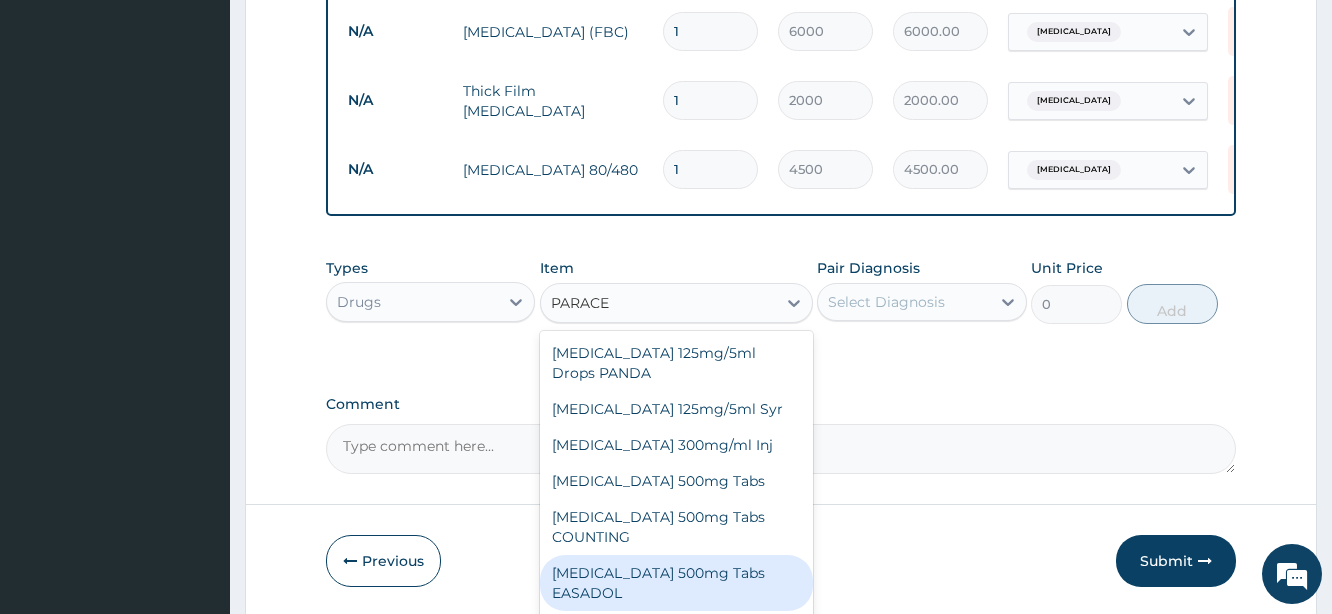 type 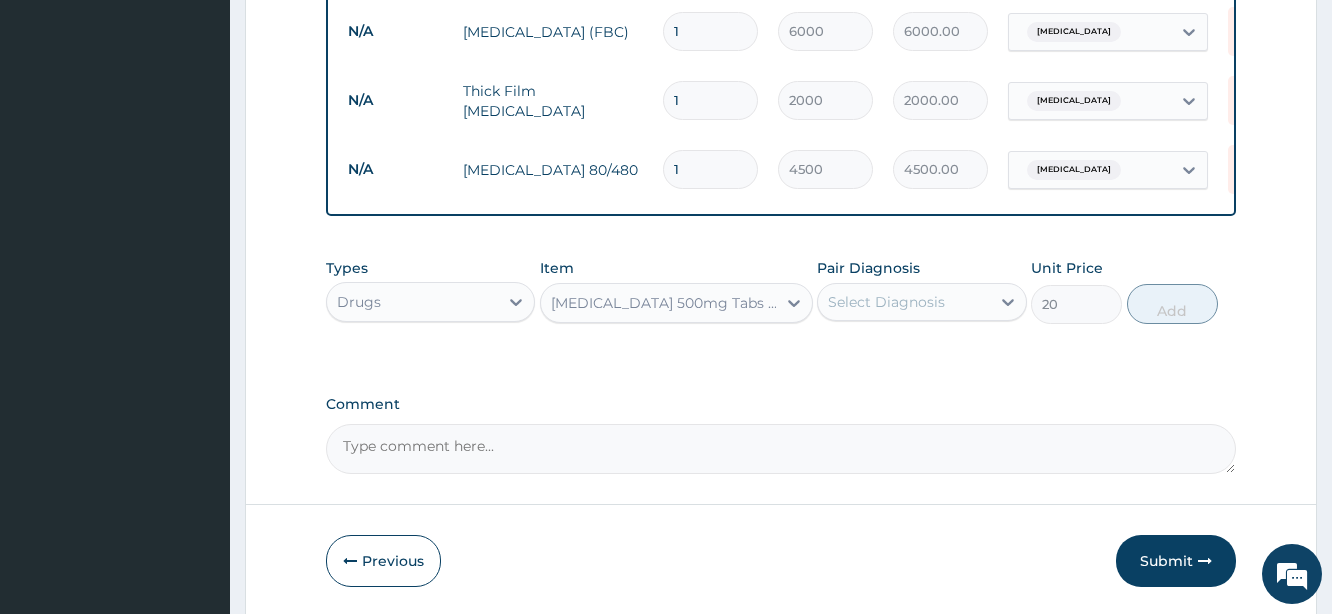 click on "Select Diagnosis" at bounding box center [886, 302] 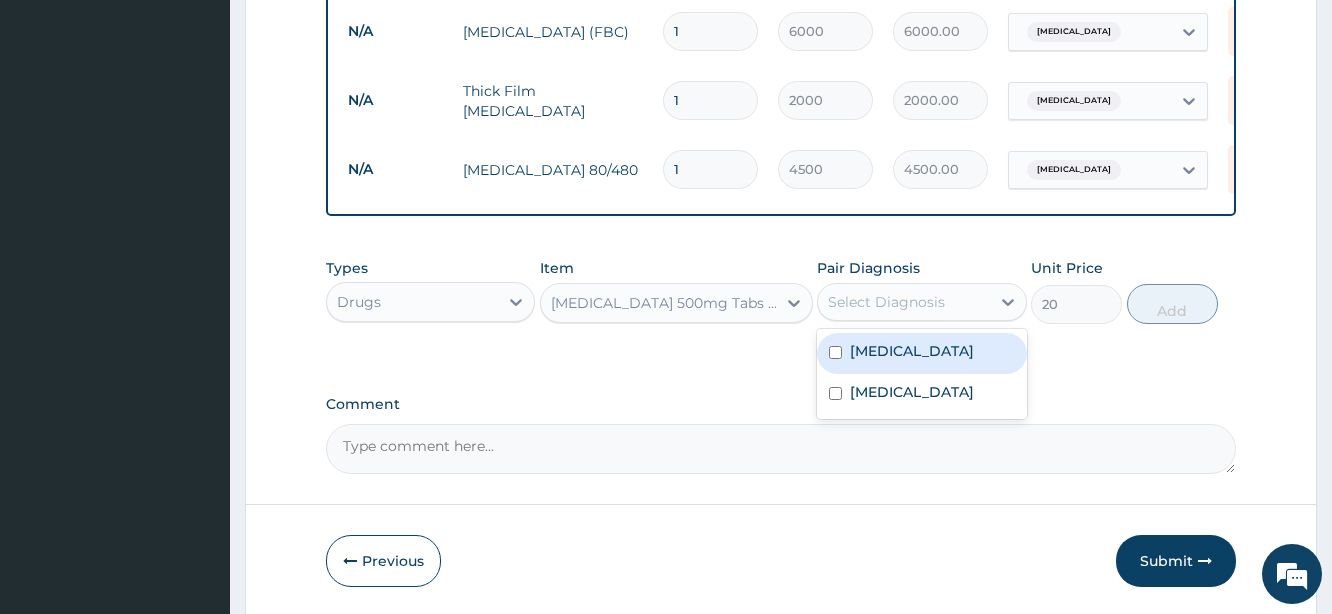 click on "Malaria" at bounding box center (921, 353) 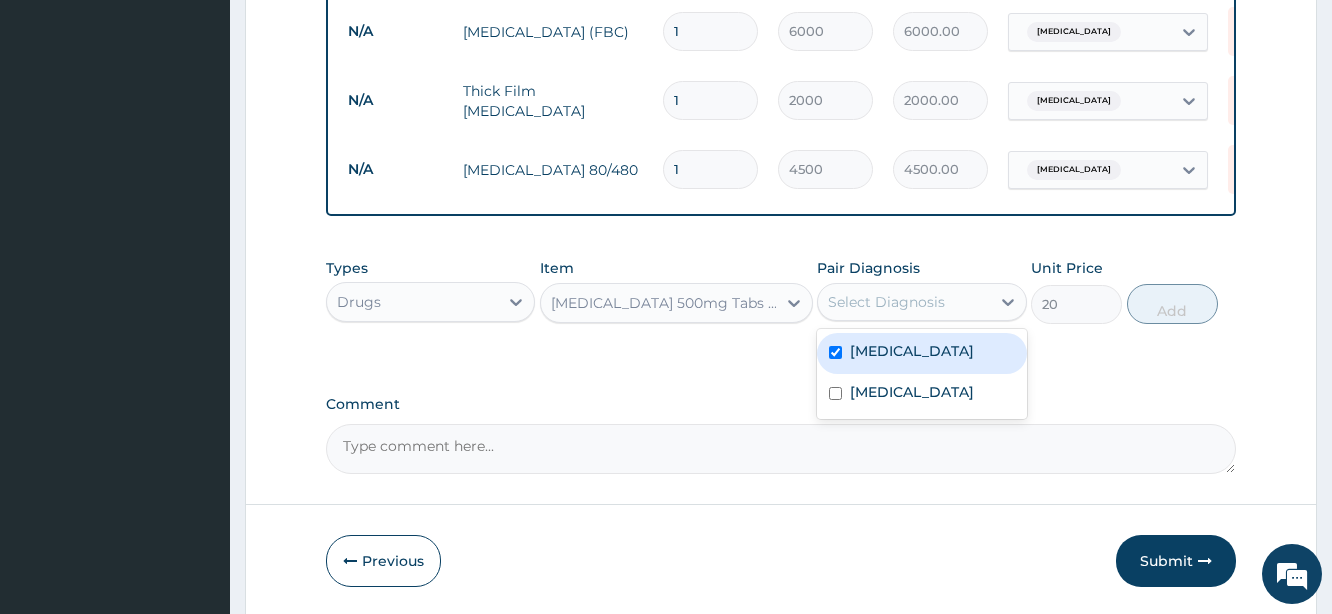 checkbox on "true" 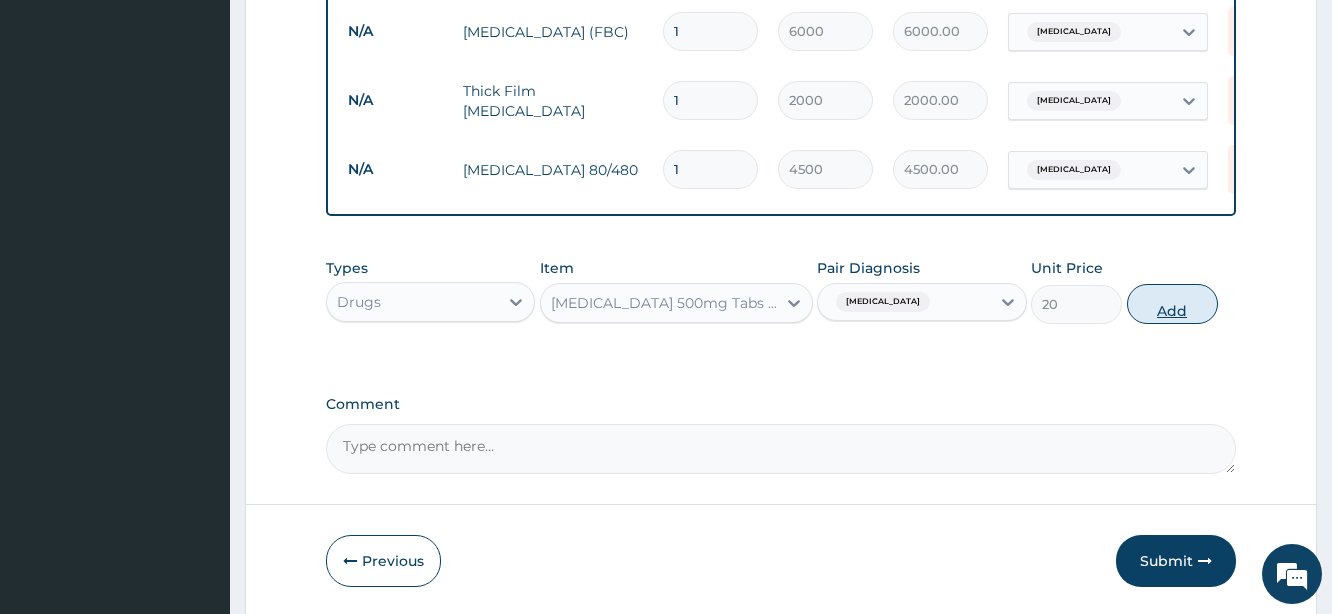 click on "Add" at bounding box center (1172, 304) 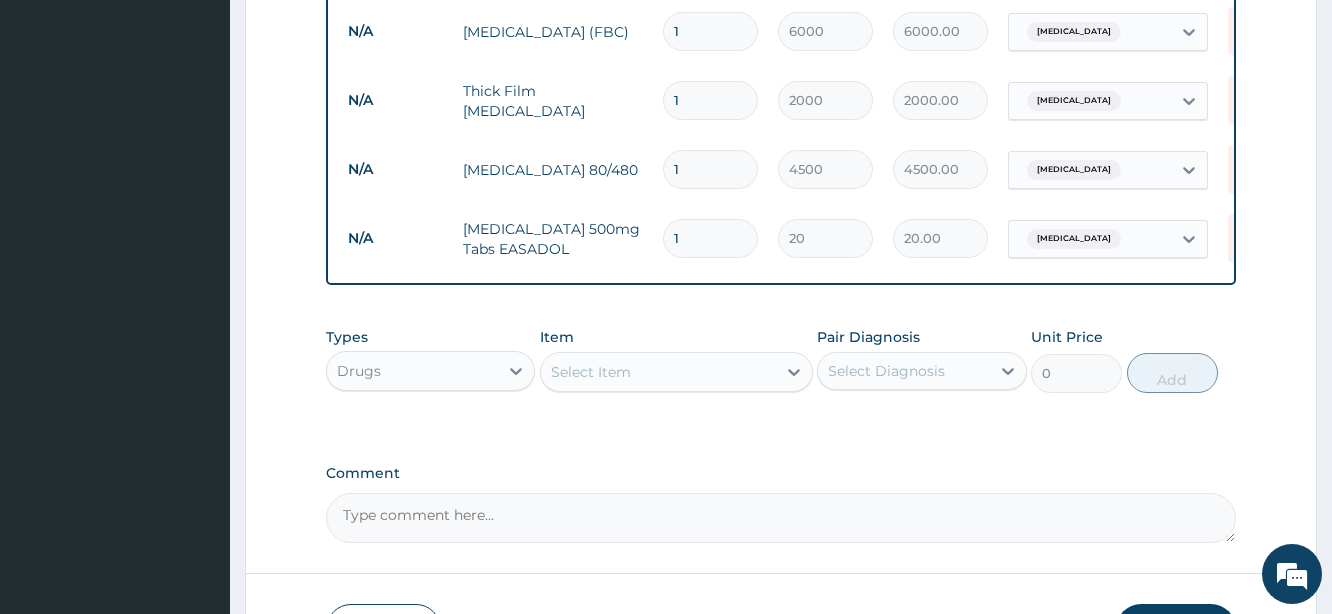 click on "1" at bounding box center (710, 238) 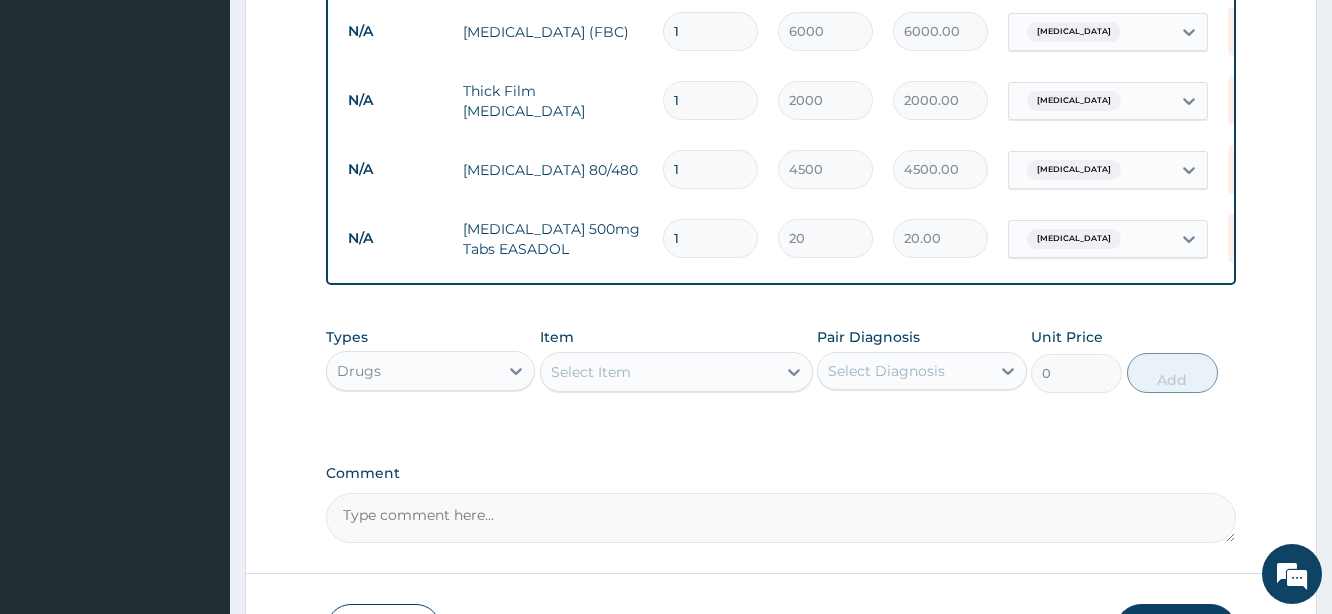 type 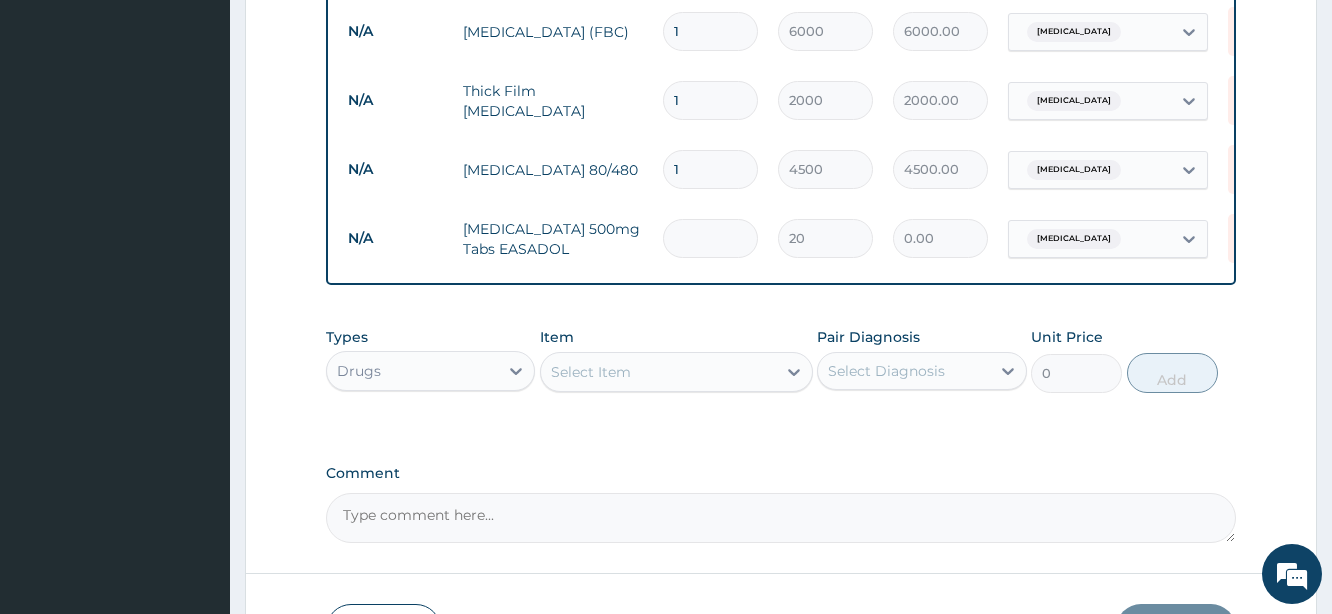 type on "2" 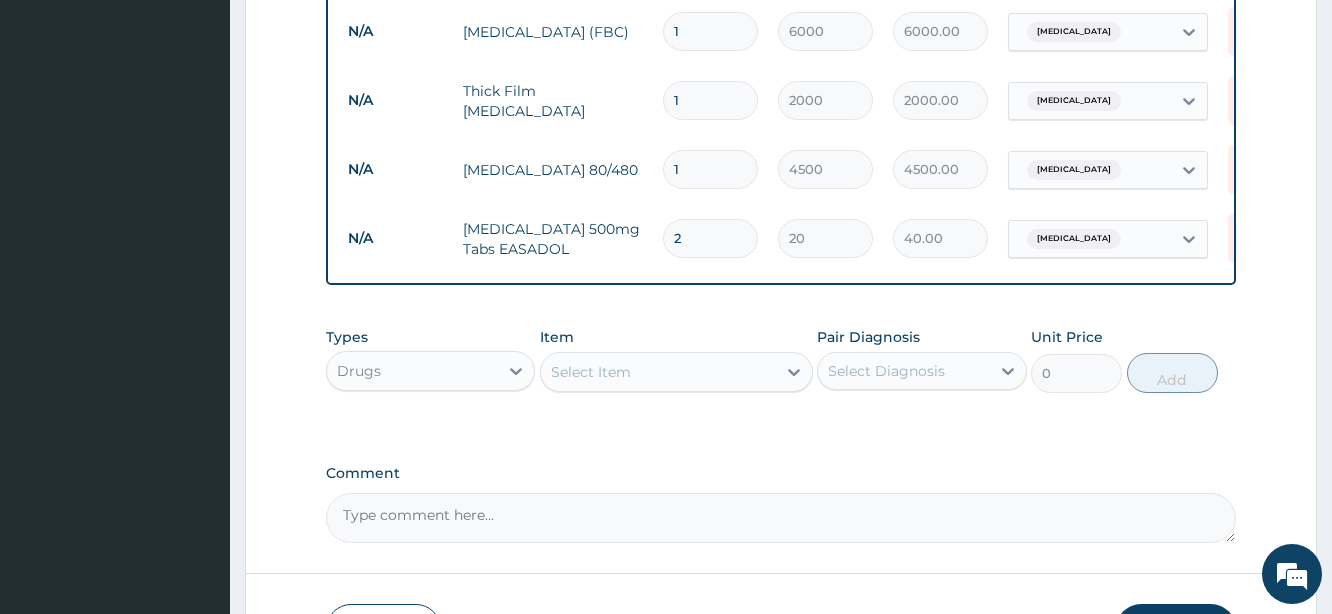 type on "20" 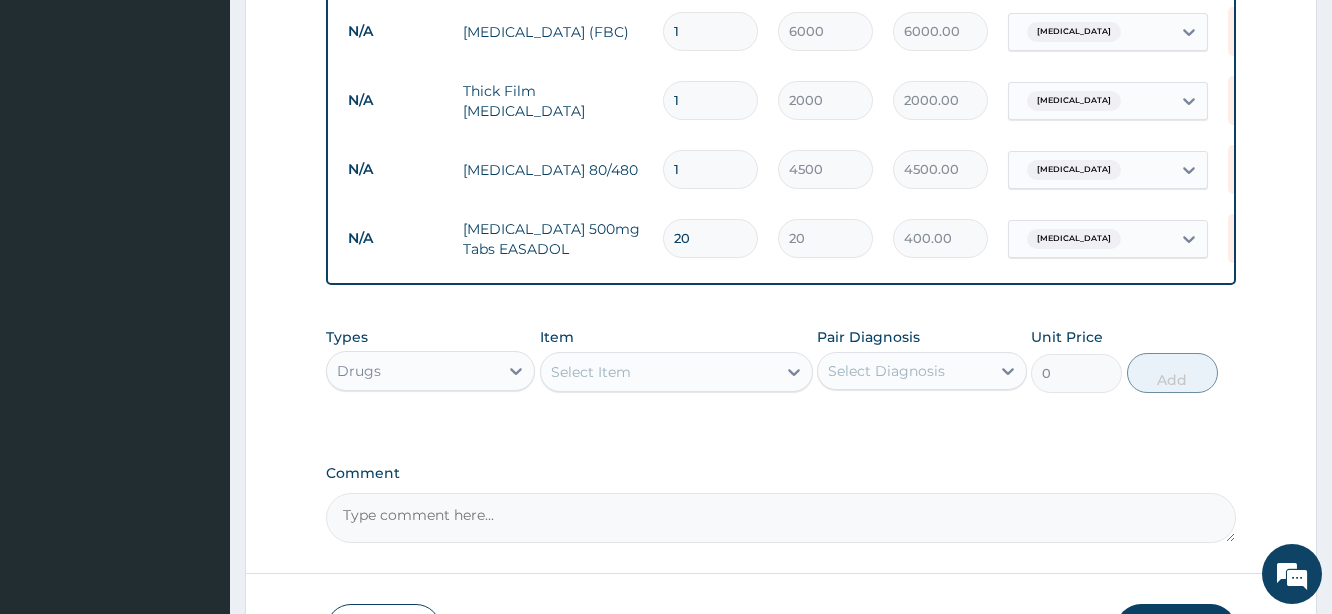 type on "20" 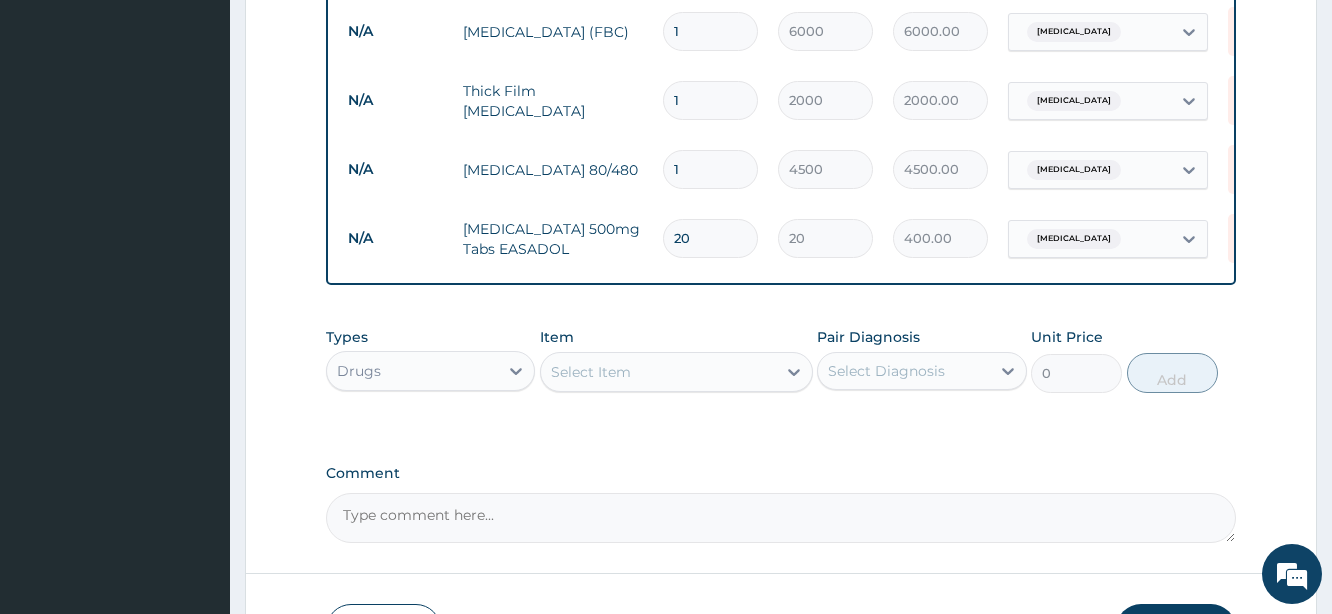 click on "Select Item" at bounding box center [658, 372] 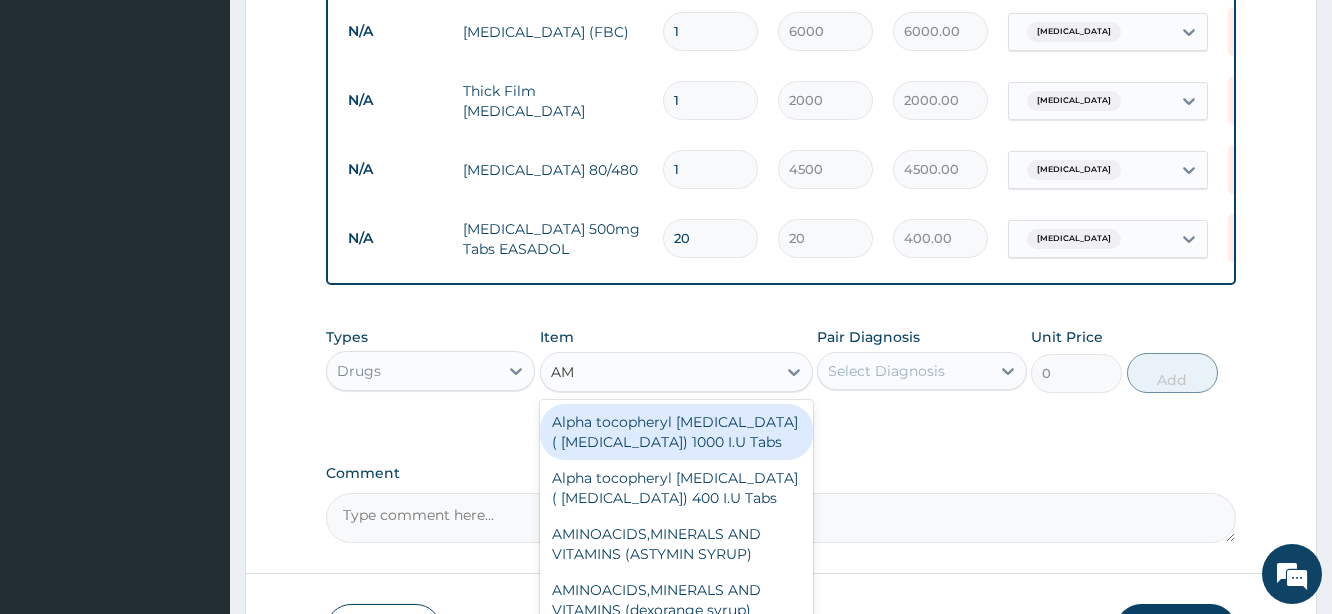 type on "AMO" 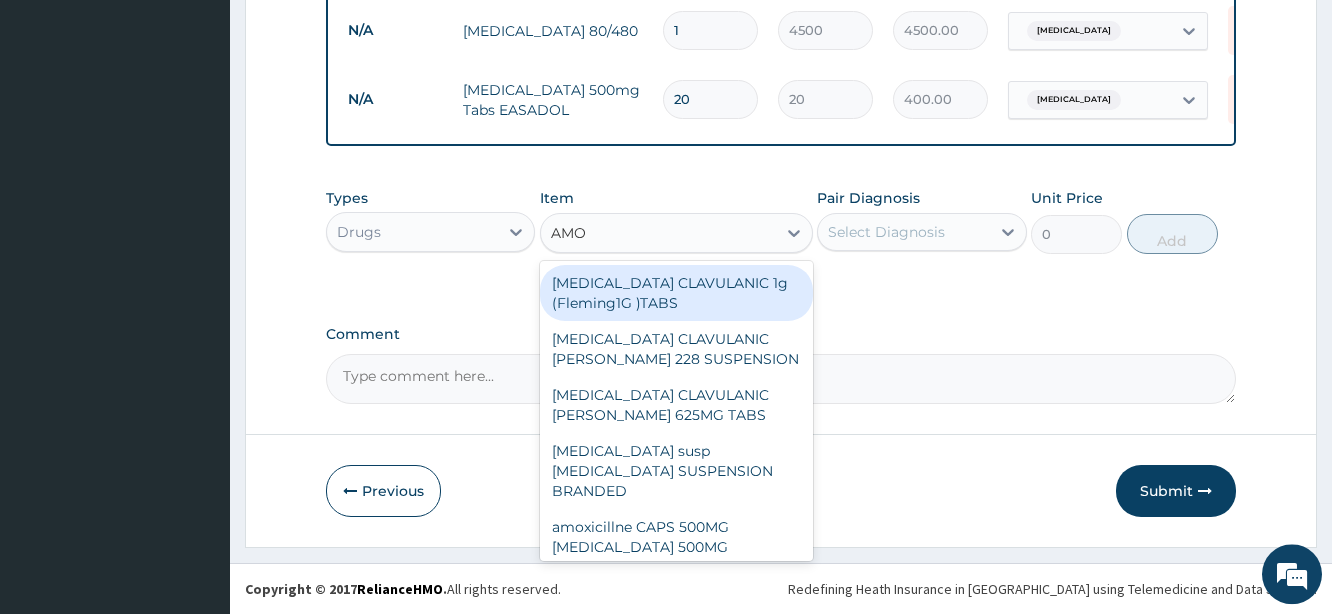 scroll, scrollTop: 1026, scrollLeft: 0, axis: vertical 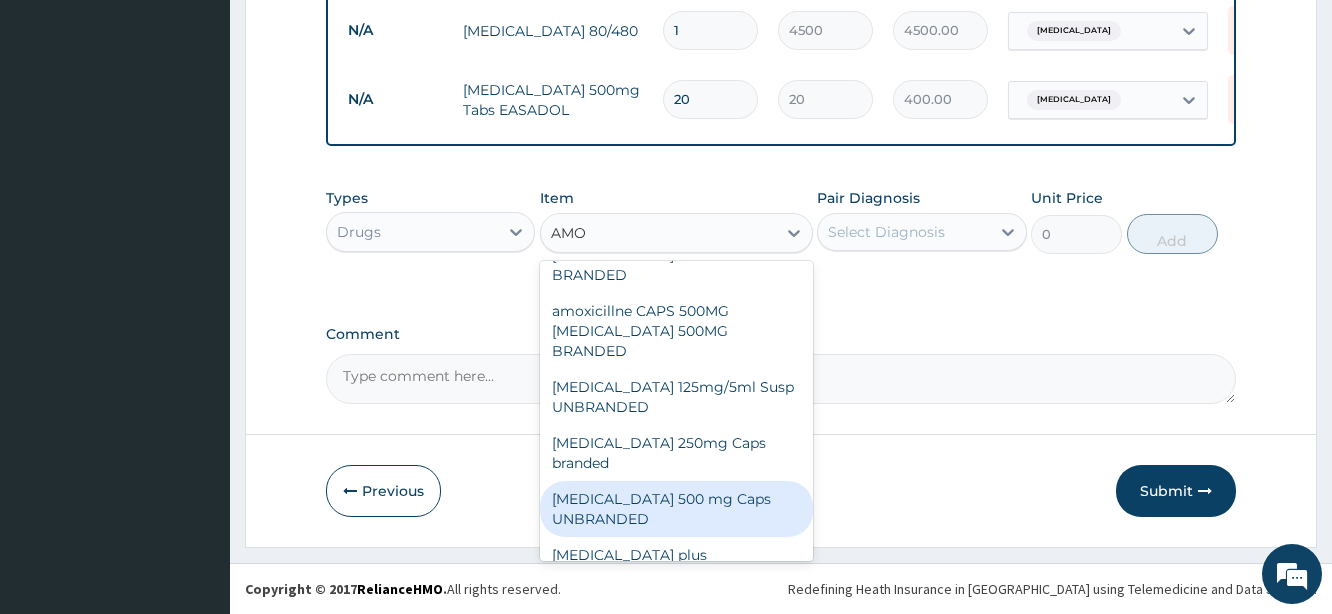 click on "Amoxycillin 500 mg Caps UNBRANDED" at bounding box center (676, 509) 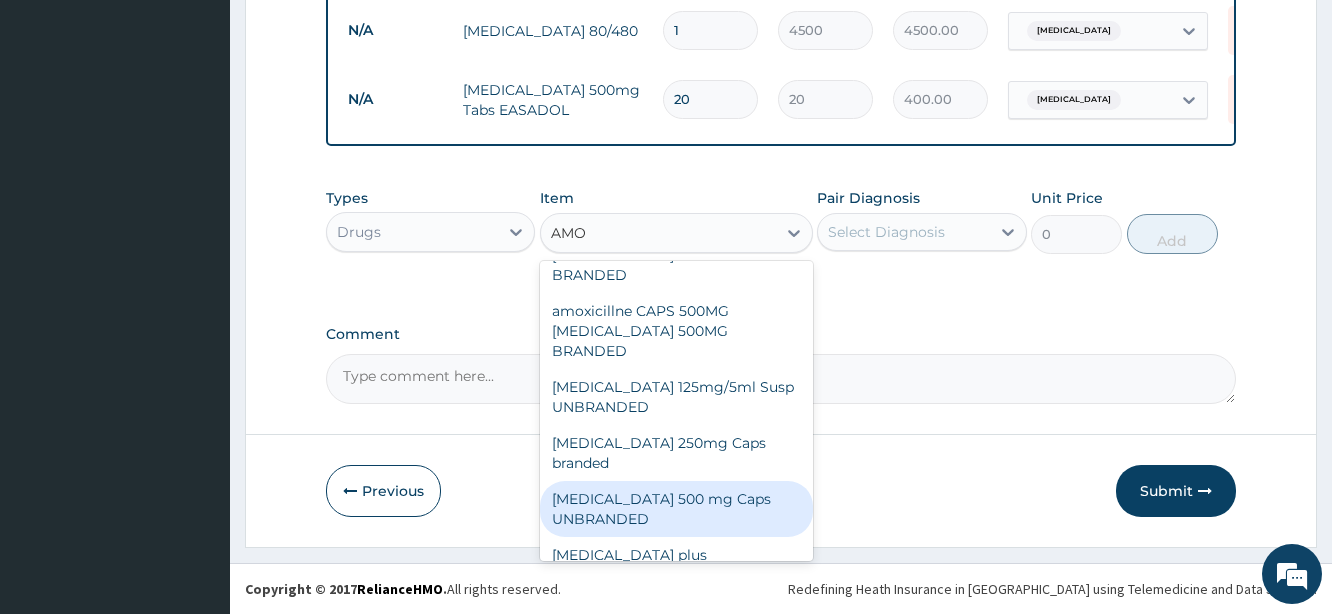 type 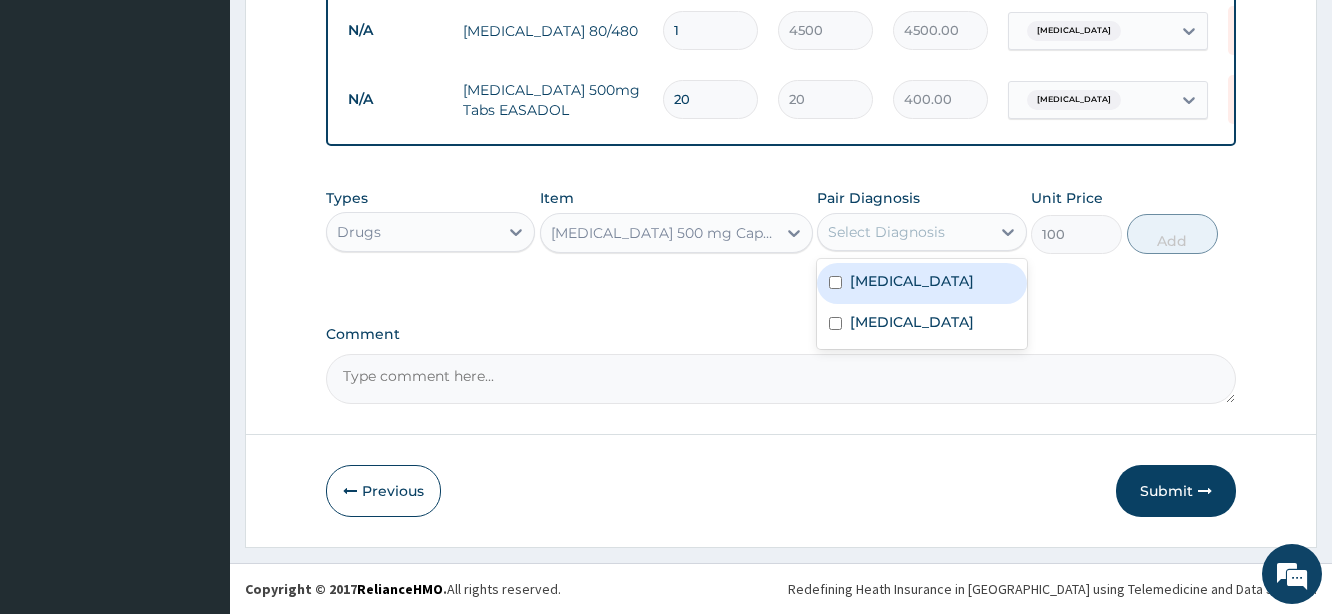 click on "Select Diagnosis" at bounding box center (886, 232) 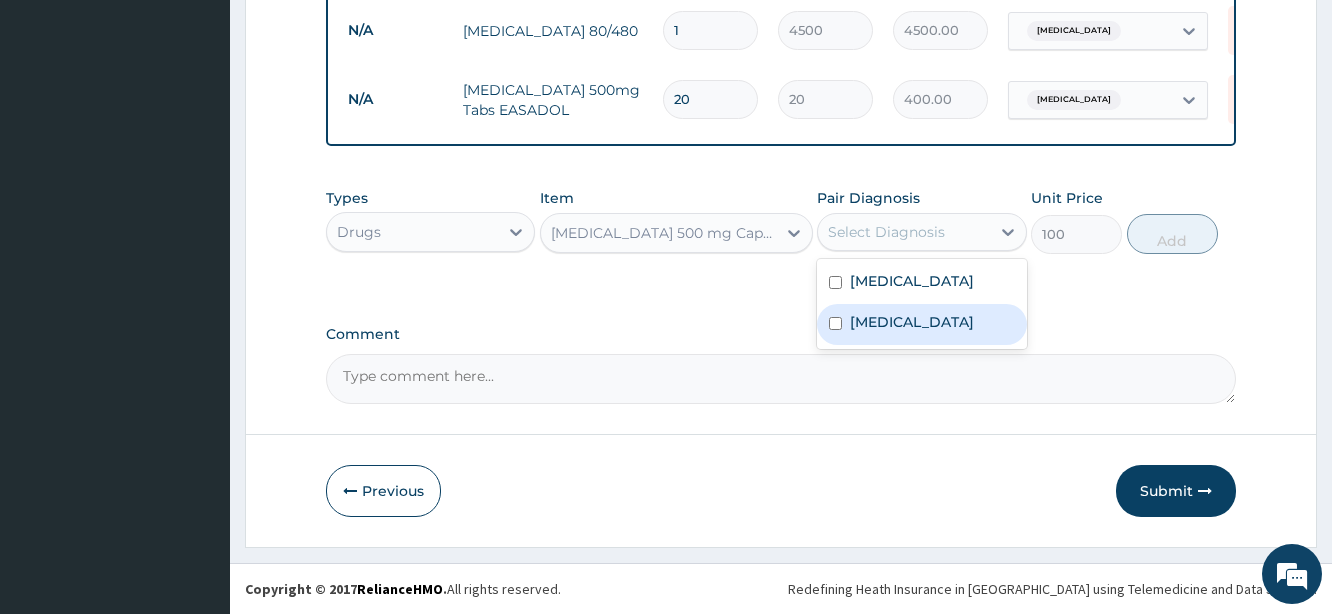 click on "Sepsis" at bounding box center (912, 322) 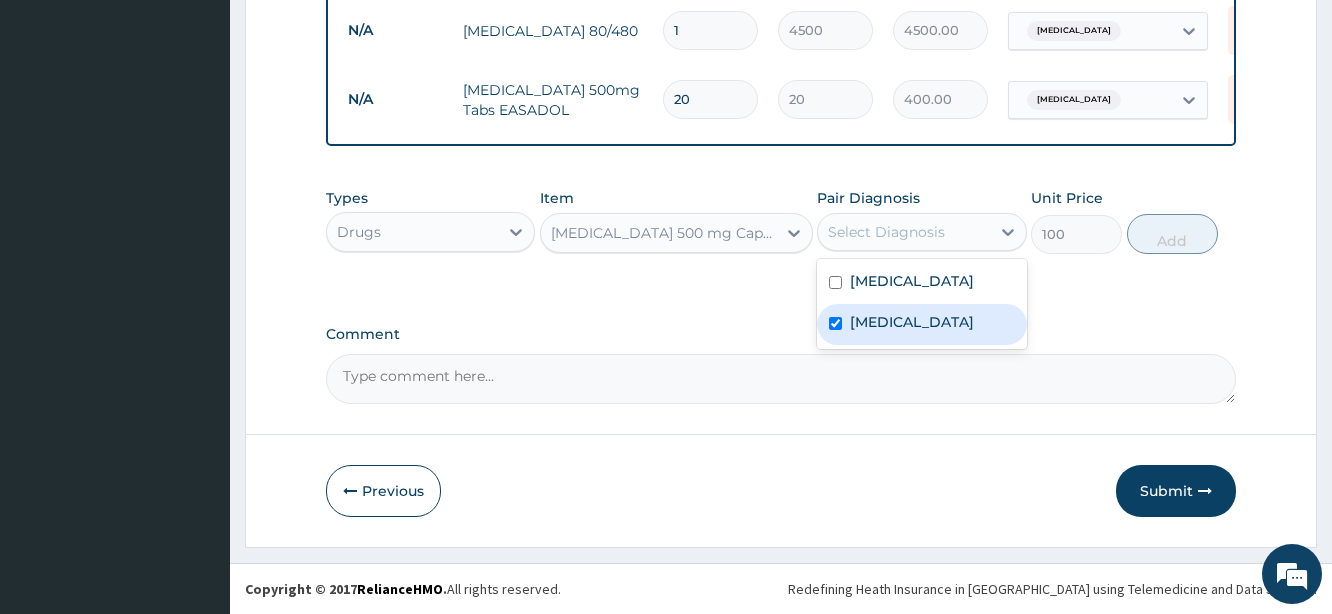checkbox on "true" 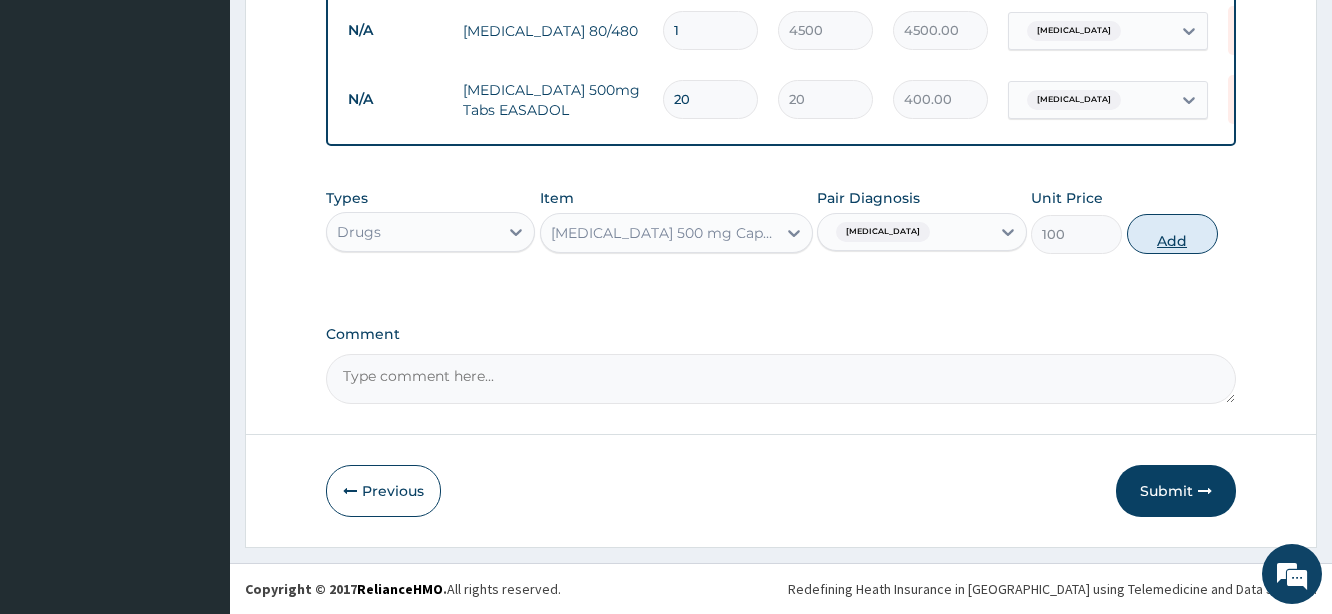 click on "Add" at bounding box center (1172, 234) 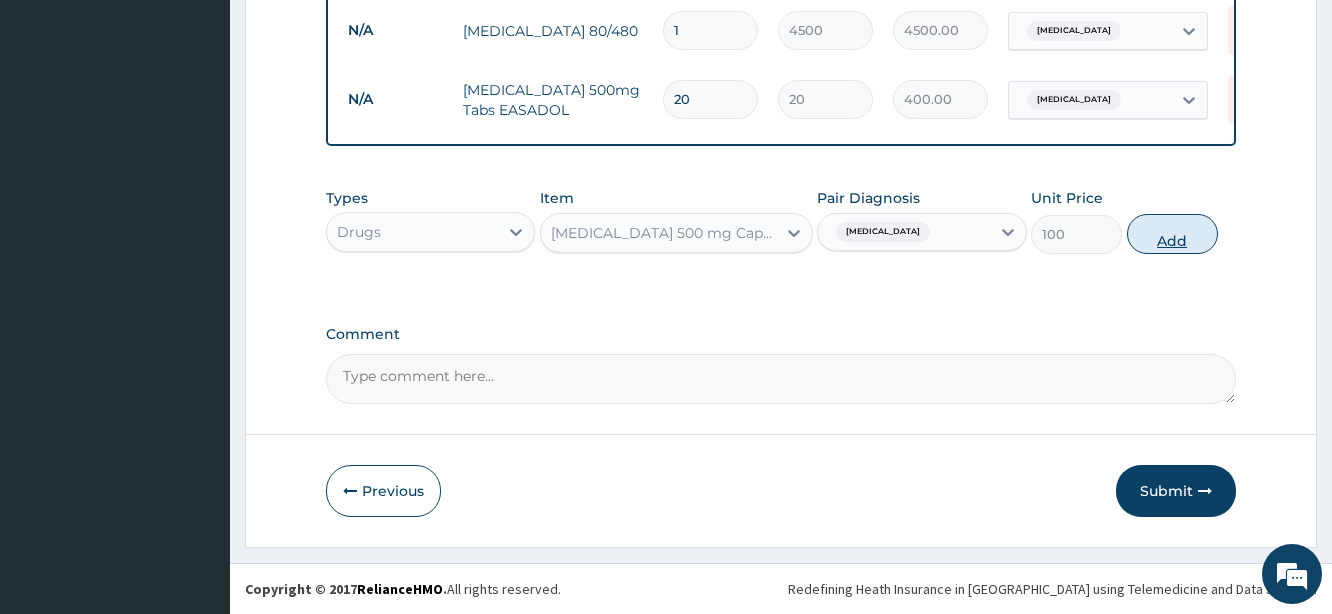 type on "0" 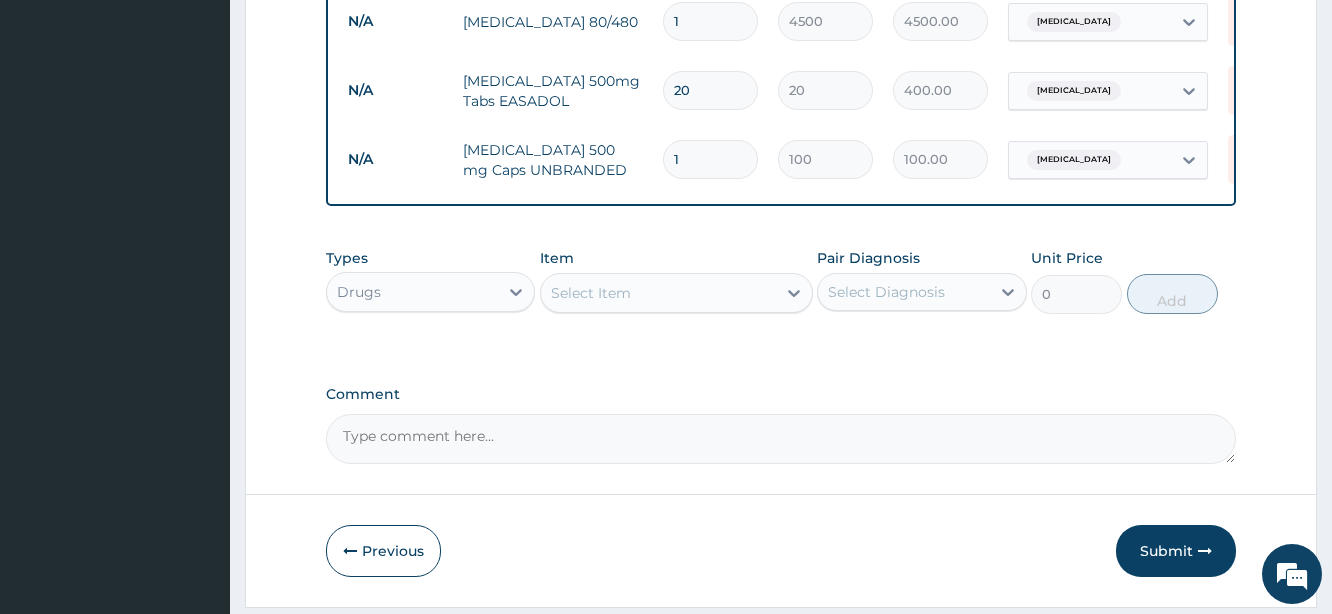click on "1" at bounding box center (710, 159) 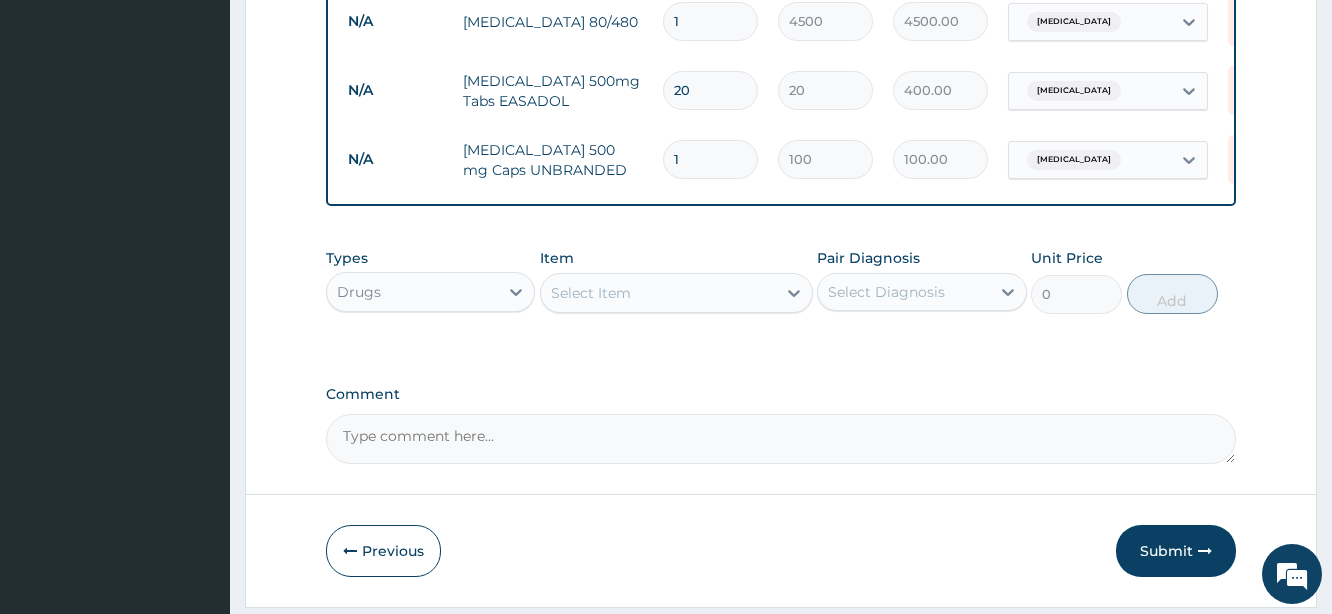 type on "15" 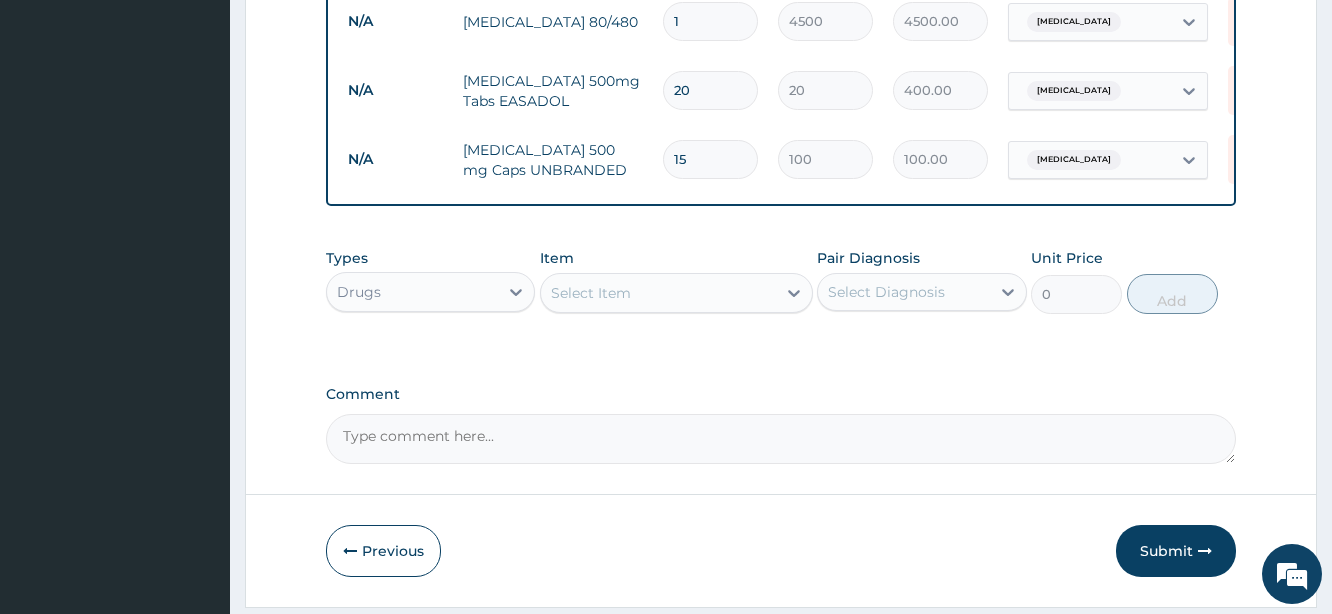 type on "1500.00" 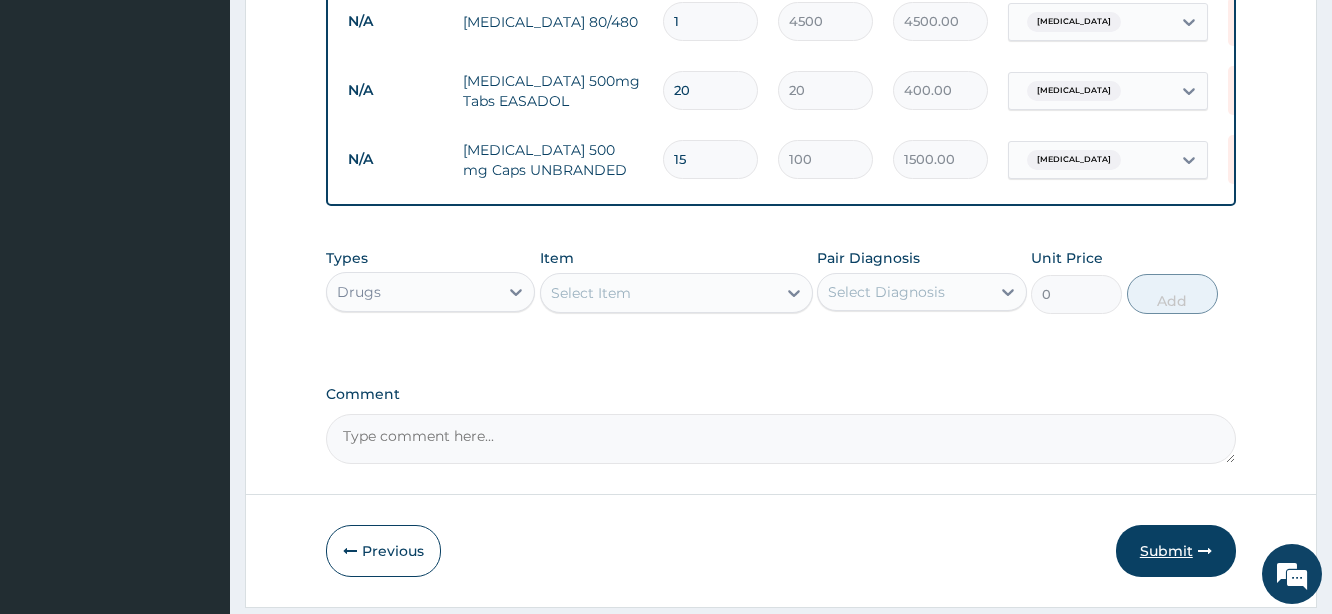 type on "15" 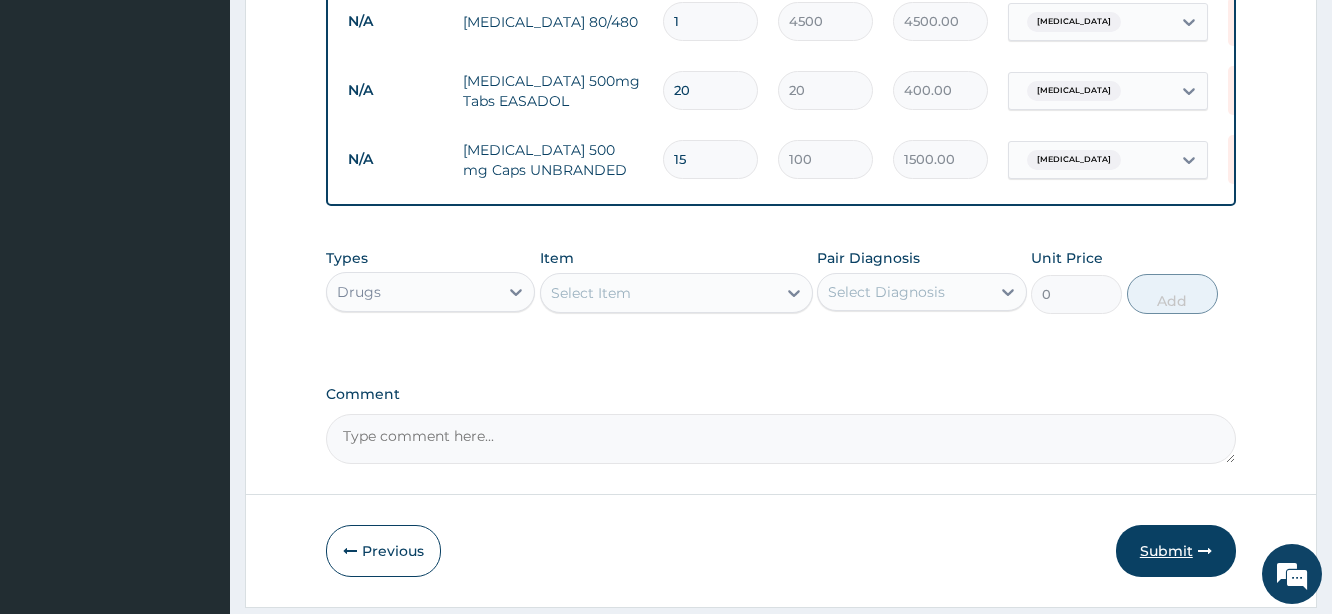 click on "Submit" at bounding box center [1176, 551] 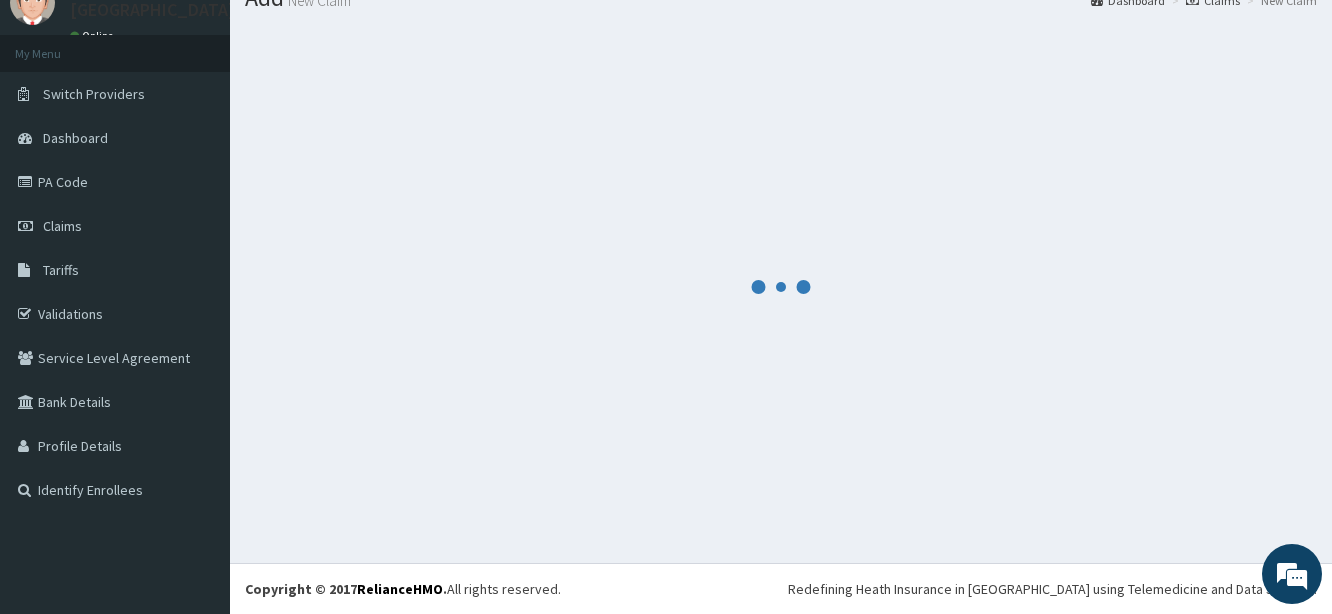 scroll, scrollTop: 80, scrollLeft: 0, axis: vertical 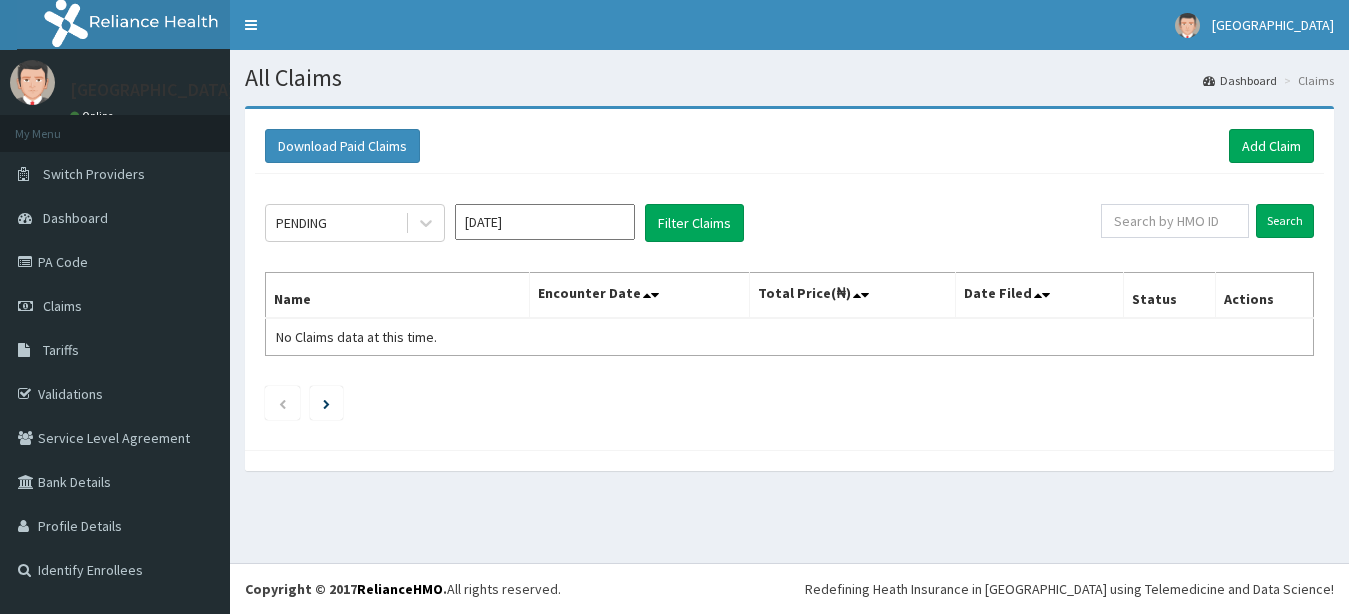 click on "[DATE]" at bounding box center (545, 222) 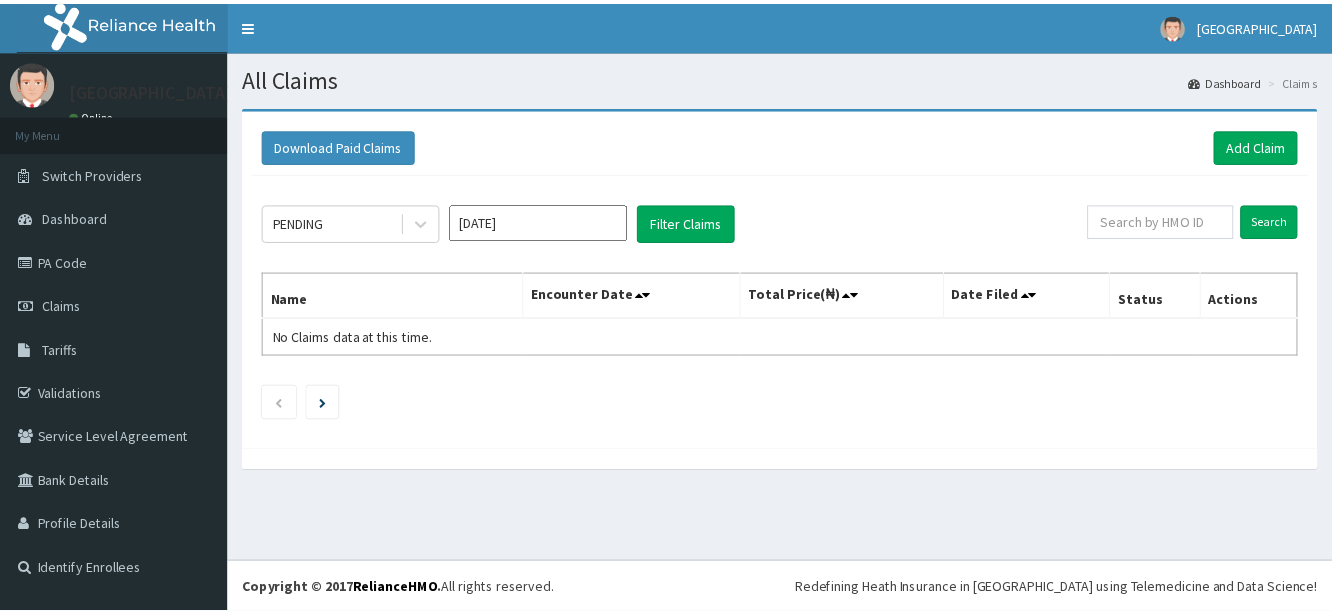 scroll, scrollTop: 0, scrollLeft: 0, axis: both 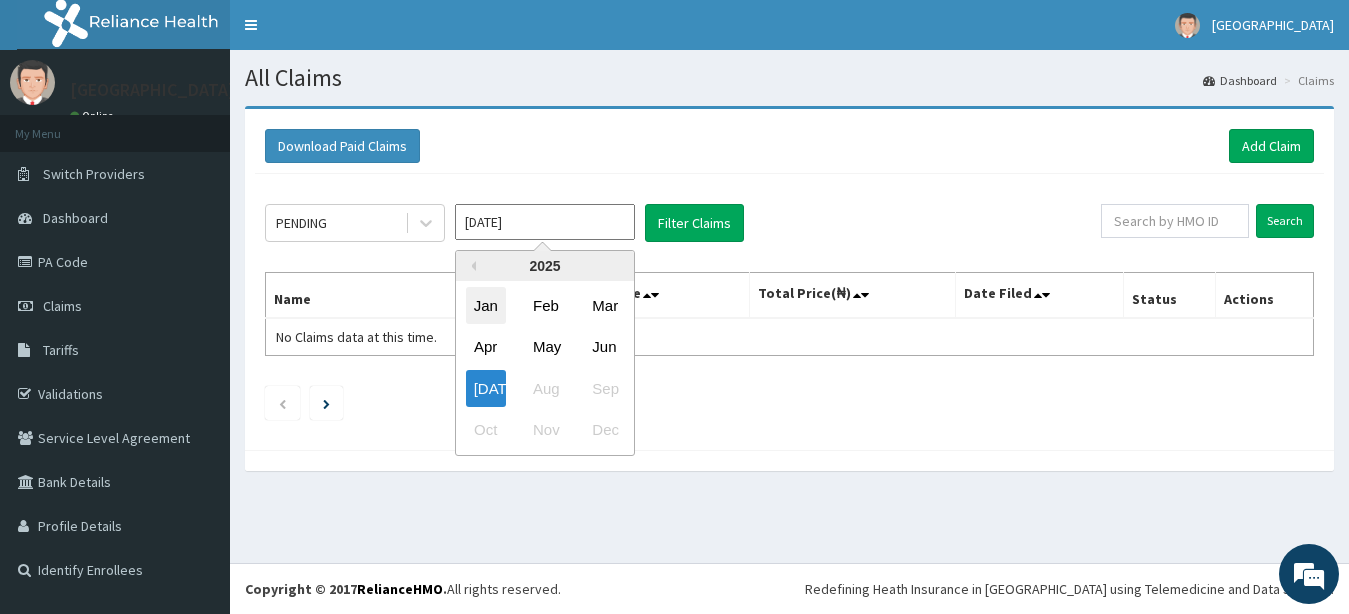 click on "Jan" at bounding box center (486, 305) 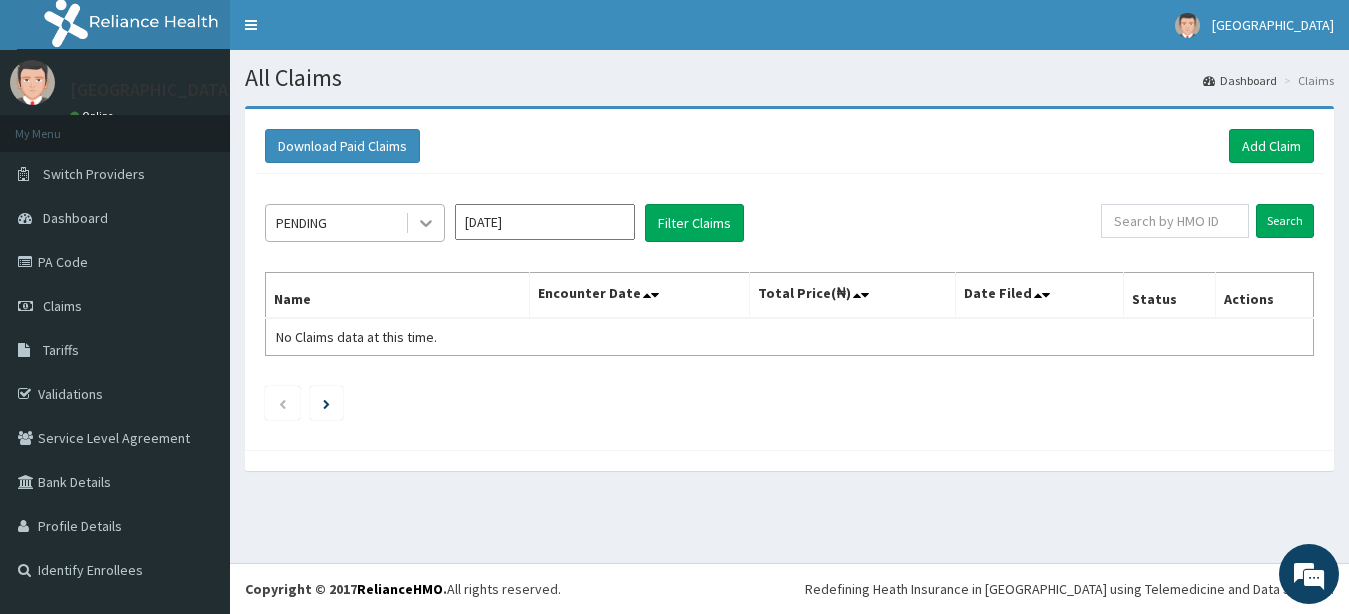 click at bounding box center (426, 223) 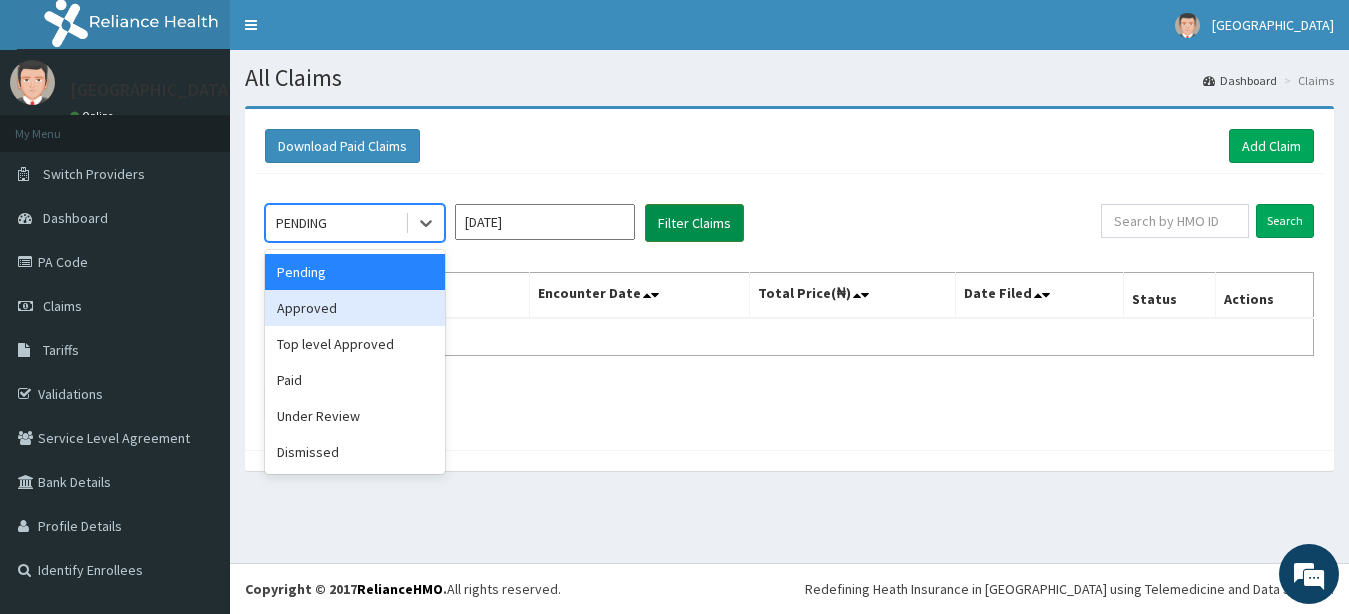 click on "Filter Claims" at bounding box center (694, 223) 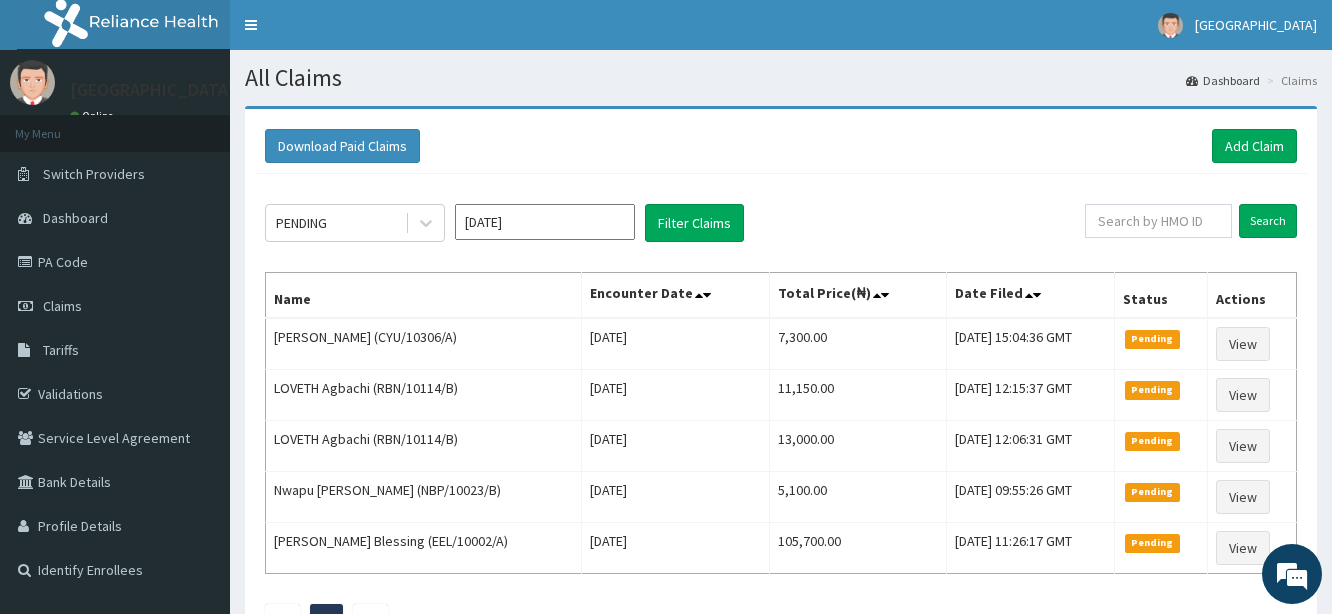 click on "Jan 2025" at bounding box center (545, 222) 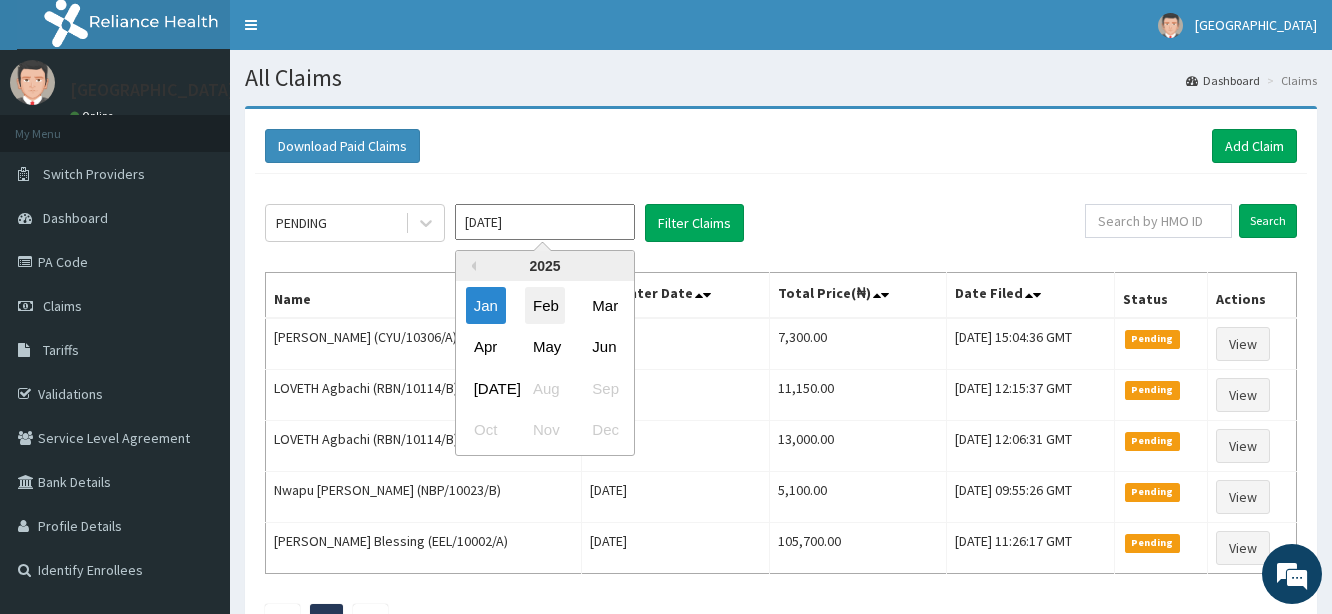 click on "Feb" at bounding box center [545, 305] 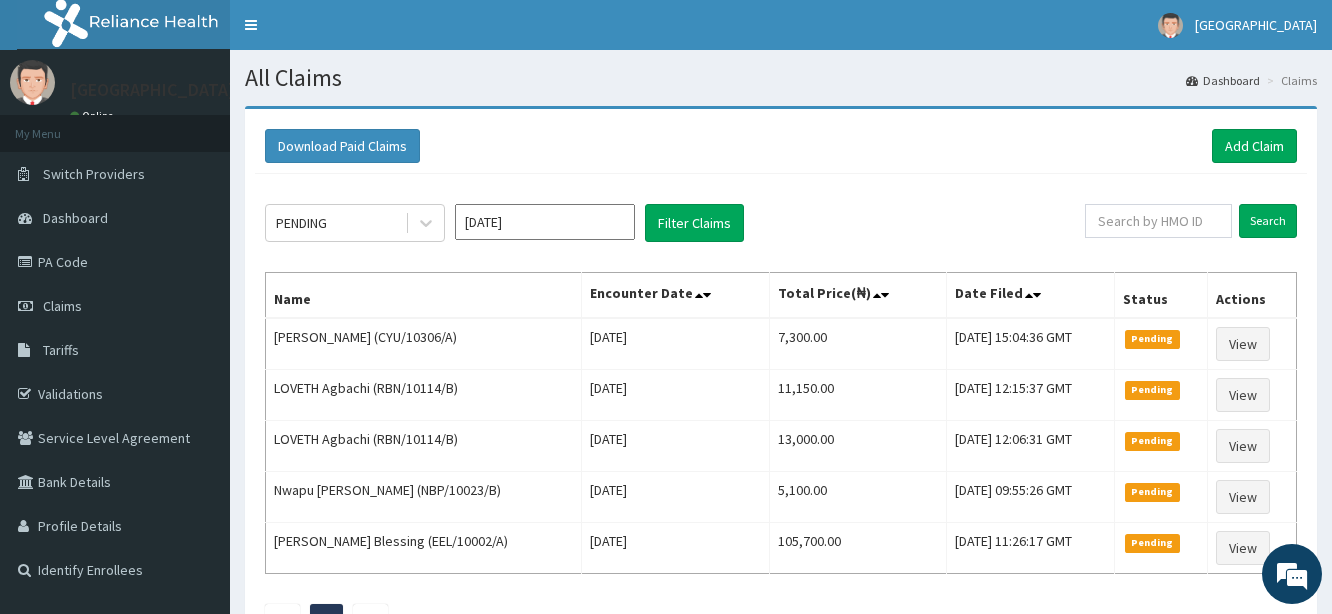 type on "Feb 2025" 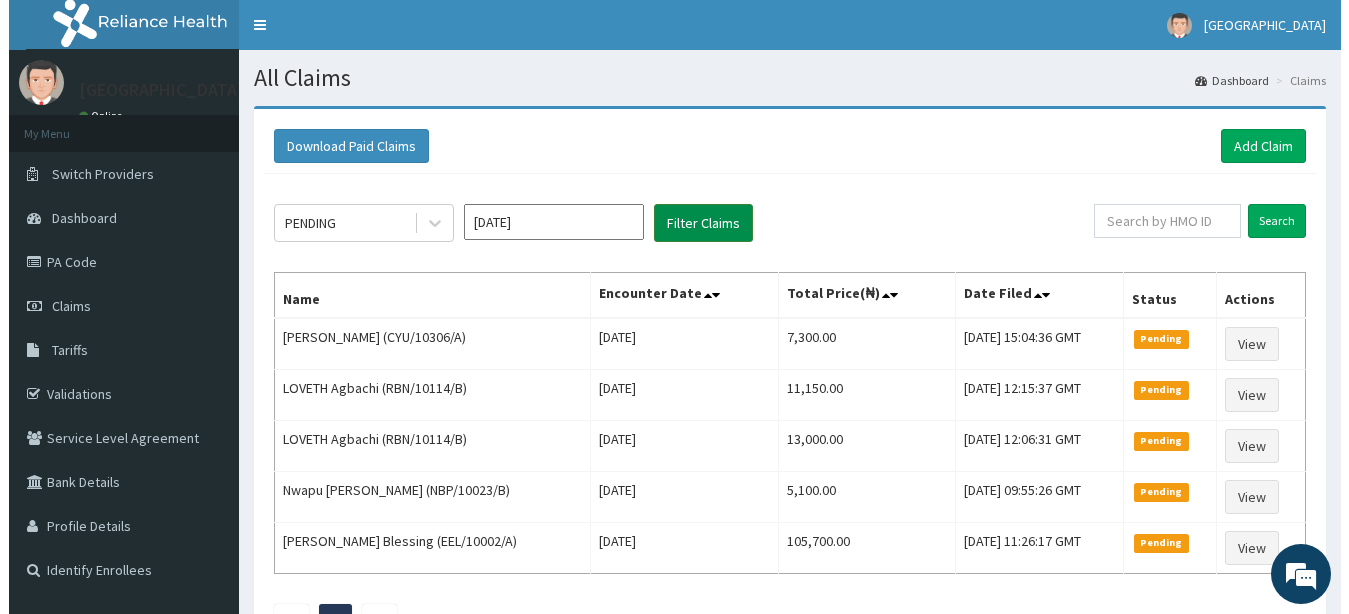 scroll, scrollTop: 0, scrollLeft: 0, axis: both 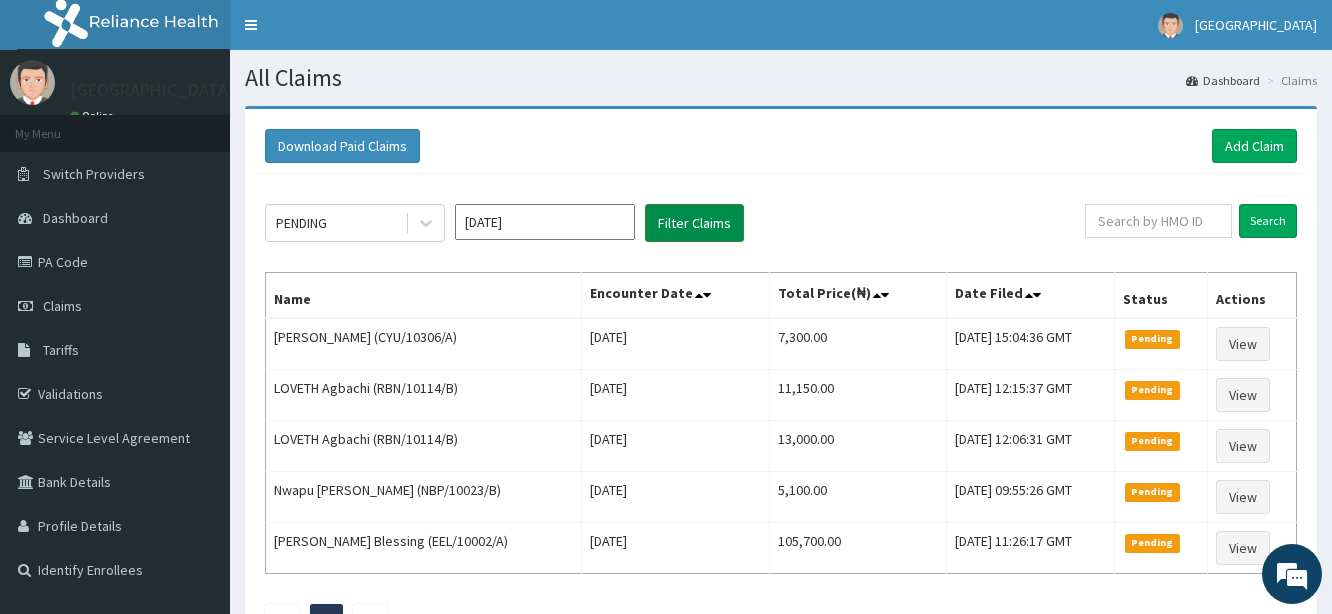 click on "Filter Claims" at bounding box center (694, 223) 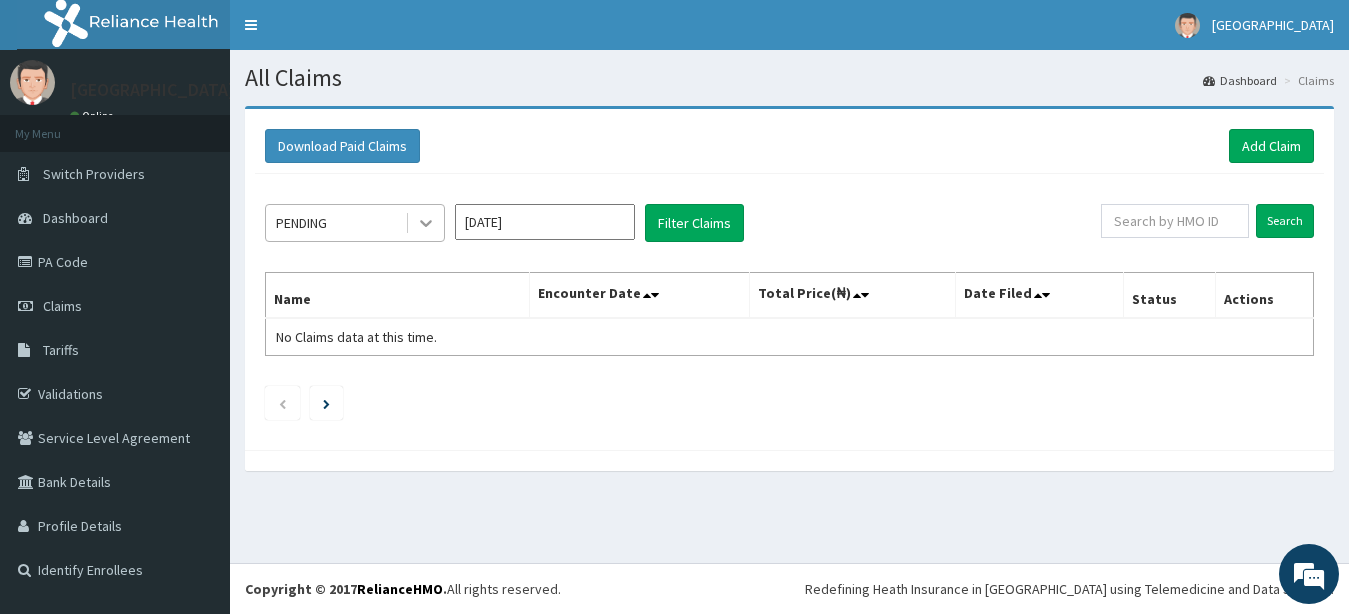 click at bounding box center (426, 223) 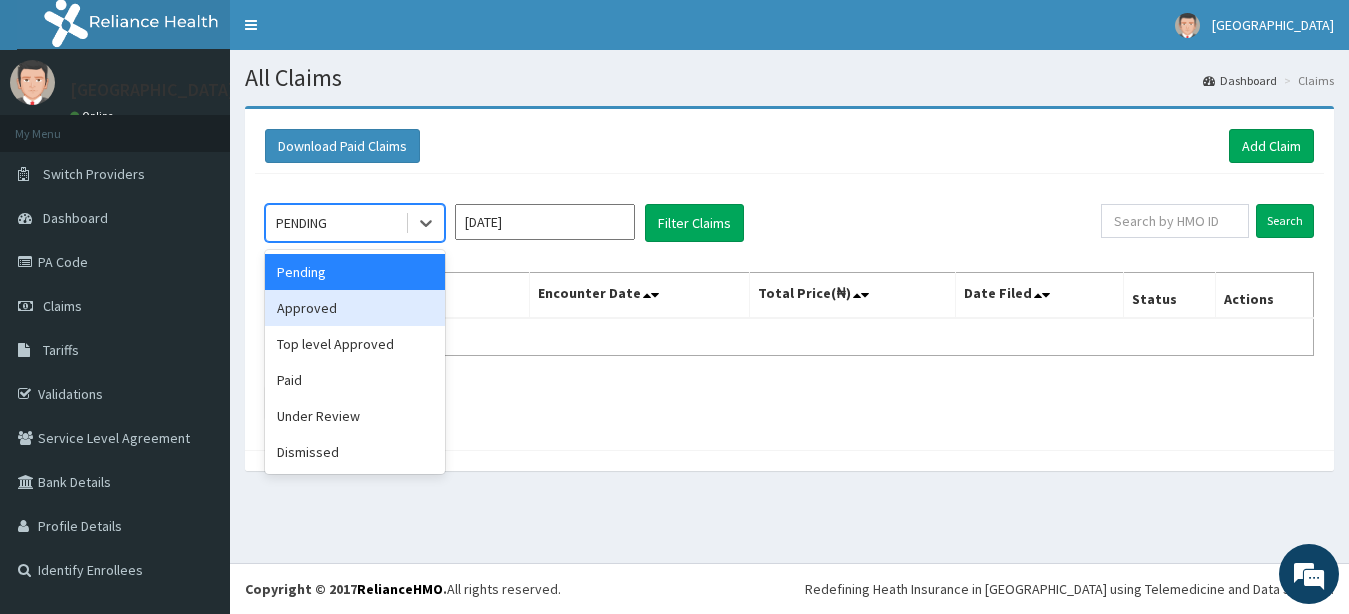 click on "Approved" at bounding box center [355, 308] 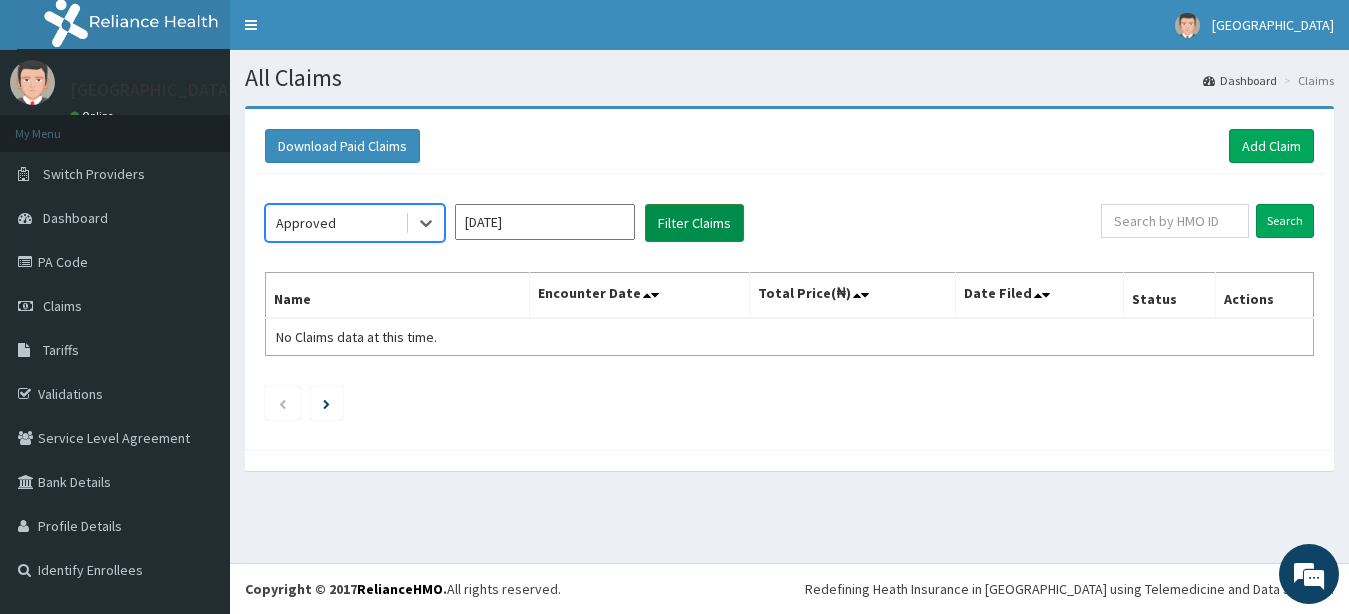 click on "Filter Claims" at bounding box center [694, 223] 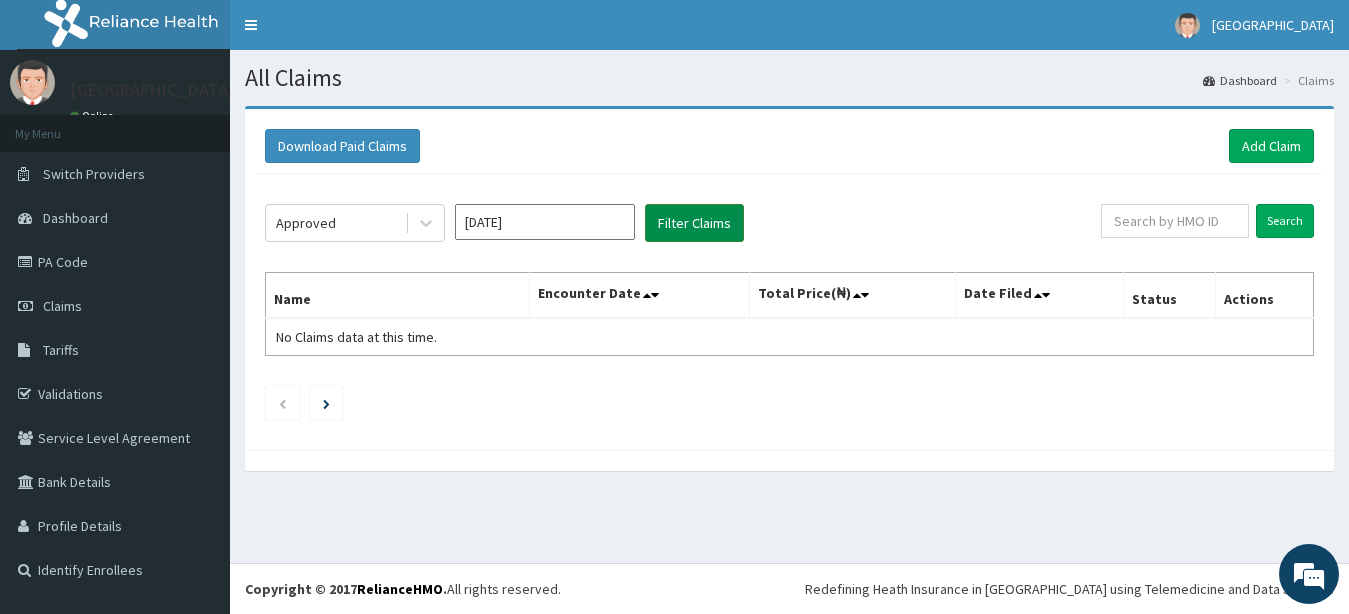 click on "Filter Claims" at bounding box center (694, 223) 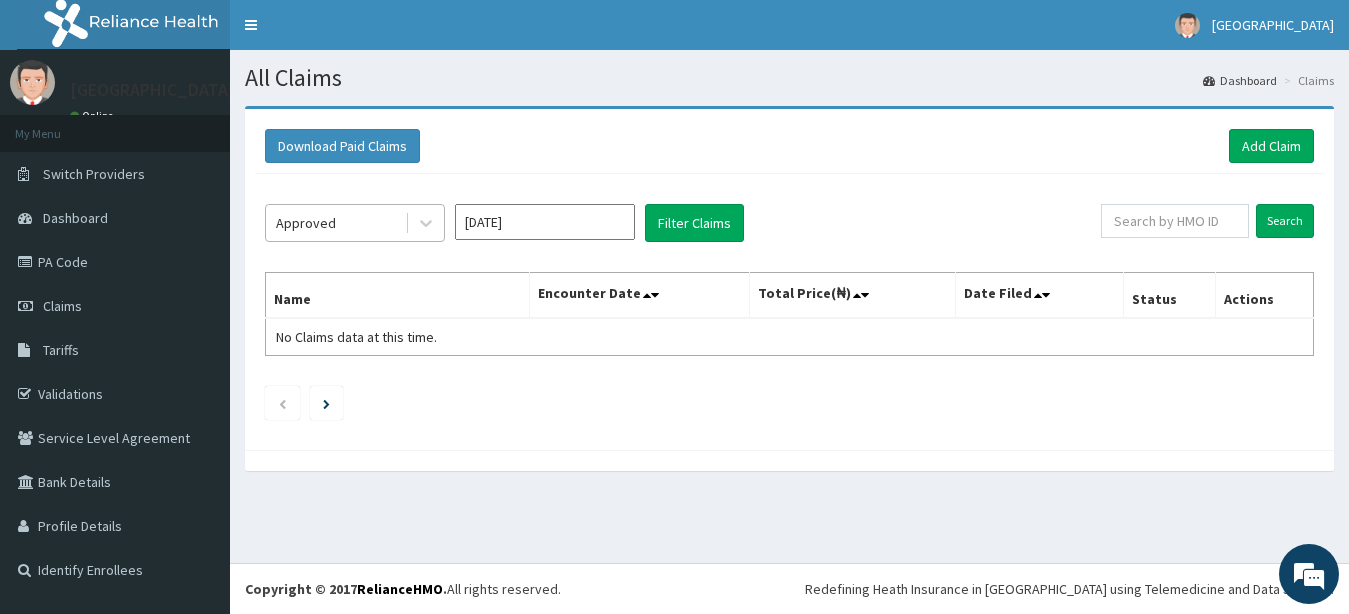 click on "Approved" at bounding box center [335, 223] 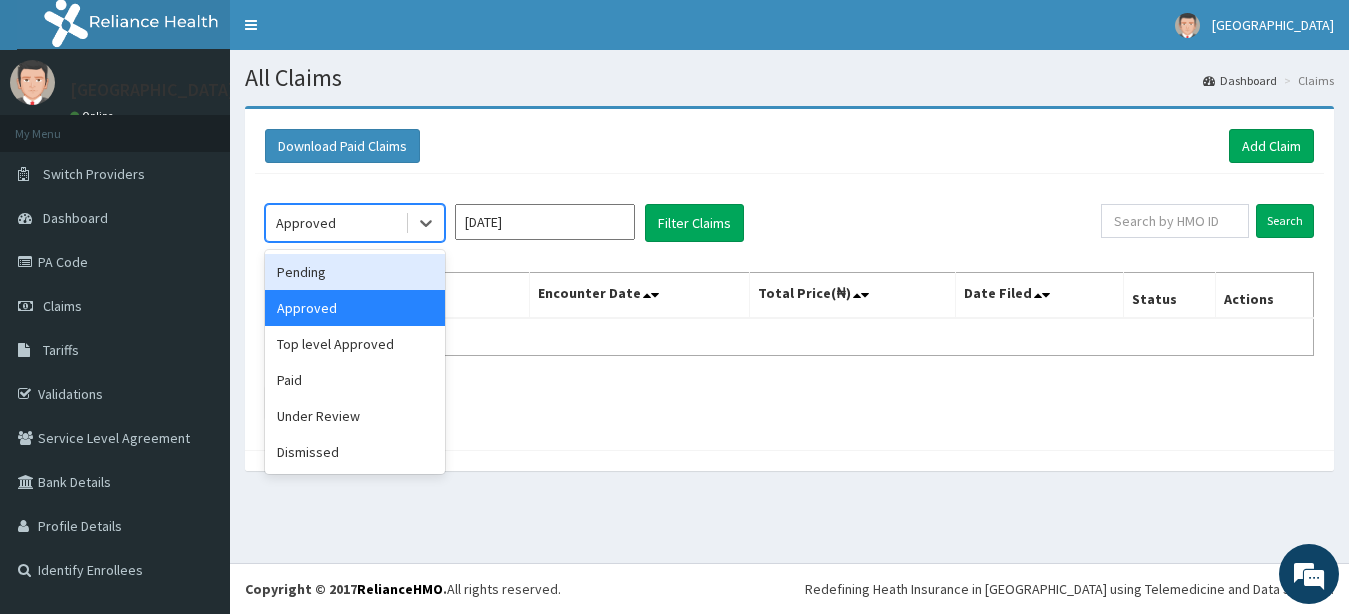 click on "Pending" at bounding box center [355, 272] 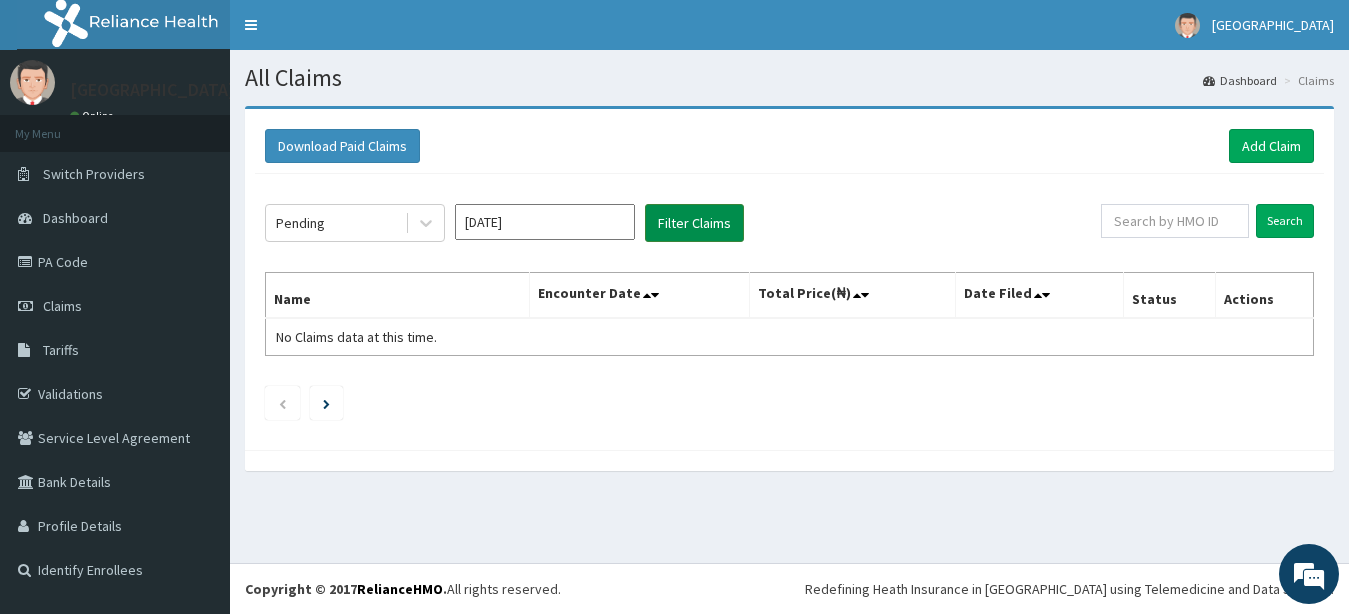 click on "Filter Claims" at bounding box center [694, 223] 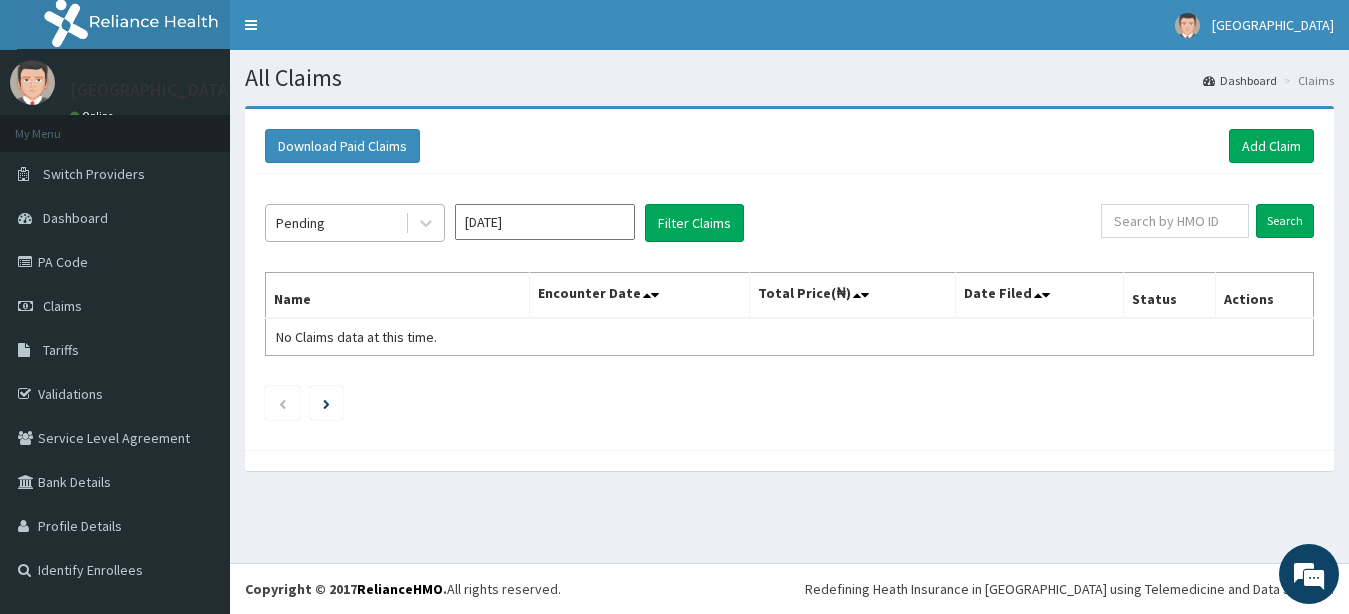 click on "Pending" at bounding box center (335, 223) 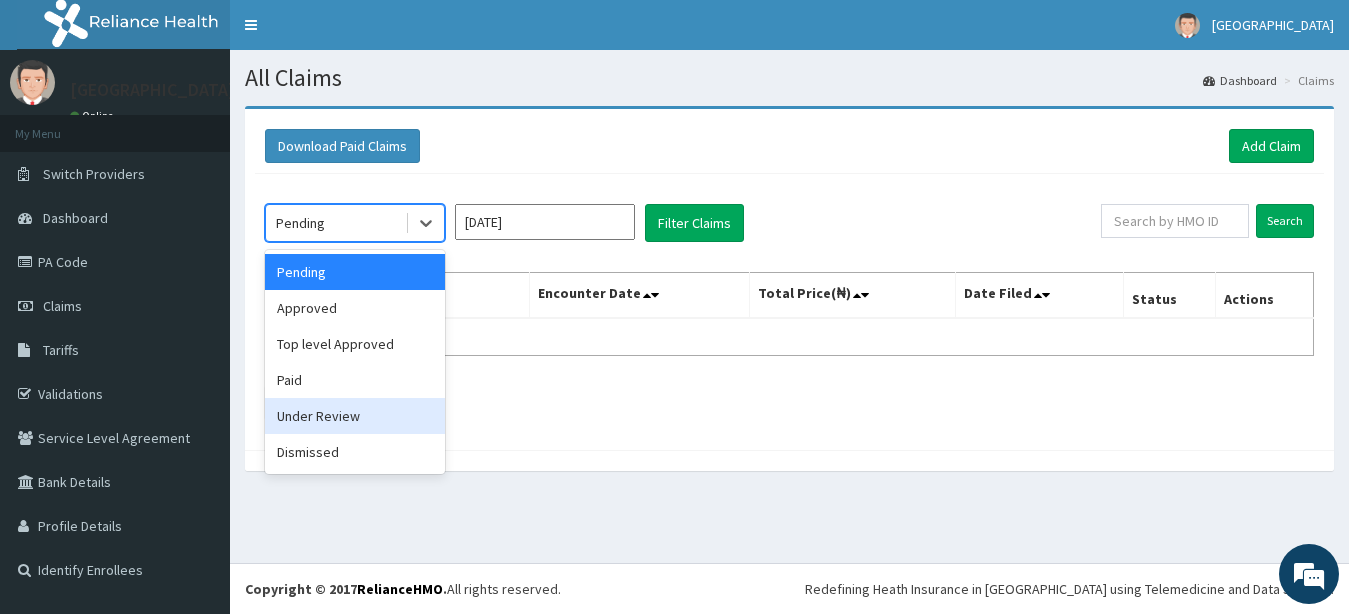 click on "Under Review" at bounding box center (355, 416) 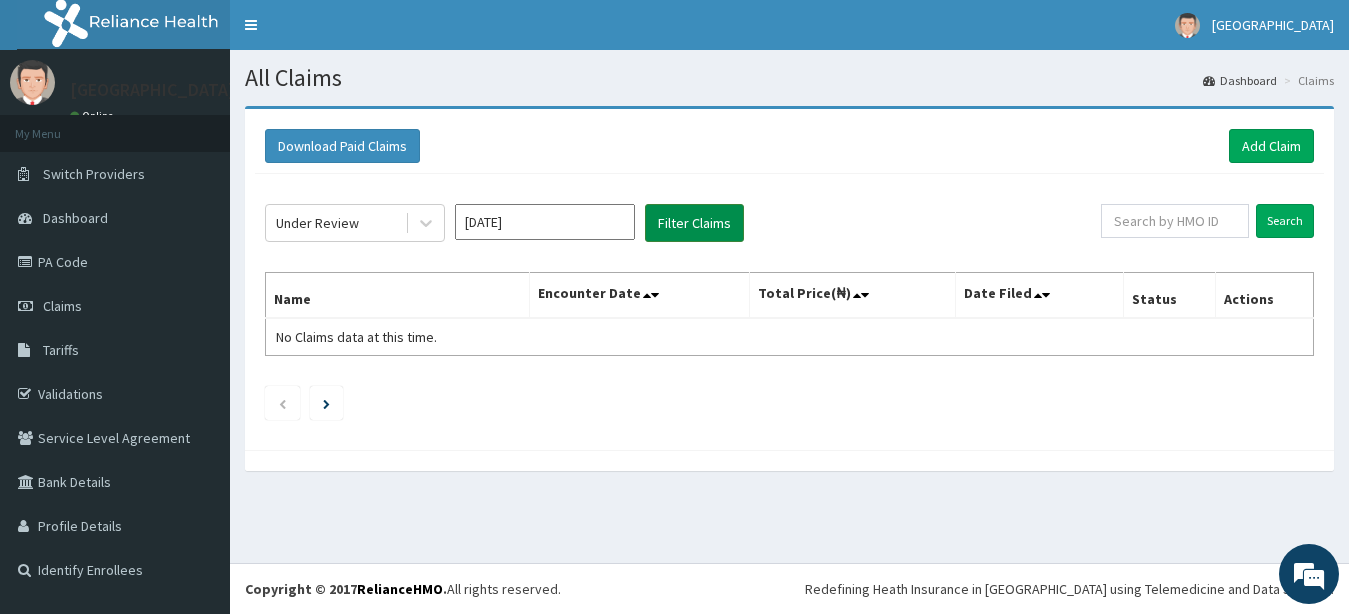 click on "Filter Claims" at bounding box center [694, 223] 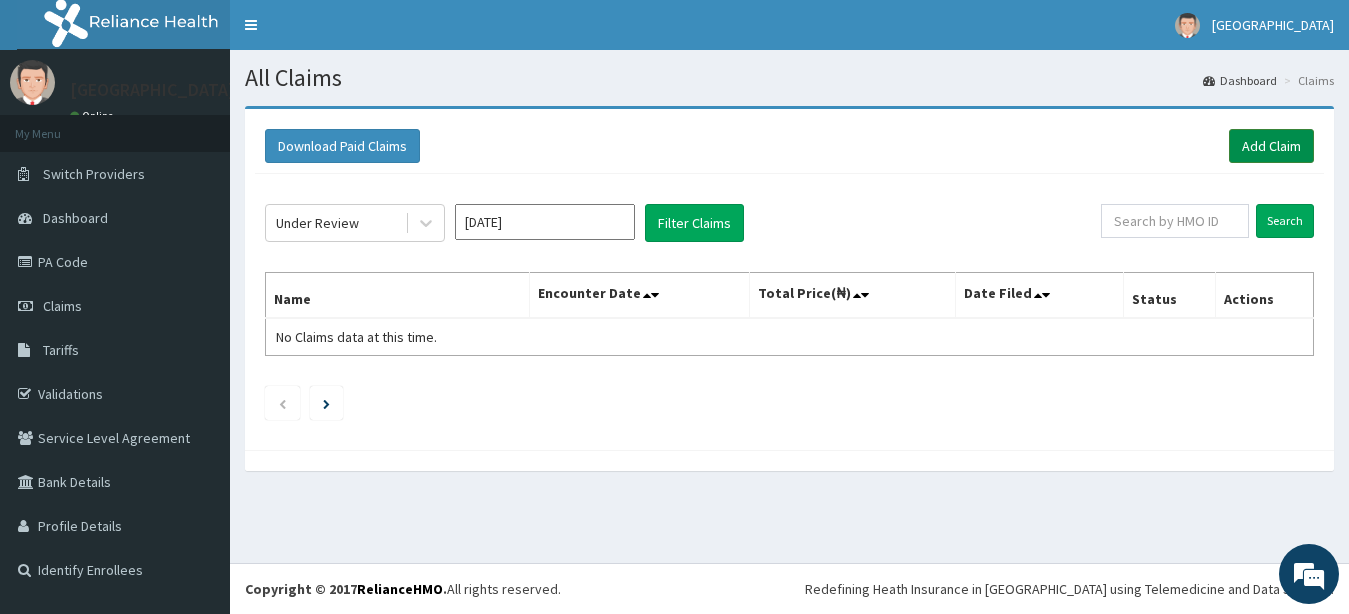 click on "Add Claim" at bounding box center [1271, 146] 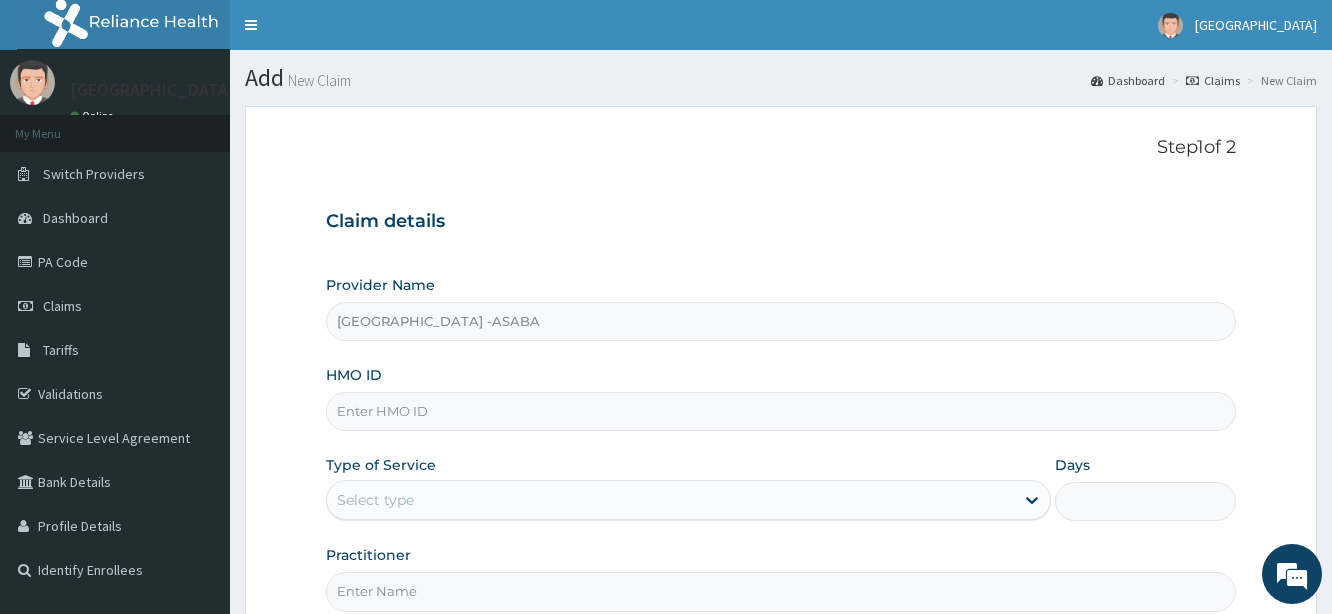 scroll, scrollTop: 0, scrollLeft: 0, axis: both 